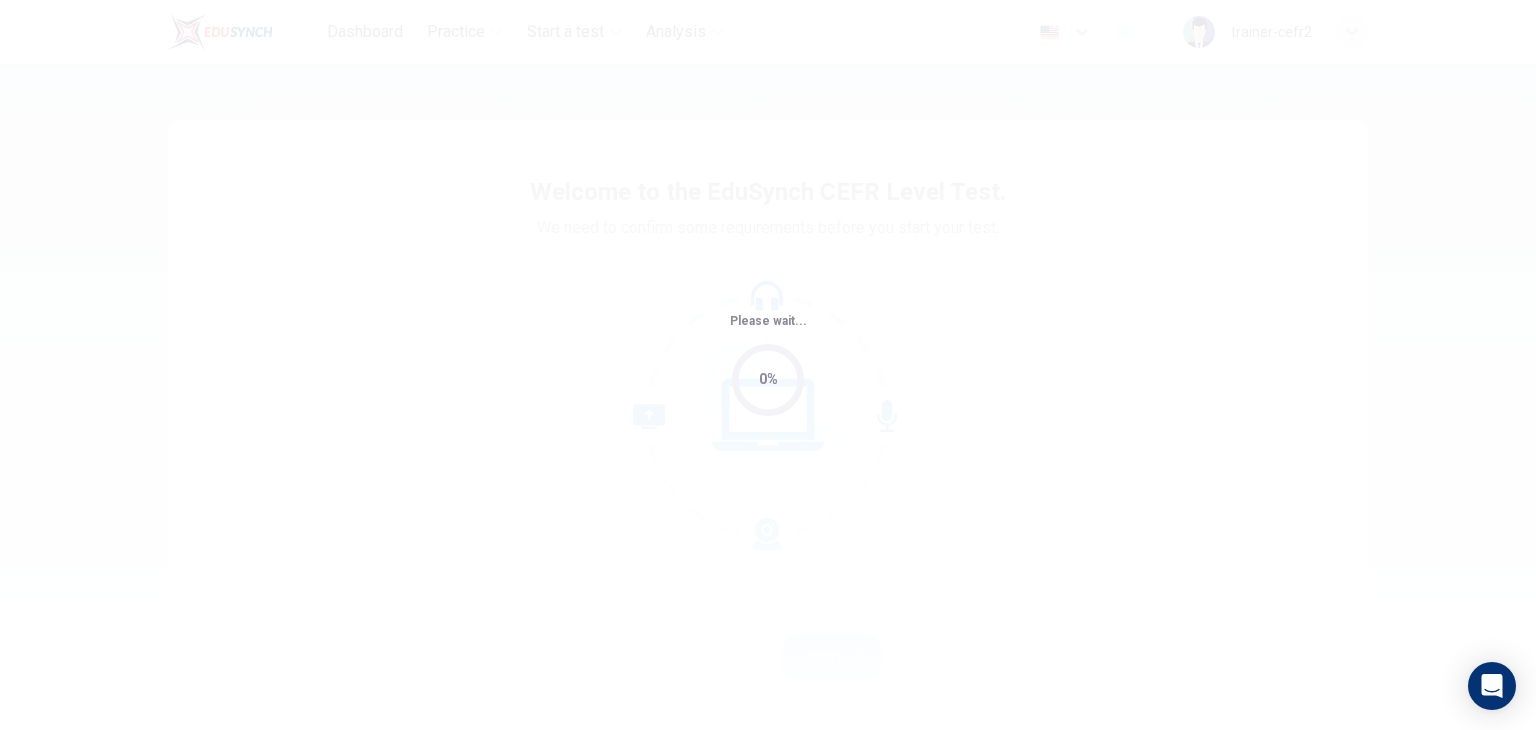 scroll, scrollTop: 0, scrollLeft: 0, axis: both 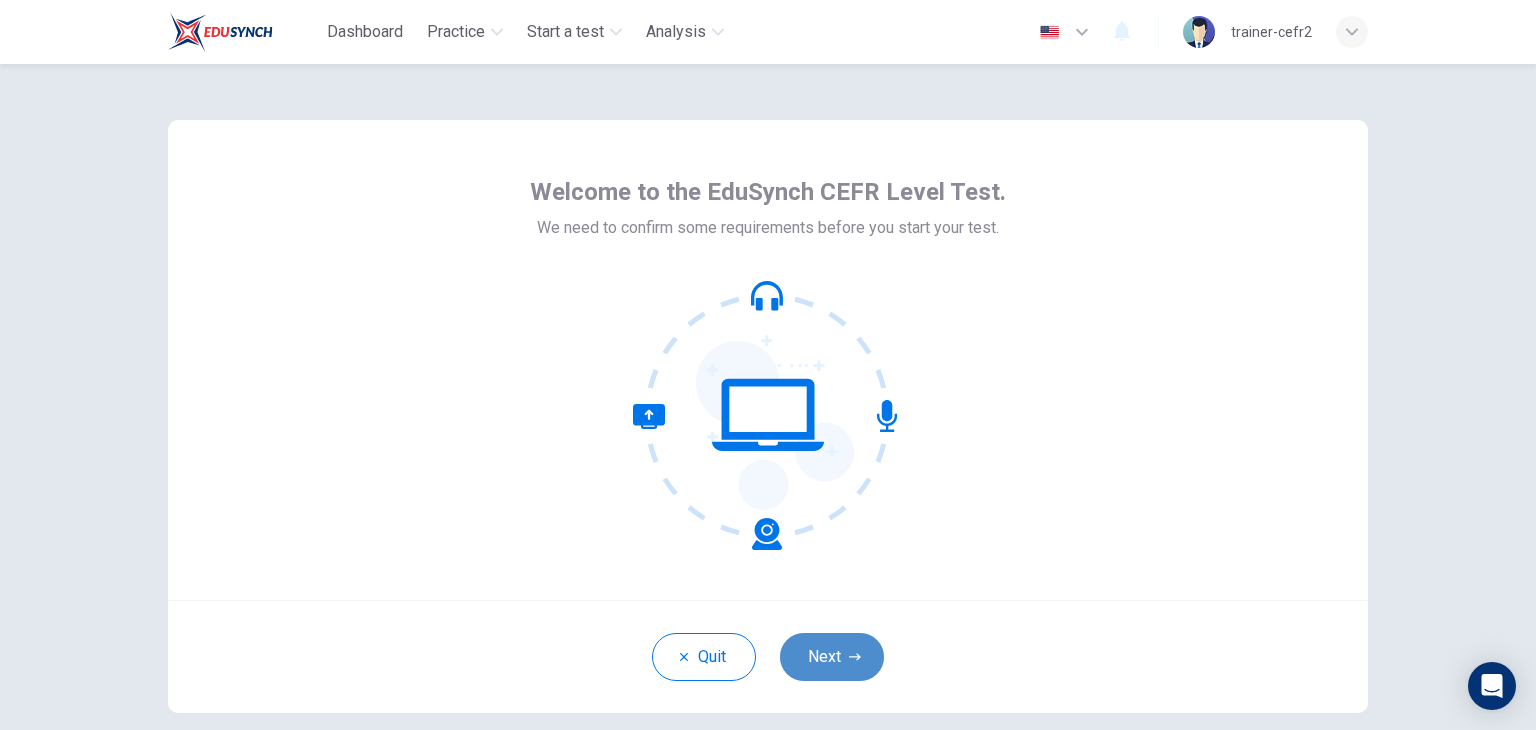 click on "Next" at bounding box center [832, 657] 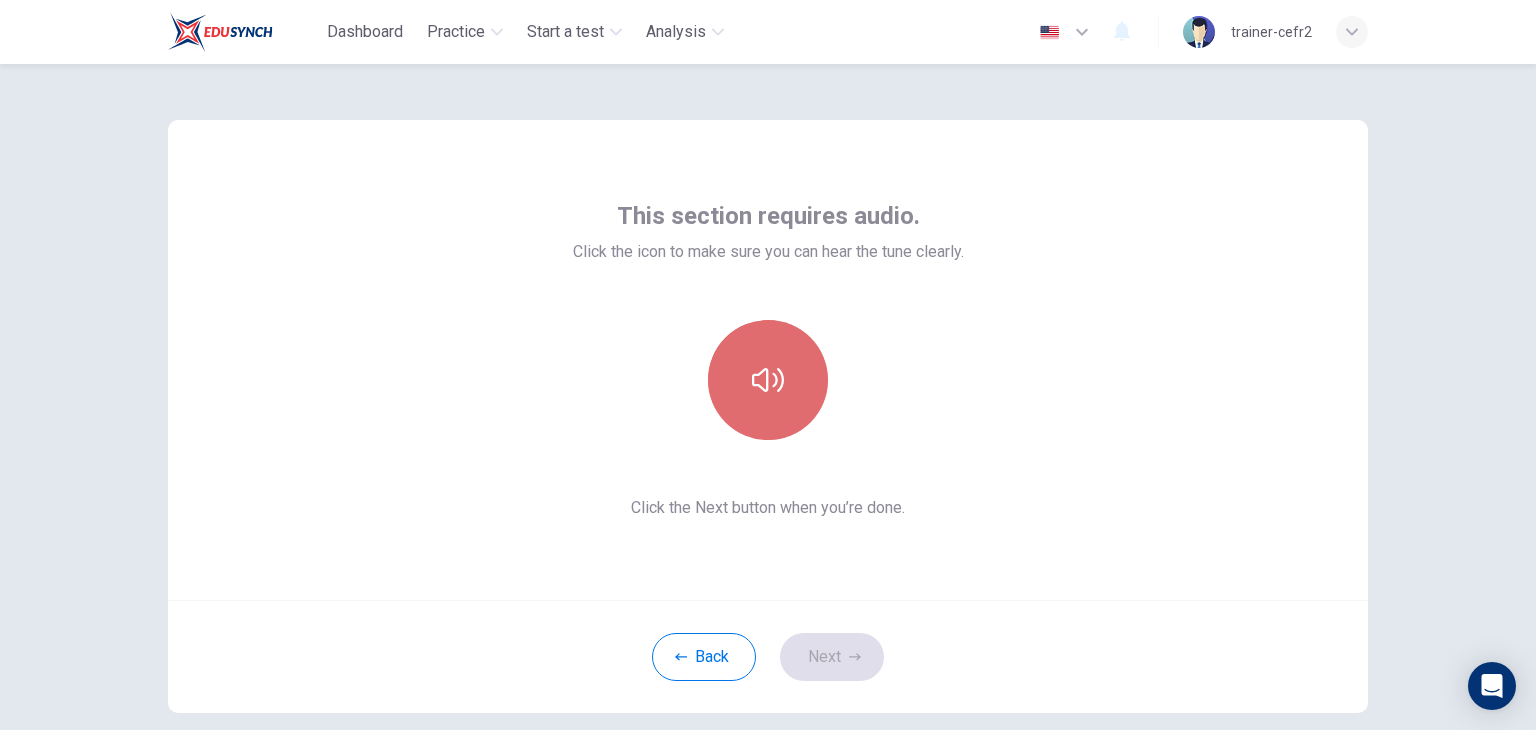 click at bounding box center [768, 380] 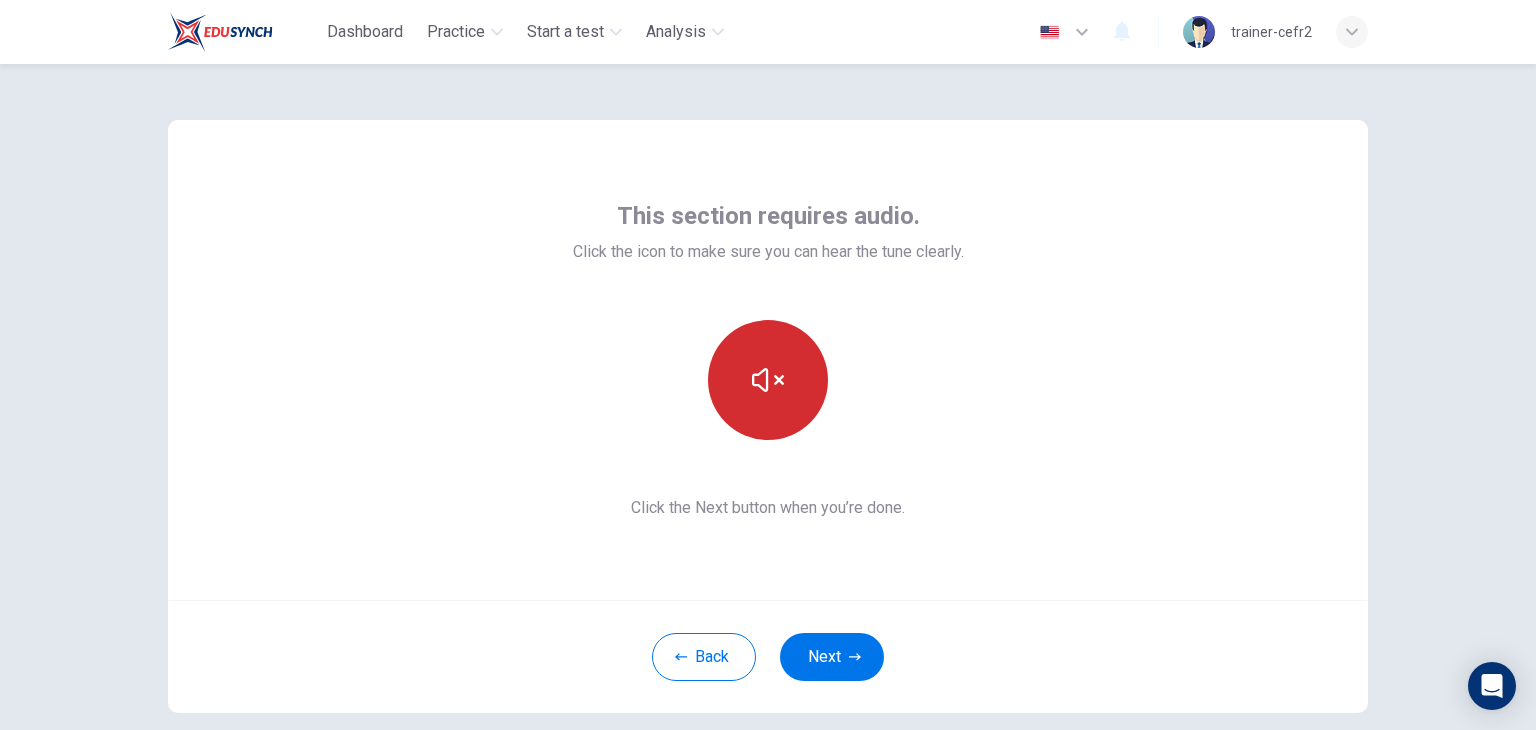 type 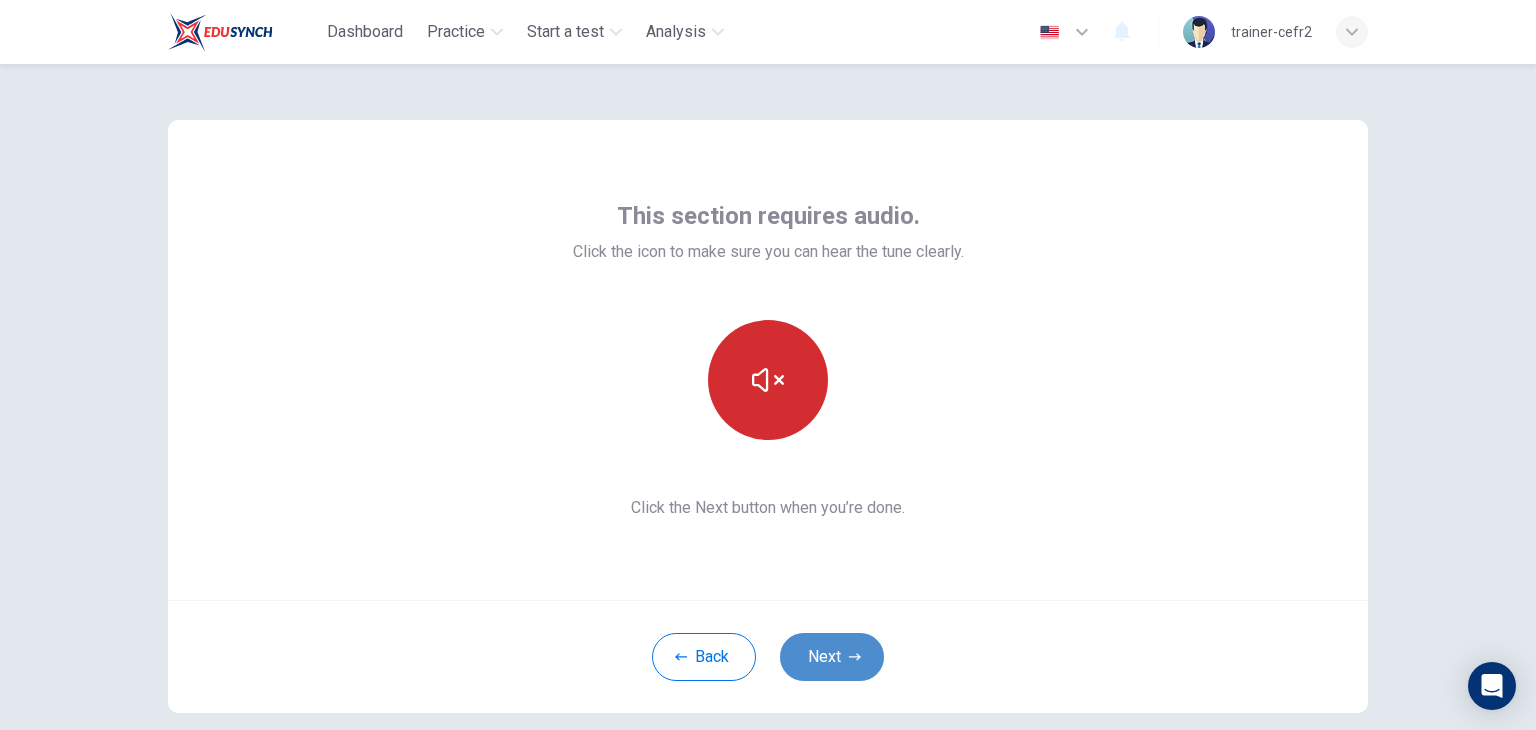 click on "Next" at bounding box center (832, 657) 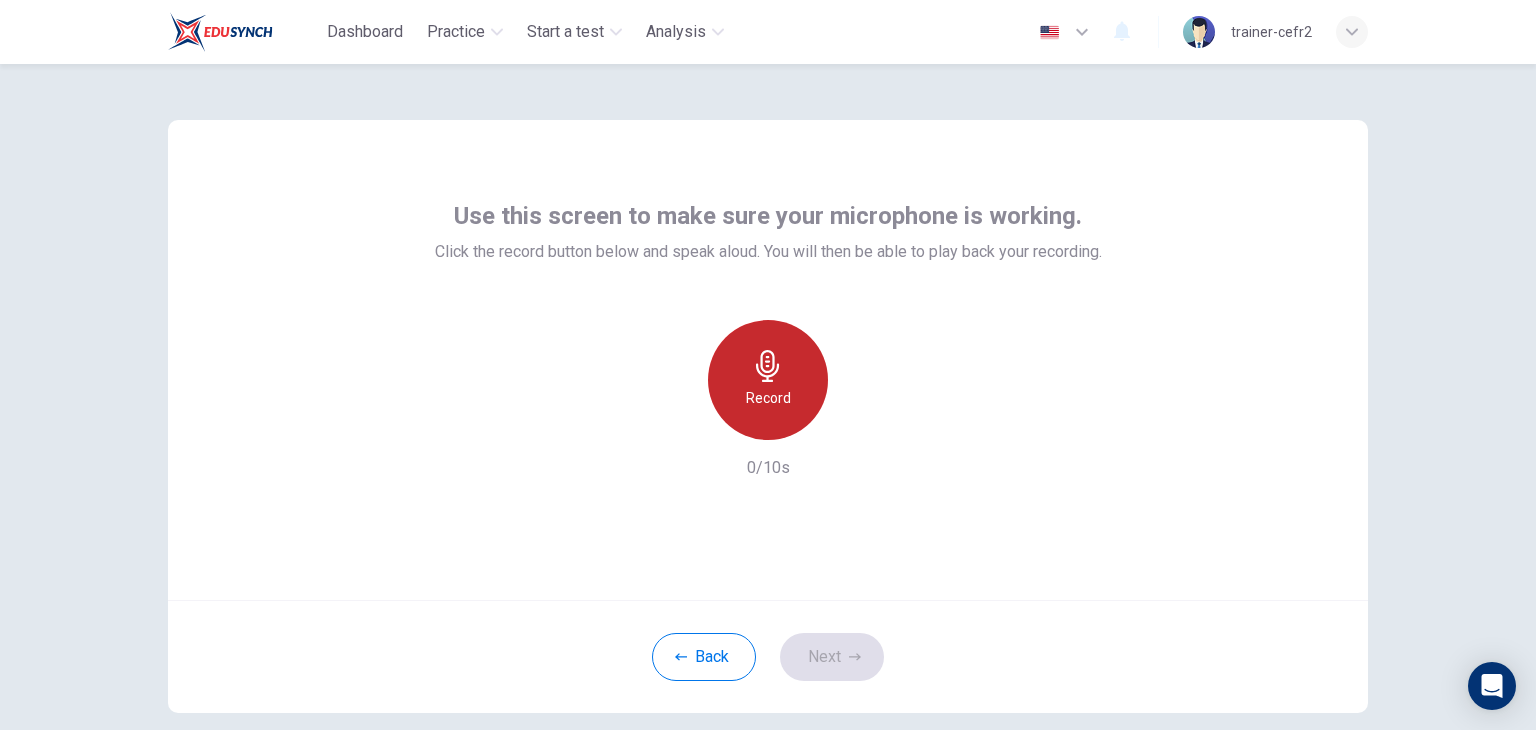 click on "Record" at bounding box center (768, 398) 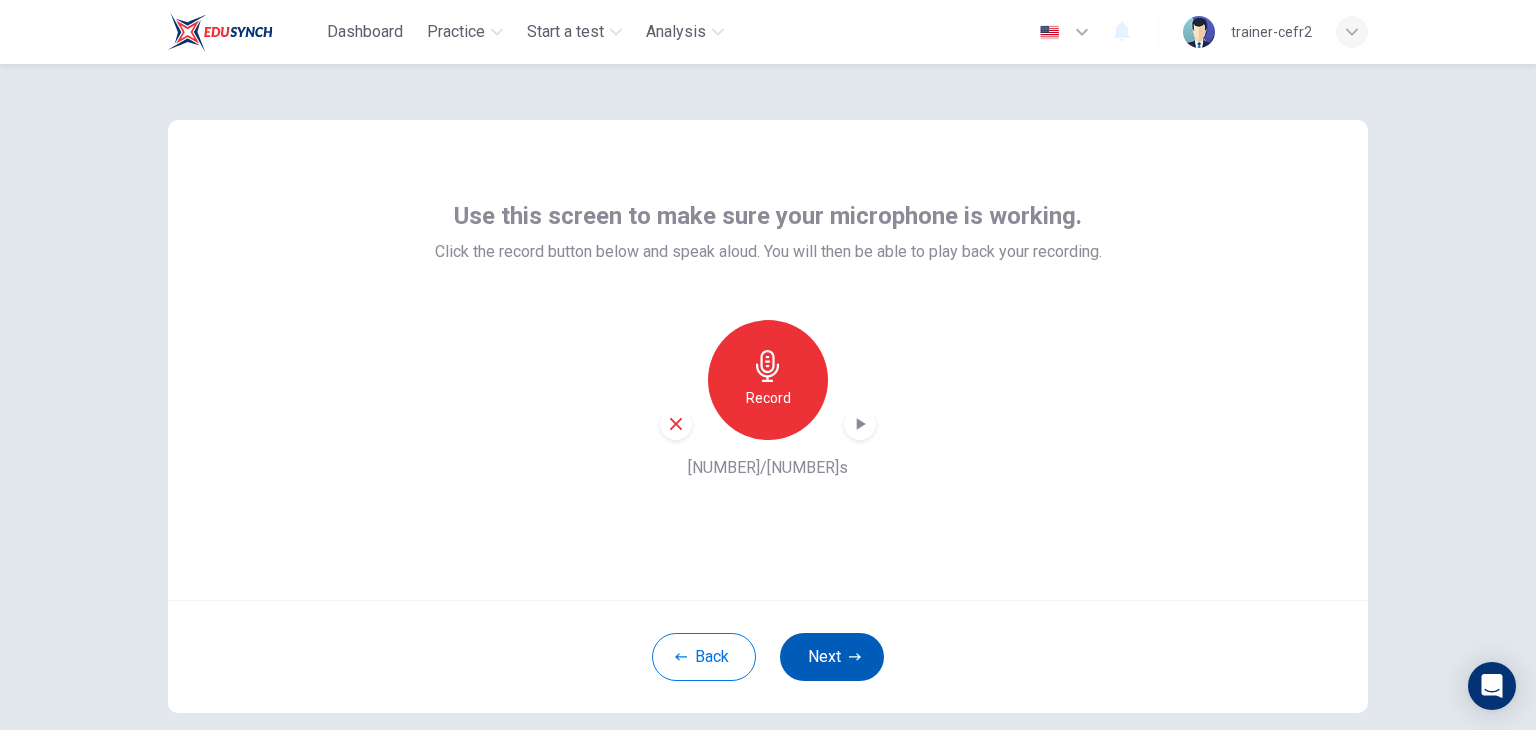 click on "Next" at bounding box center (832, 657) 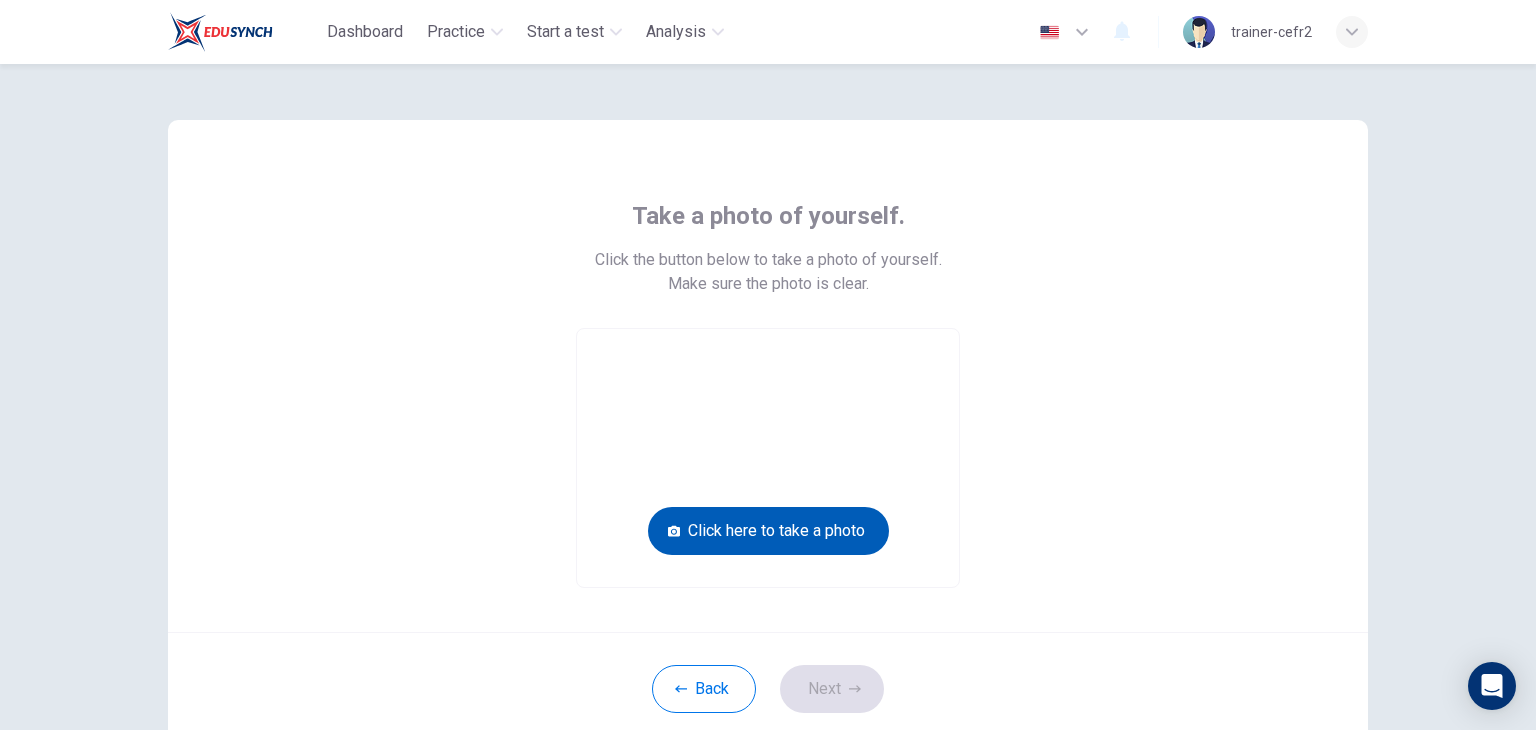click on "Click here to take a photo" at bounding box center (768, 531) 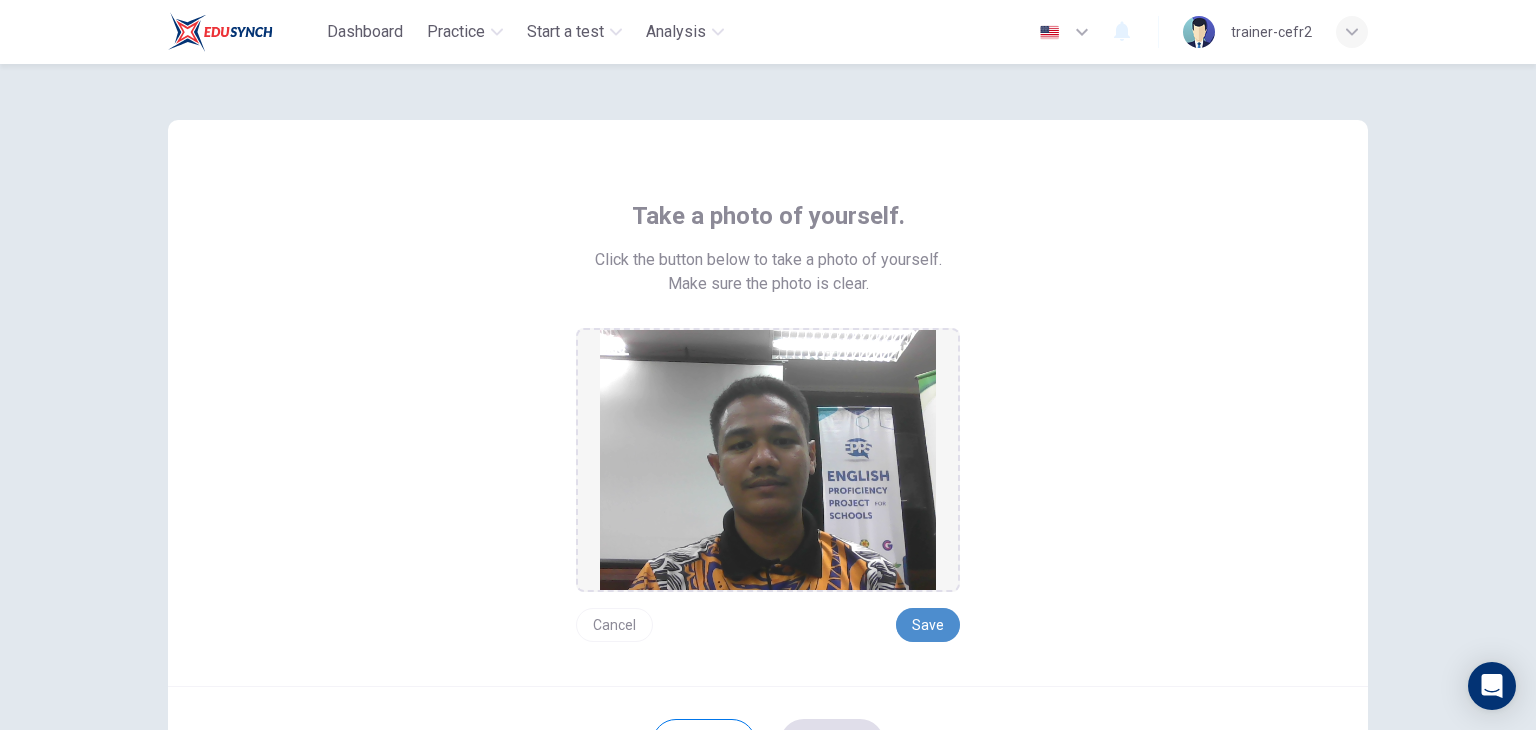 click on "Save" at bounding box center [928, 625] 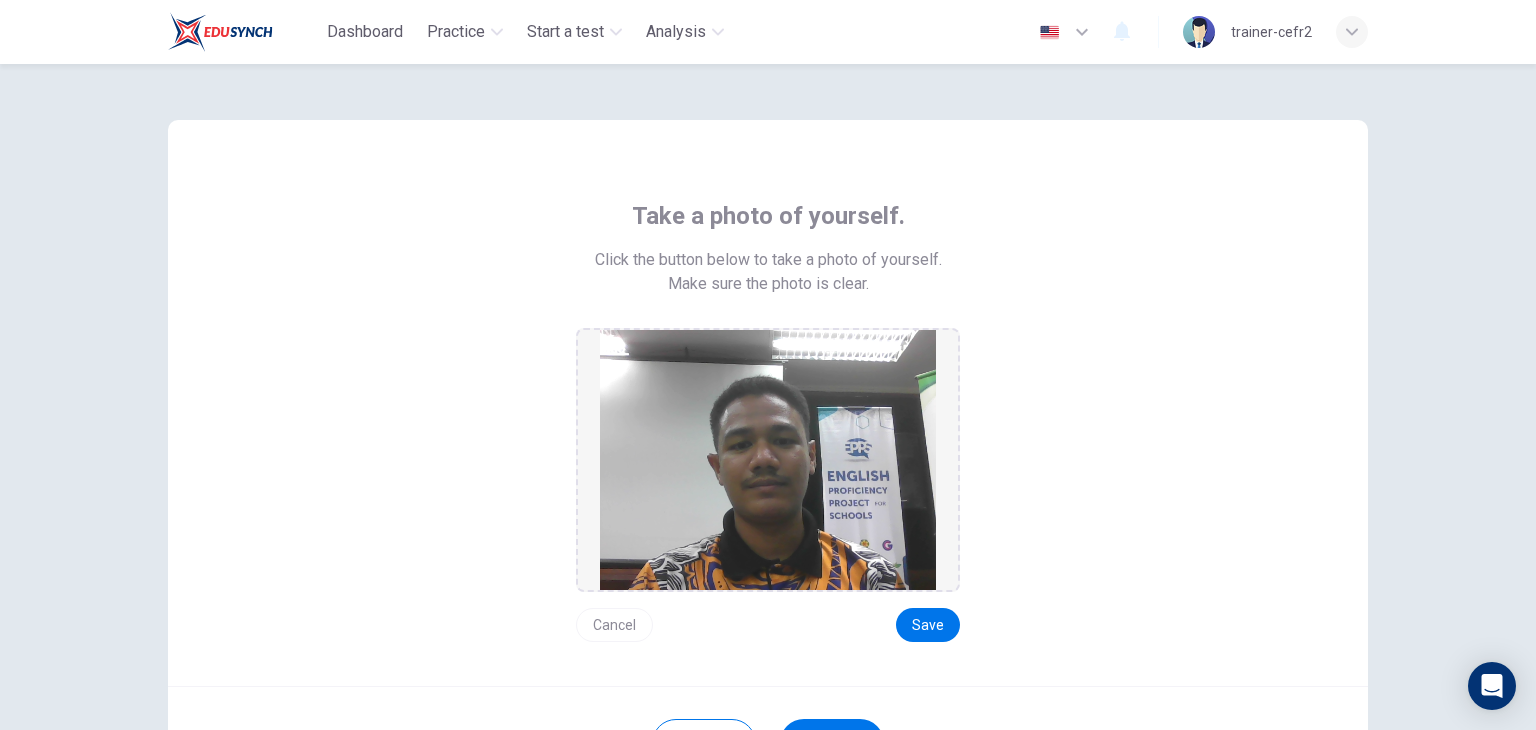 scroll, scrollTop: 188, scrollLeft: 0, axis: vertical 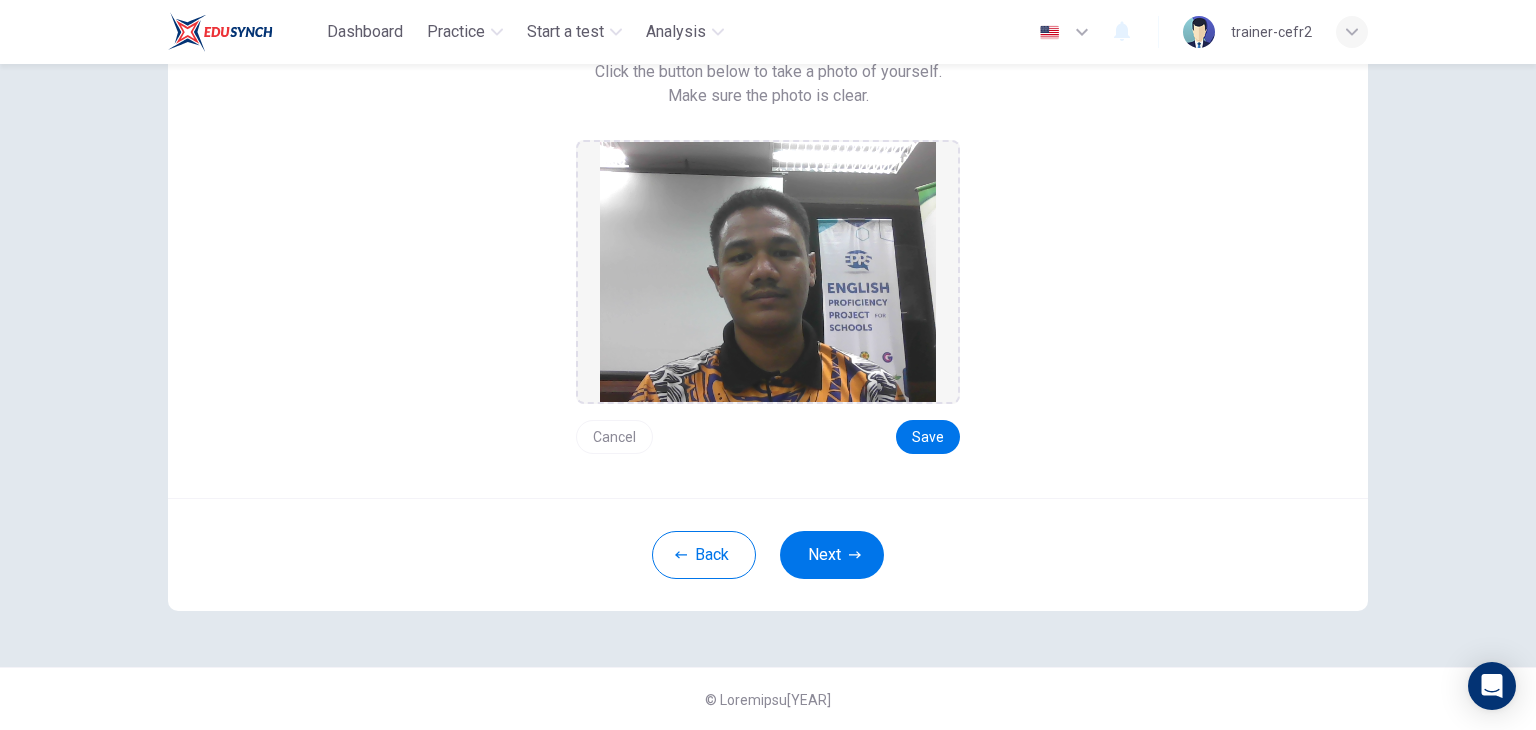 click on "Back Next" at bounding box center (768, 554) 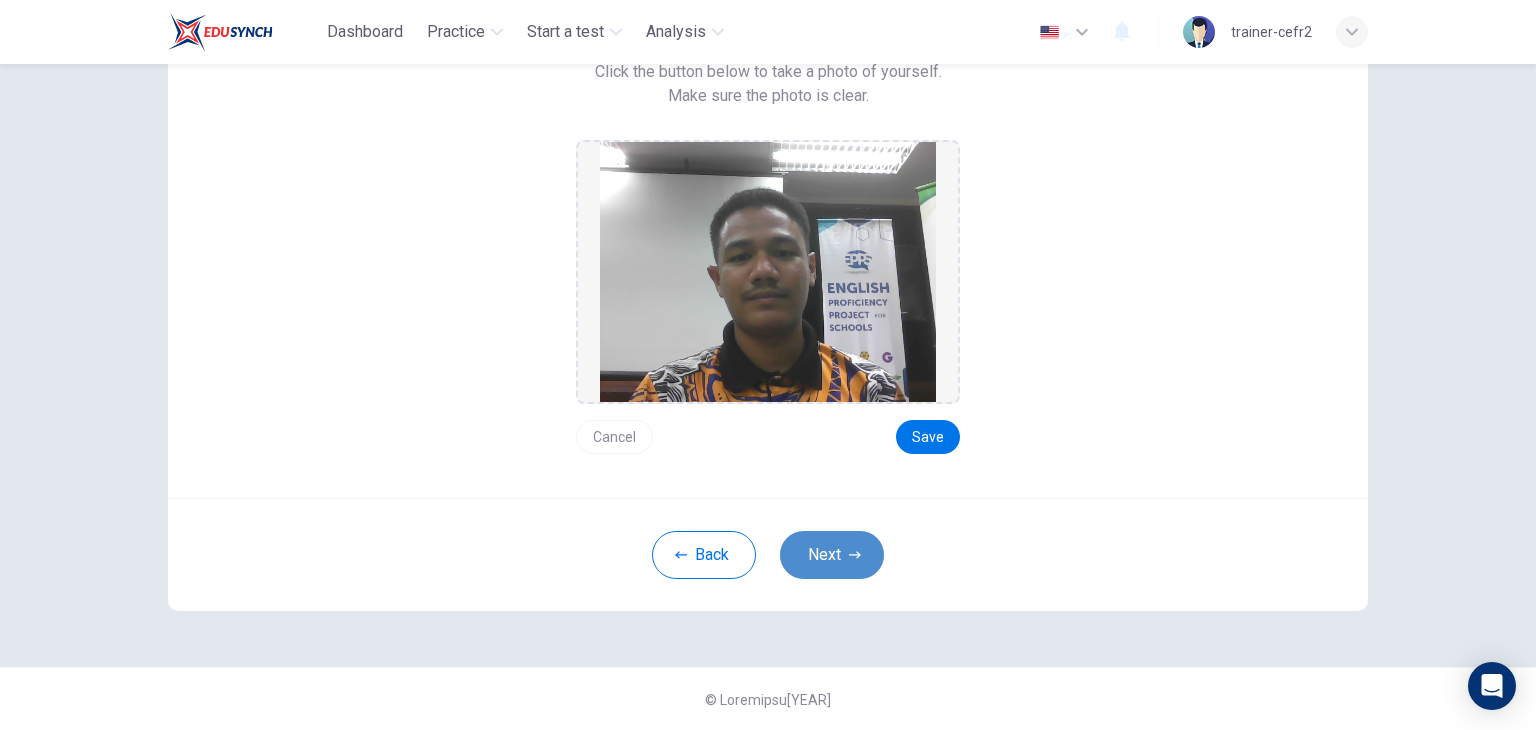 click on "Next" at bounding box center (832, 555) 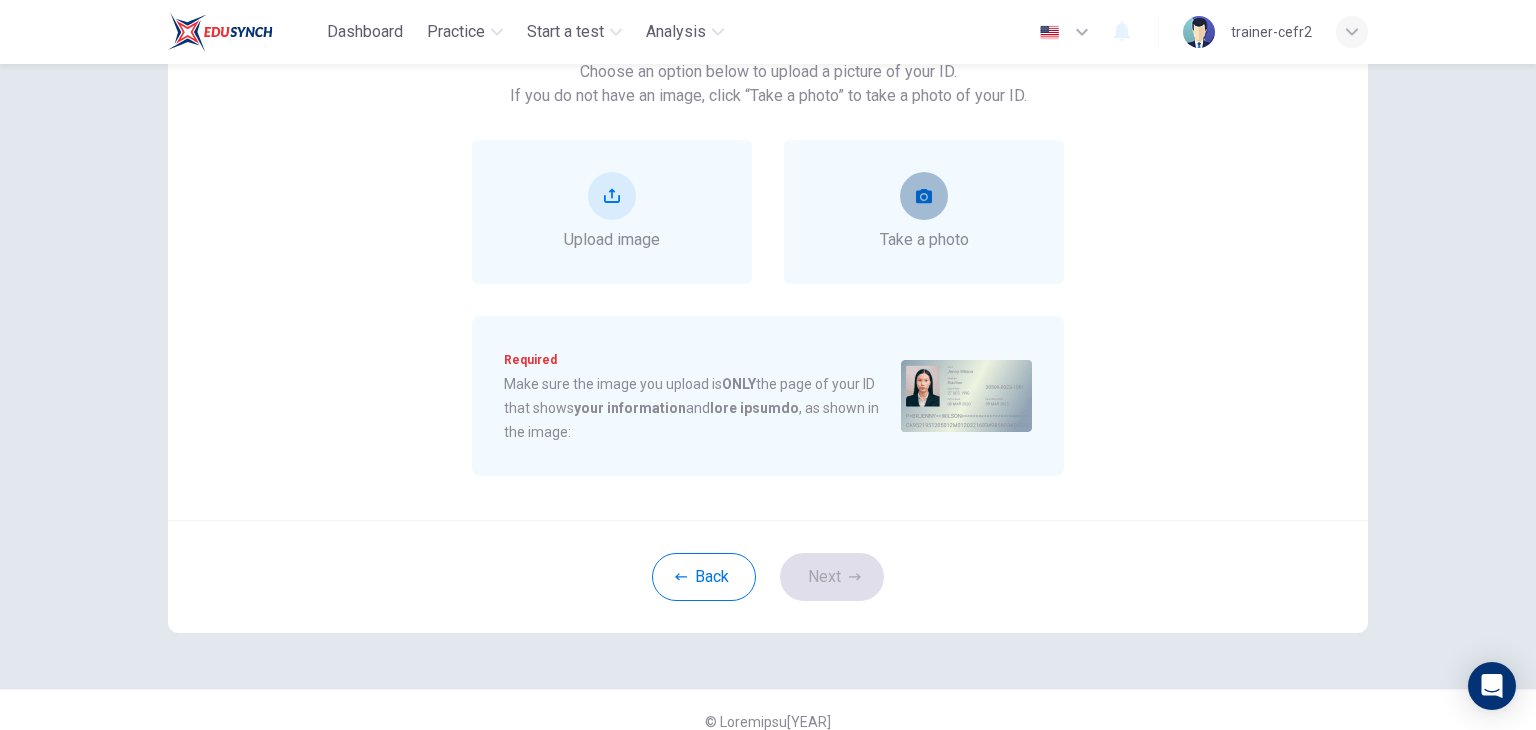 click at bounding box center [924, 196] 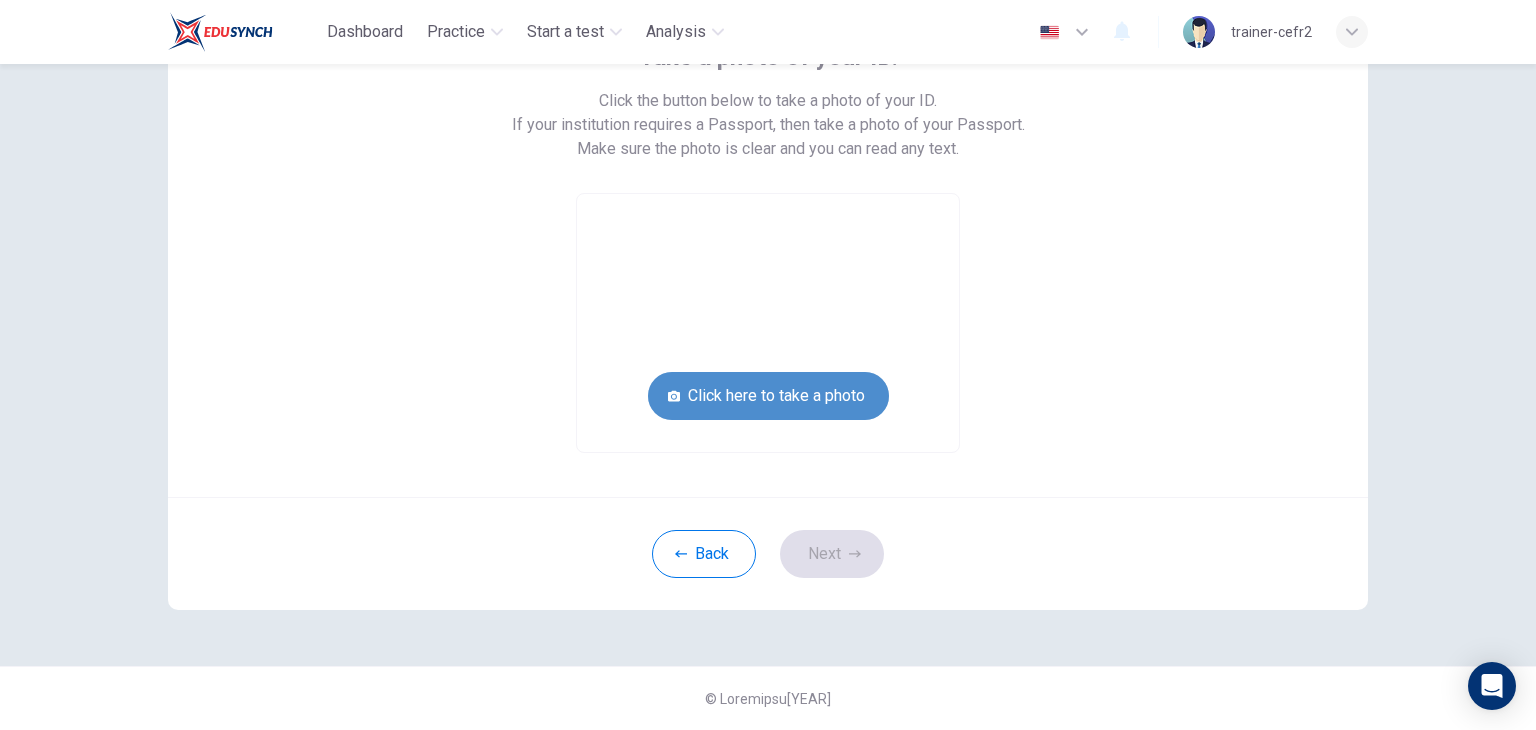 click on "Click here to take a photo" at bounding box center (768, 396) 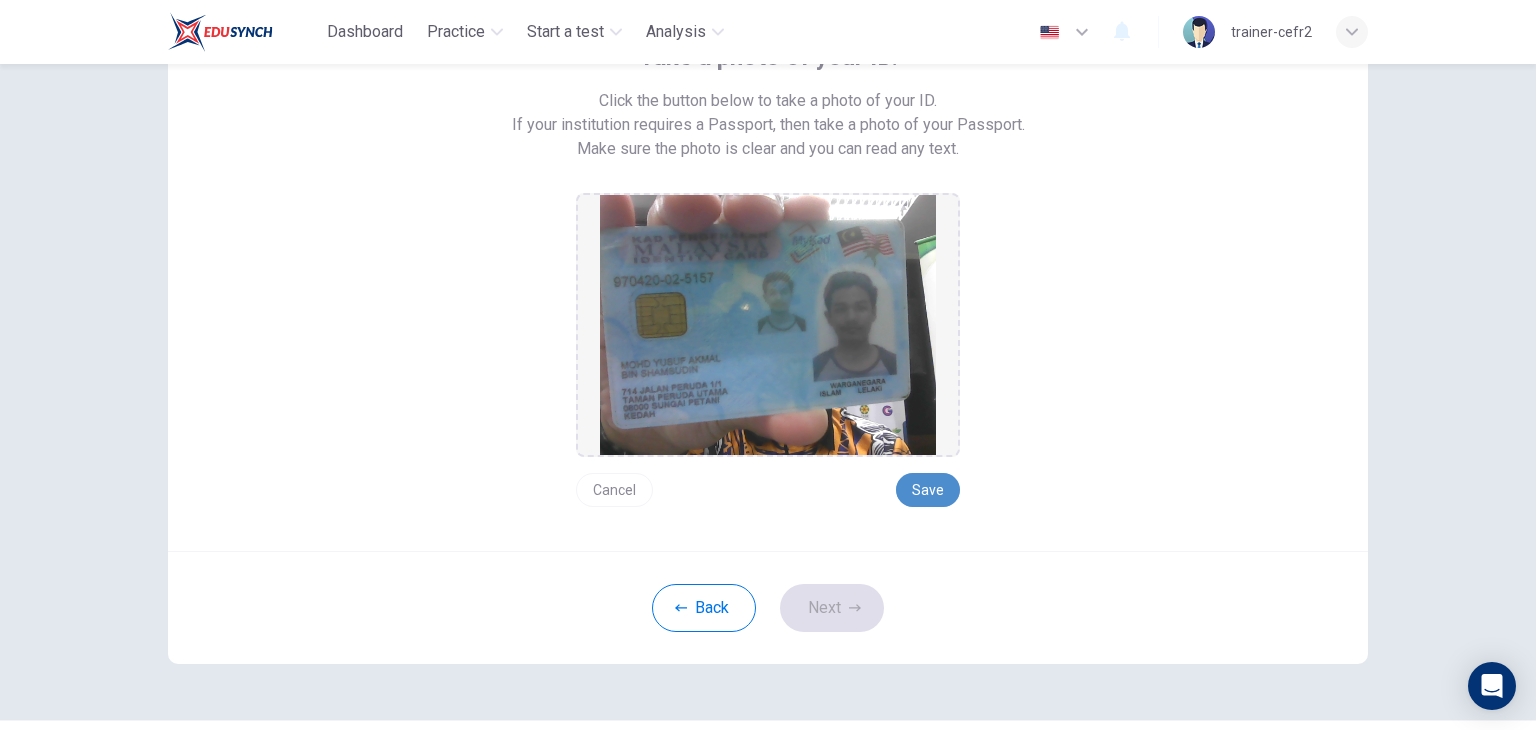 click on "Save" at bounding box center [928, 490] 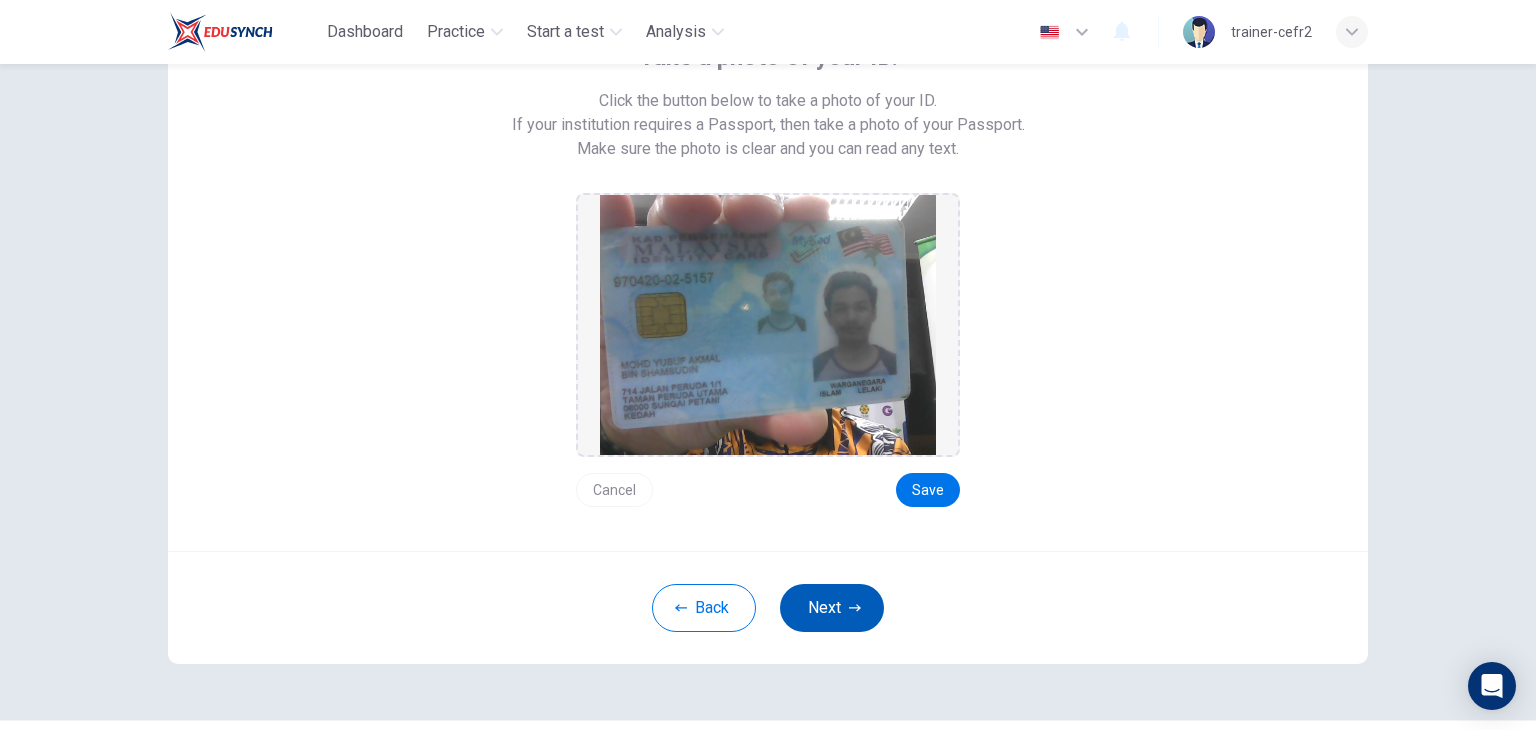 click at bounding box center (855, 608) 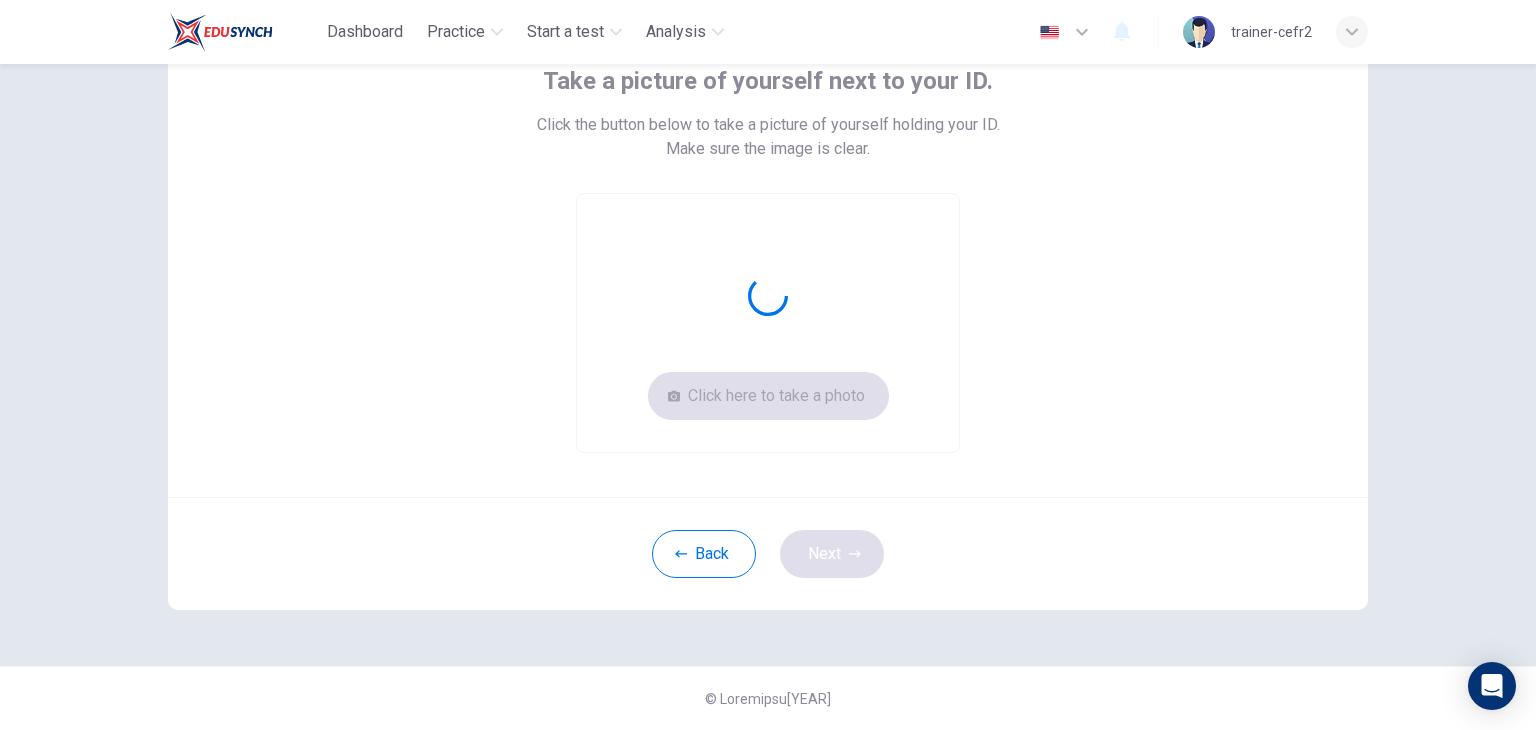 scroll, scrollTop: 135, scrollLeft: 0, axis: vertical 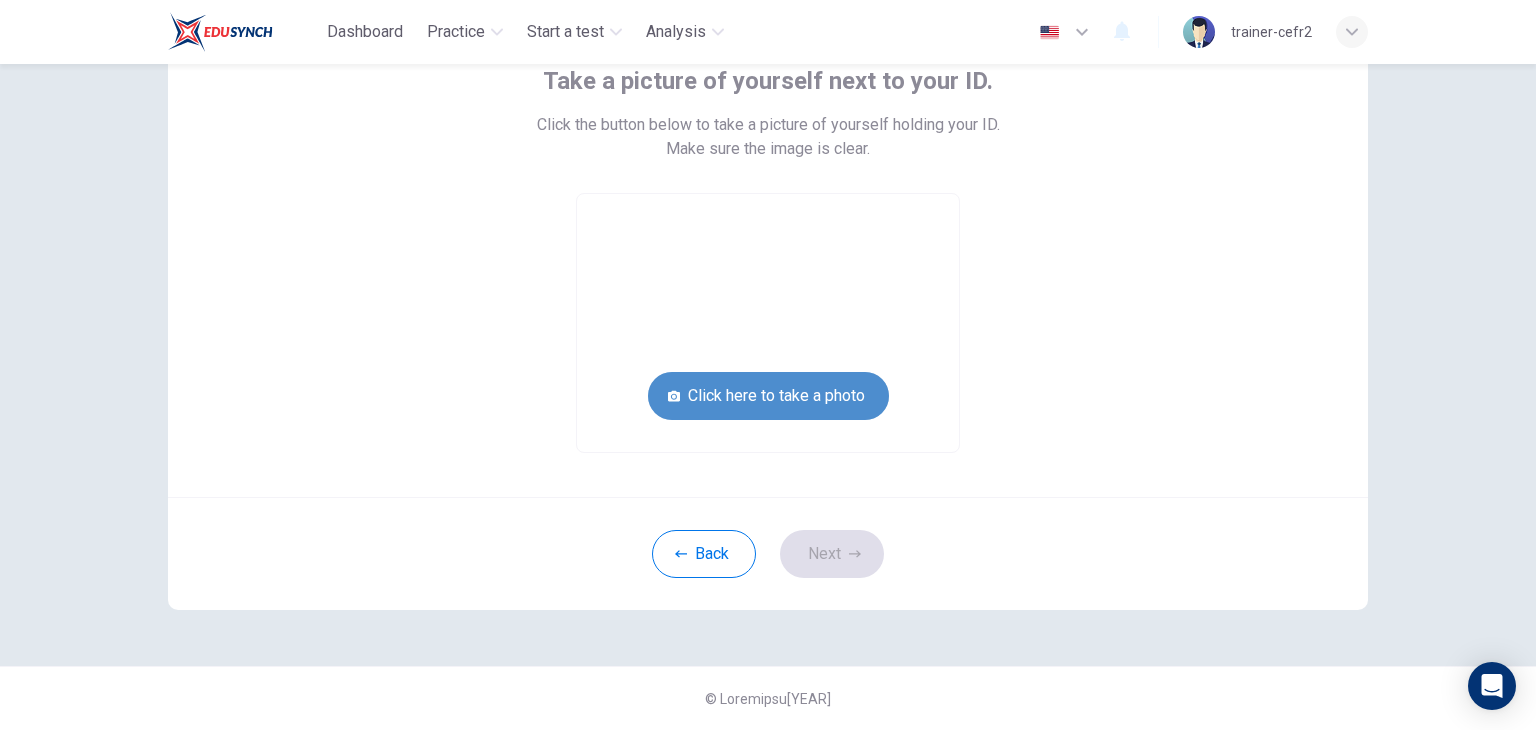click on "Click here to take a photo" at bounding box center [768, 396] 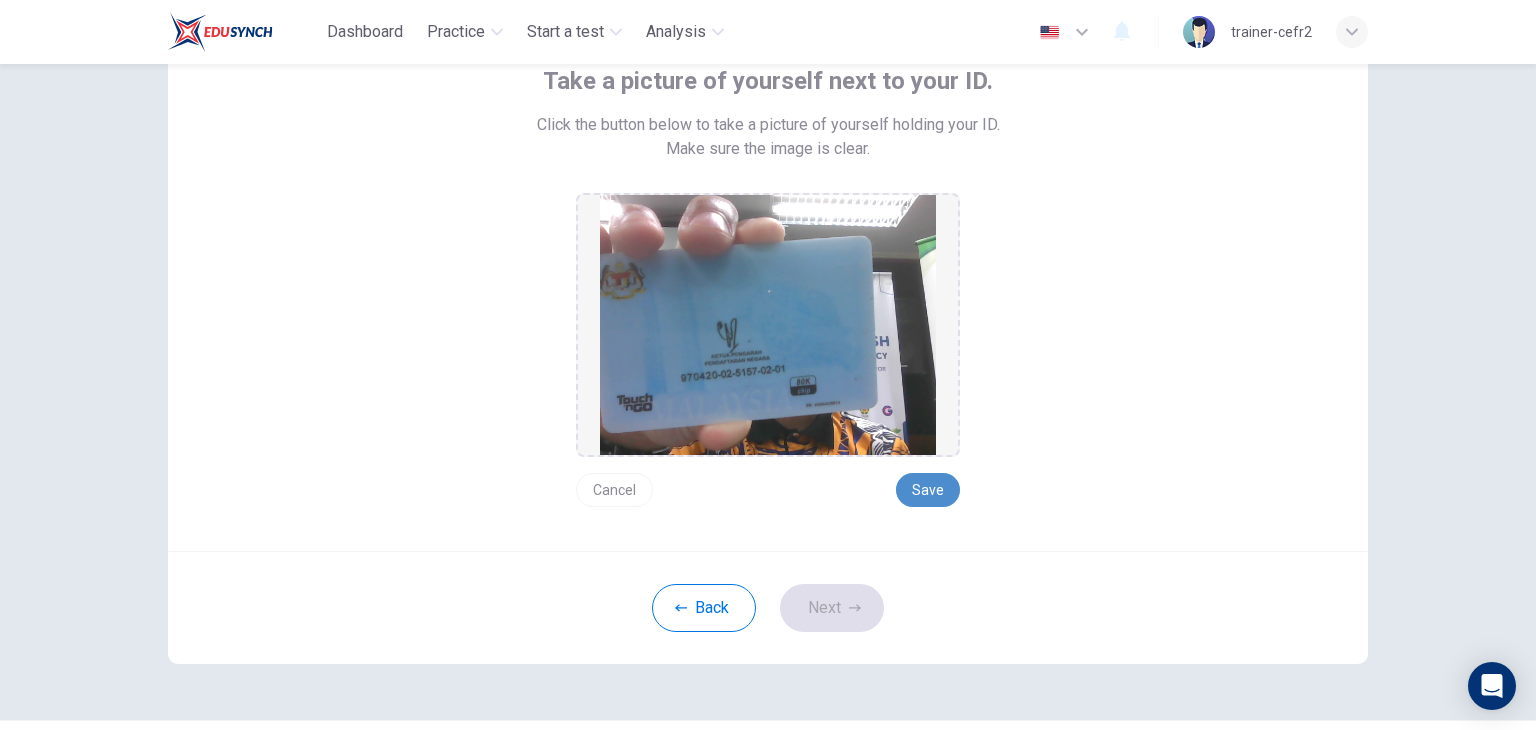 click on "Save" at bounding box center (928, 490) 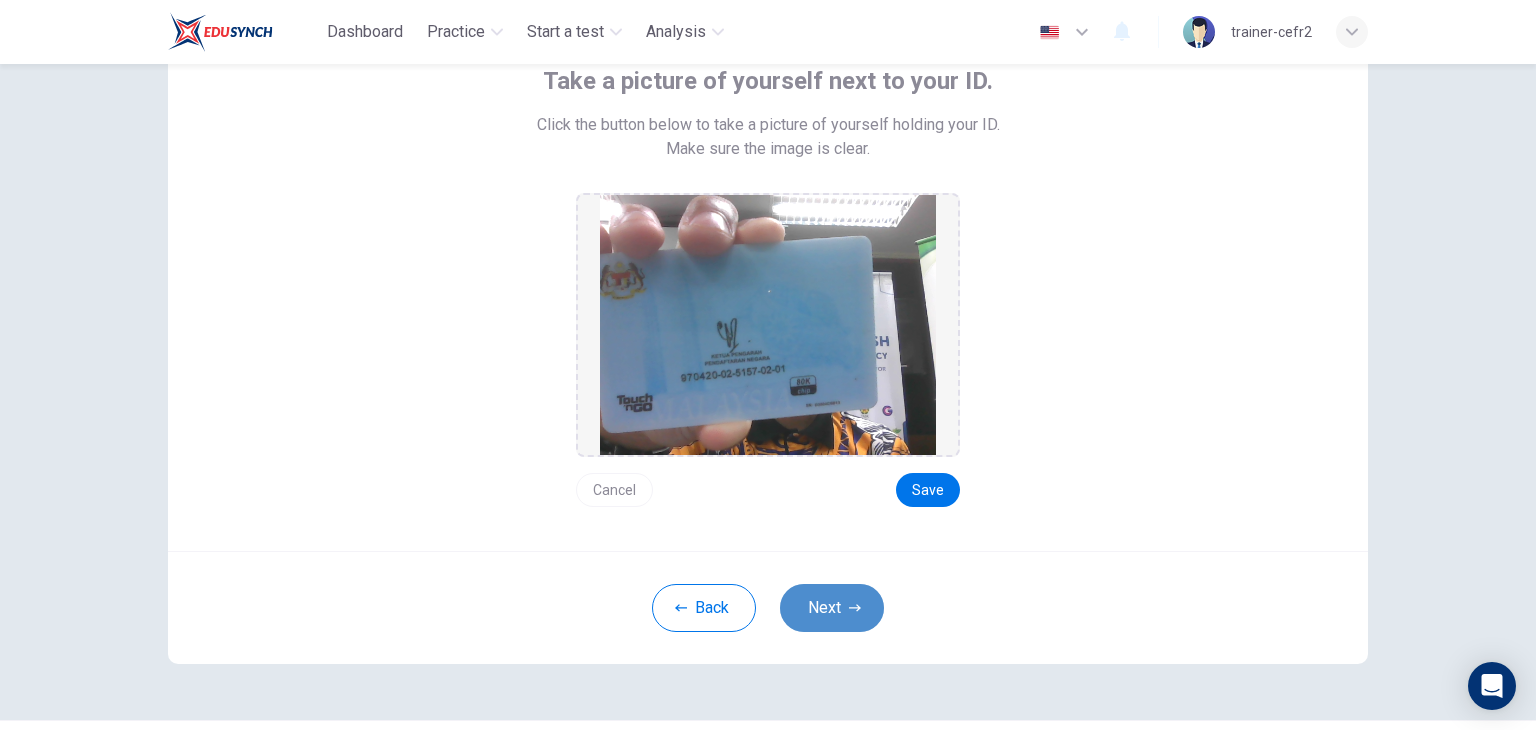 click on "Next" at bounding box center [832, 608] 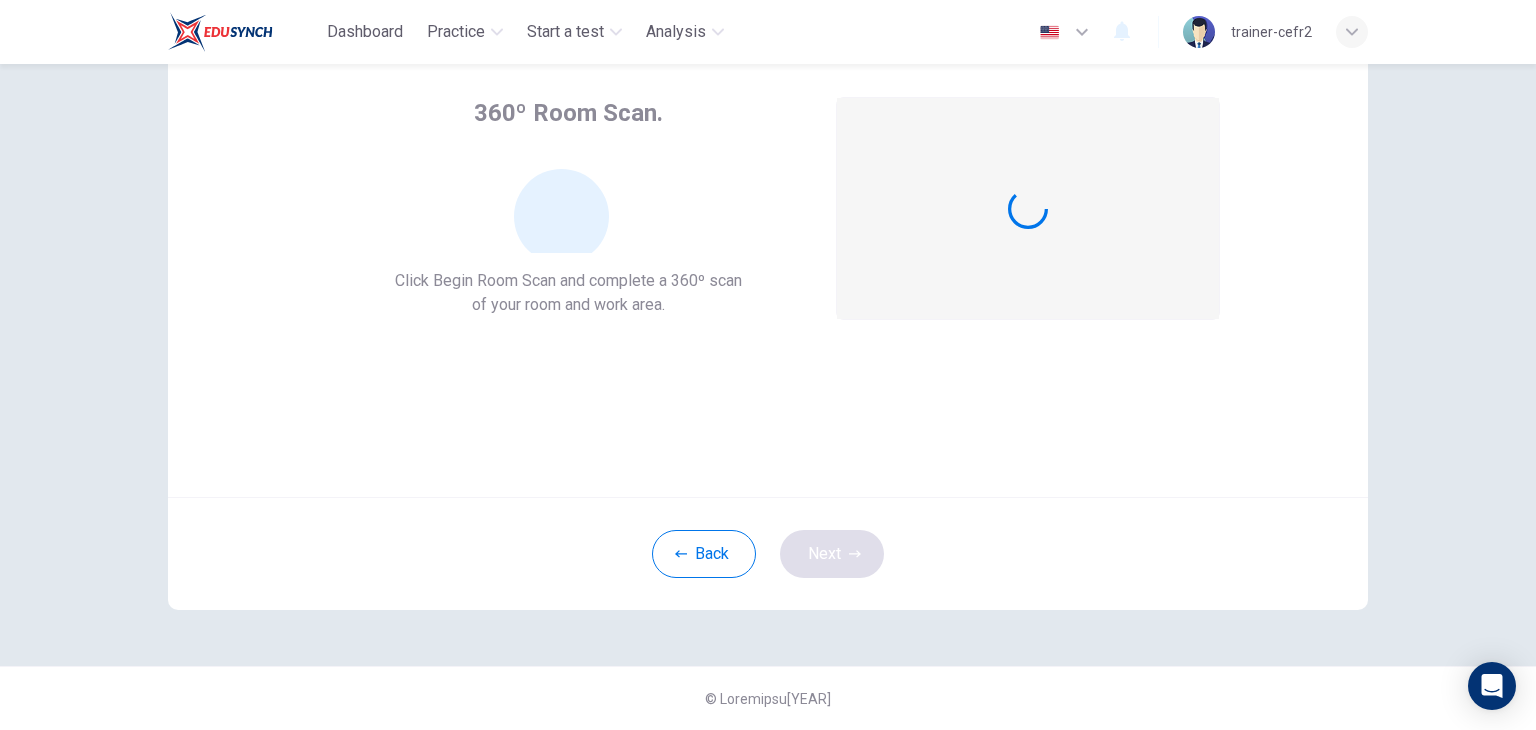 scroll, scrollTop: 103, scrollLeft: 0, axis: vertical 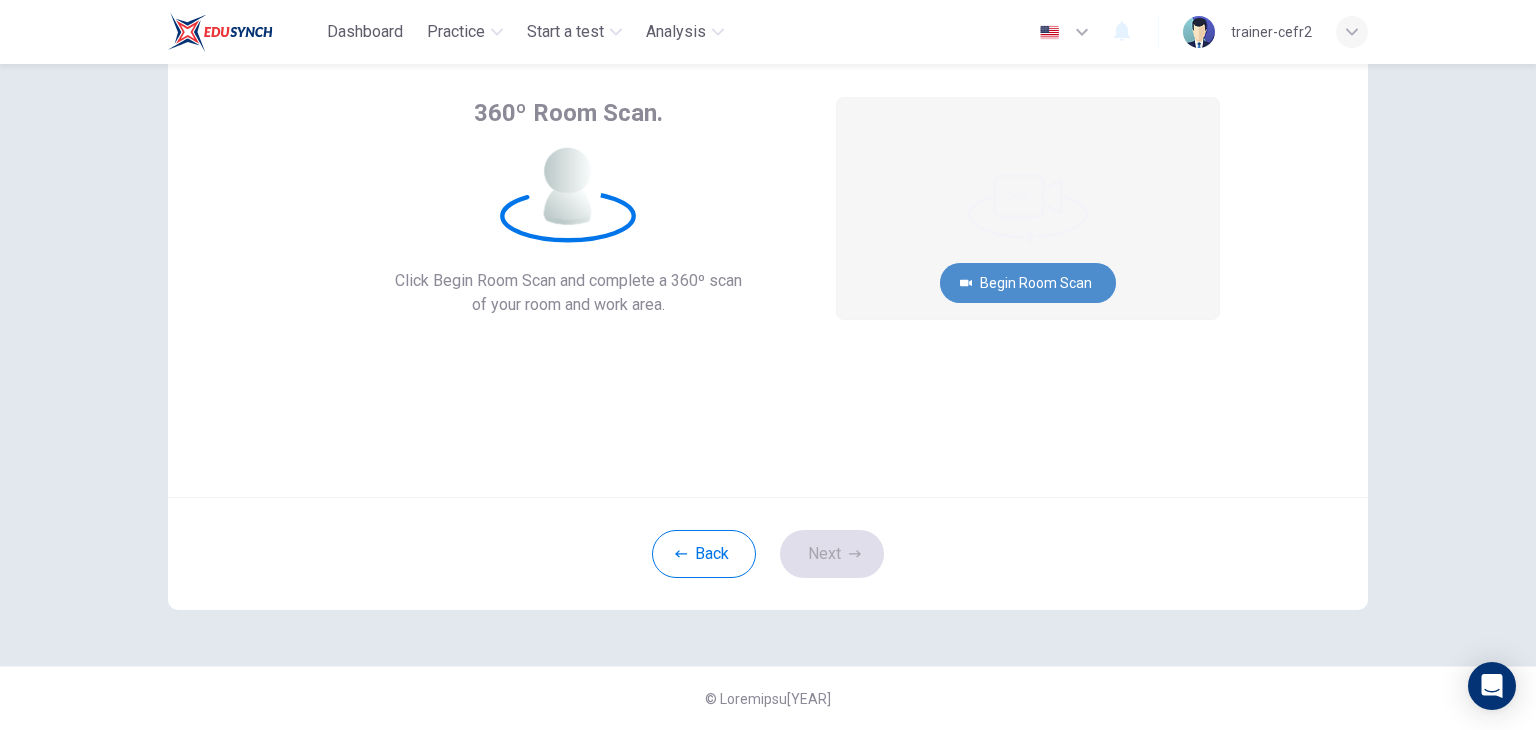click on "Begin Room Scan" at bounding box center (1028, 283) 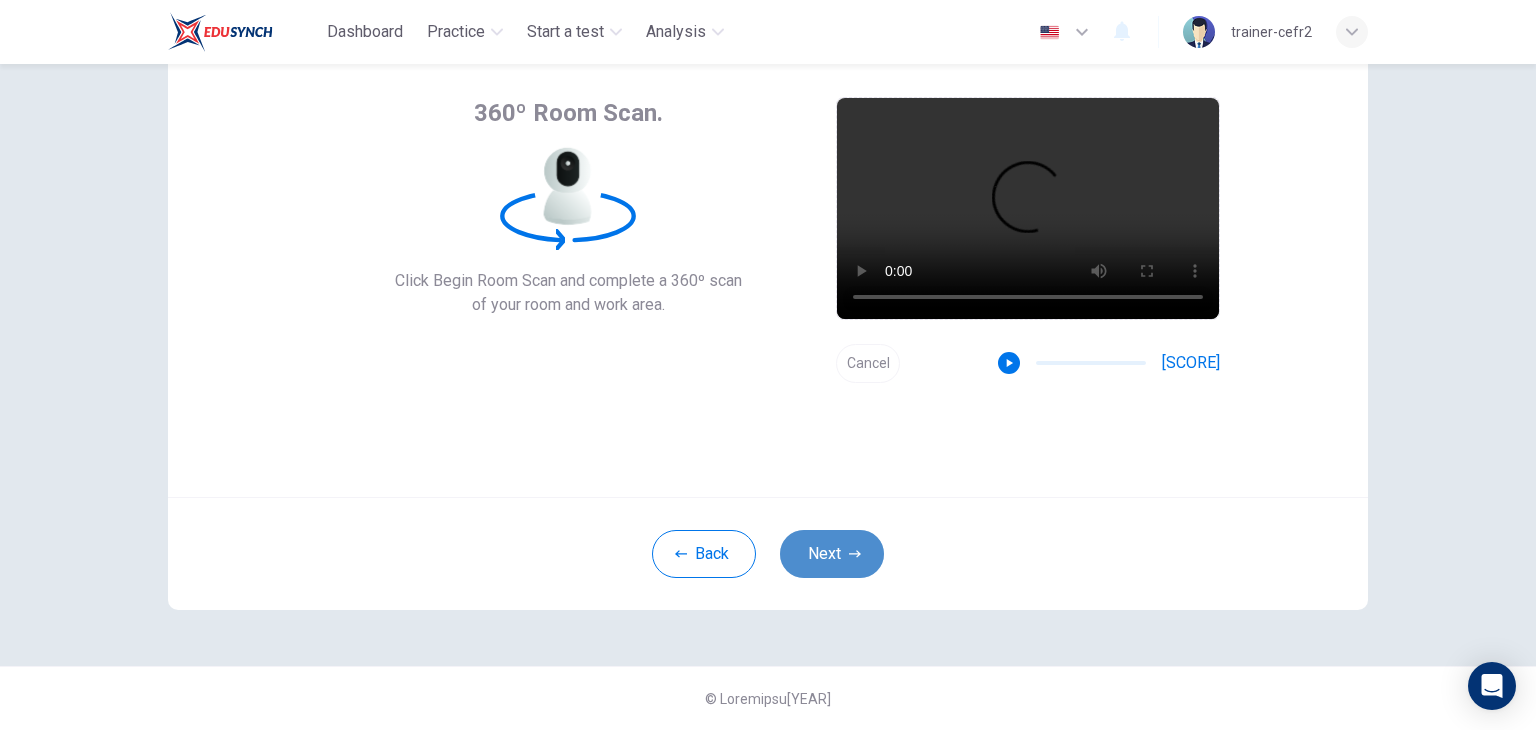 click on "Next" at bounding box center [832, 554] 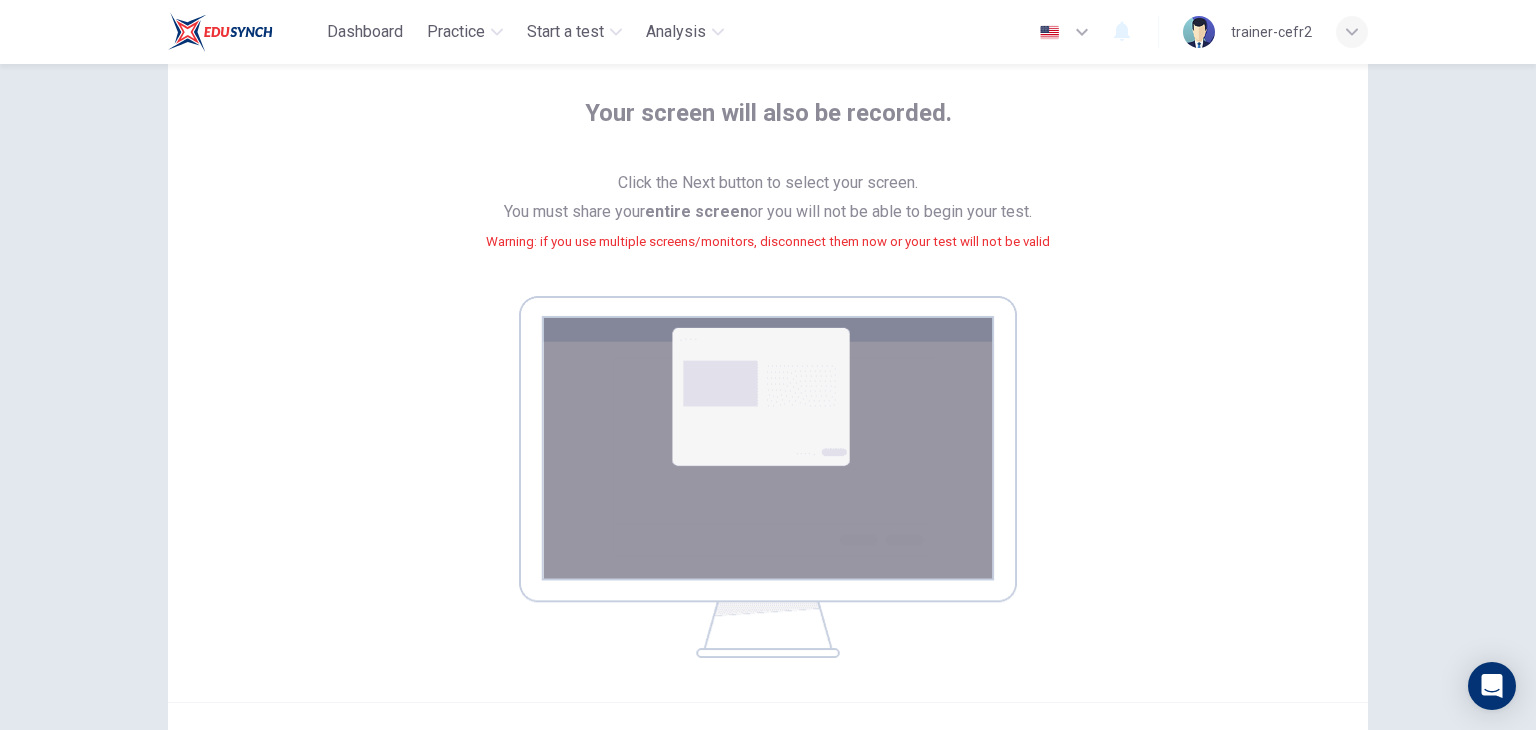 scroll, scrollTop: 308, scrollLeft: 0, axis: vertical 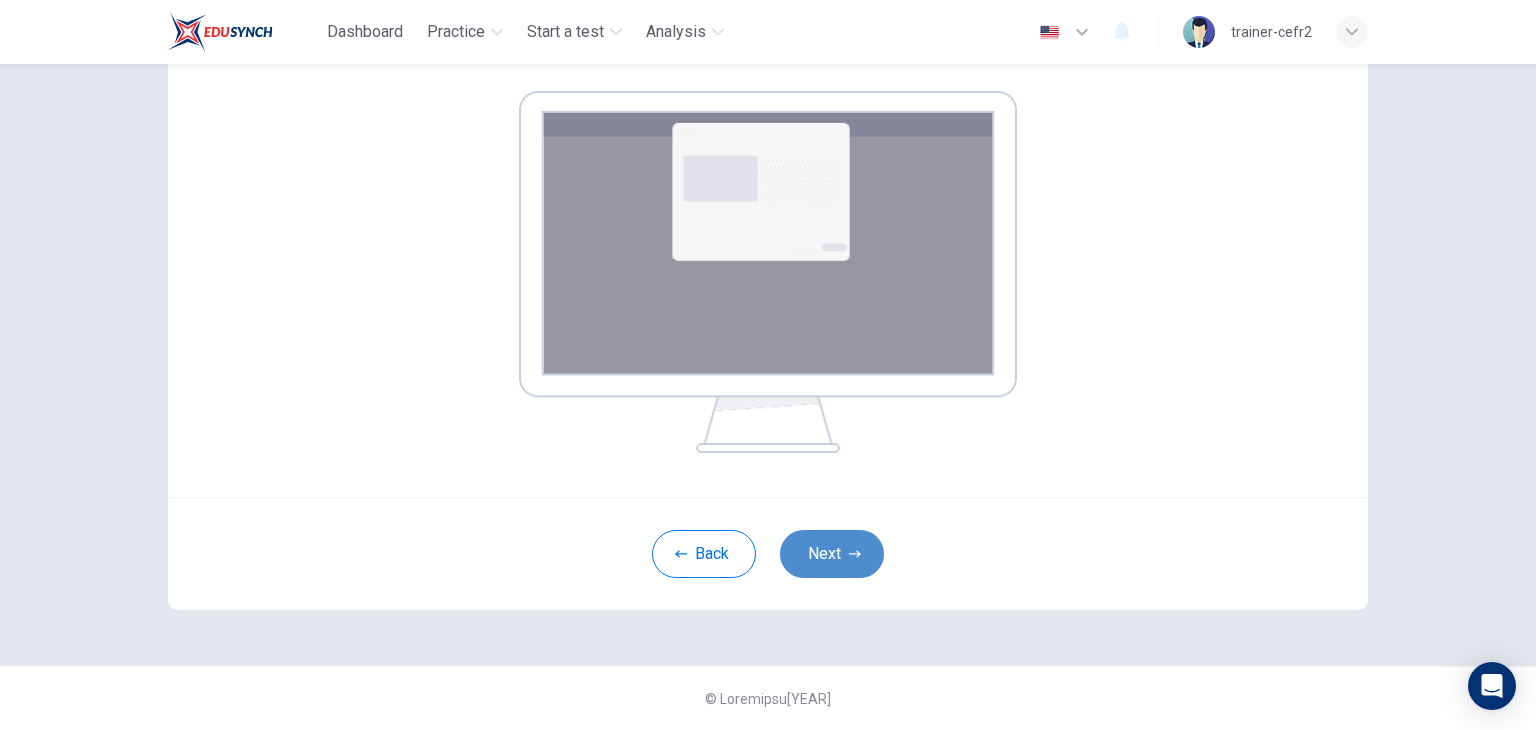 click on "Next" at bounding box center (832, 554) 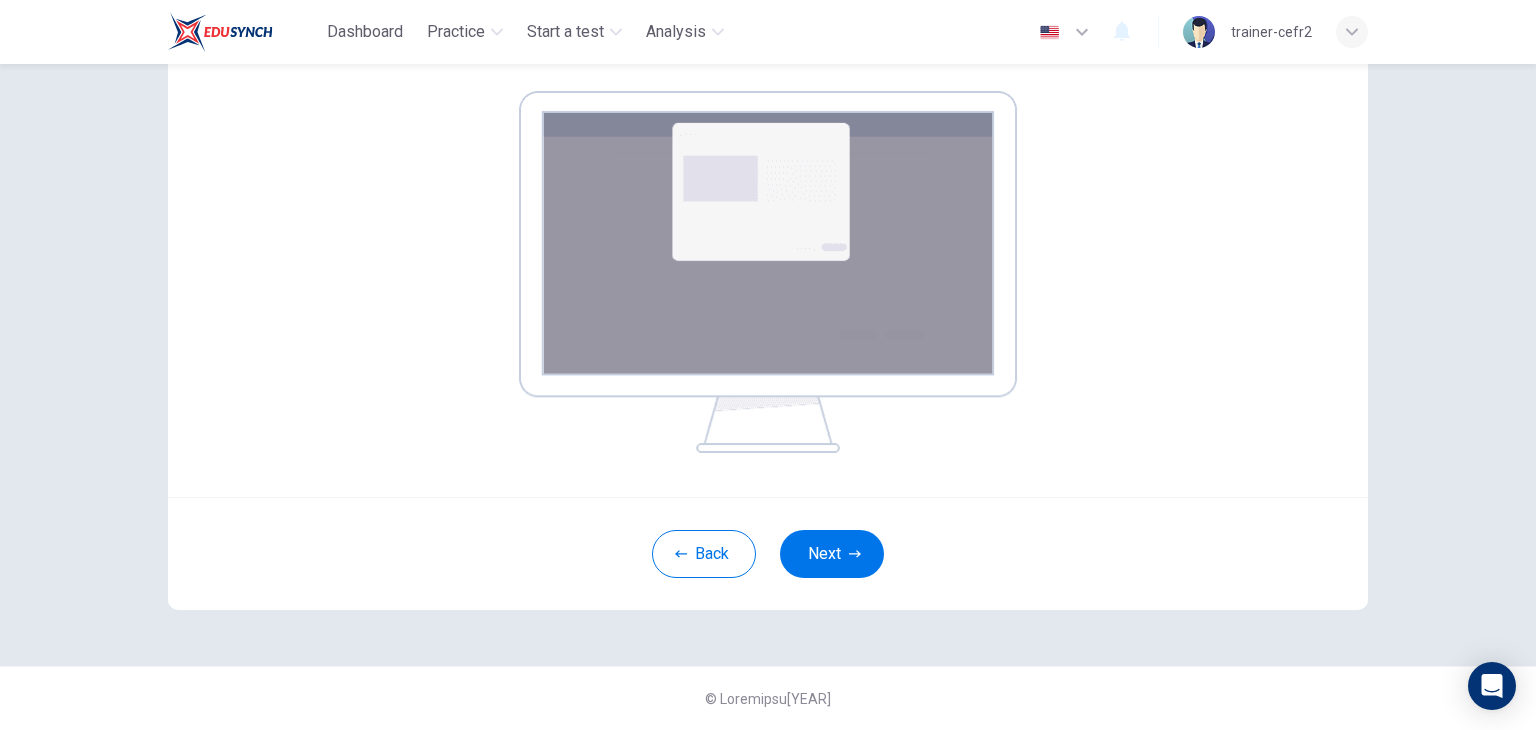 scroll, scrollTop: 103, scrollLeft: 0, axis: vertical 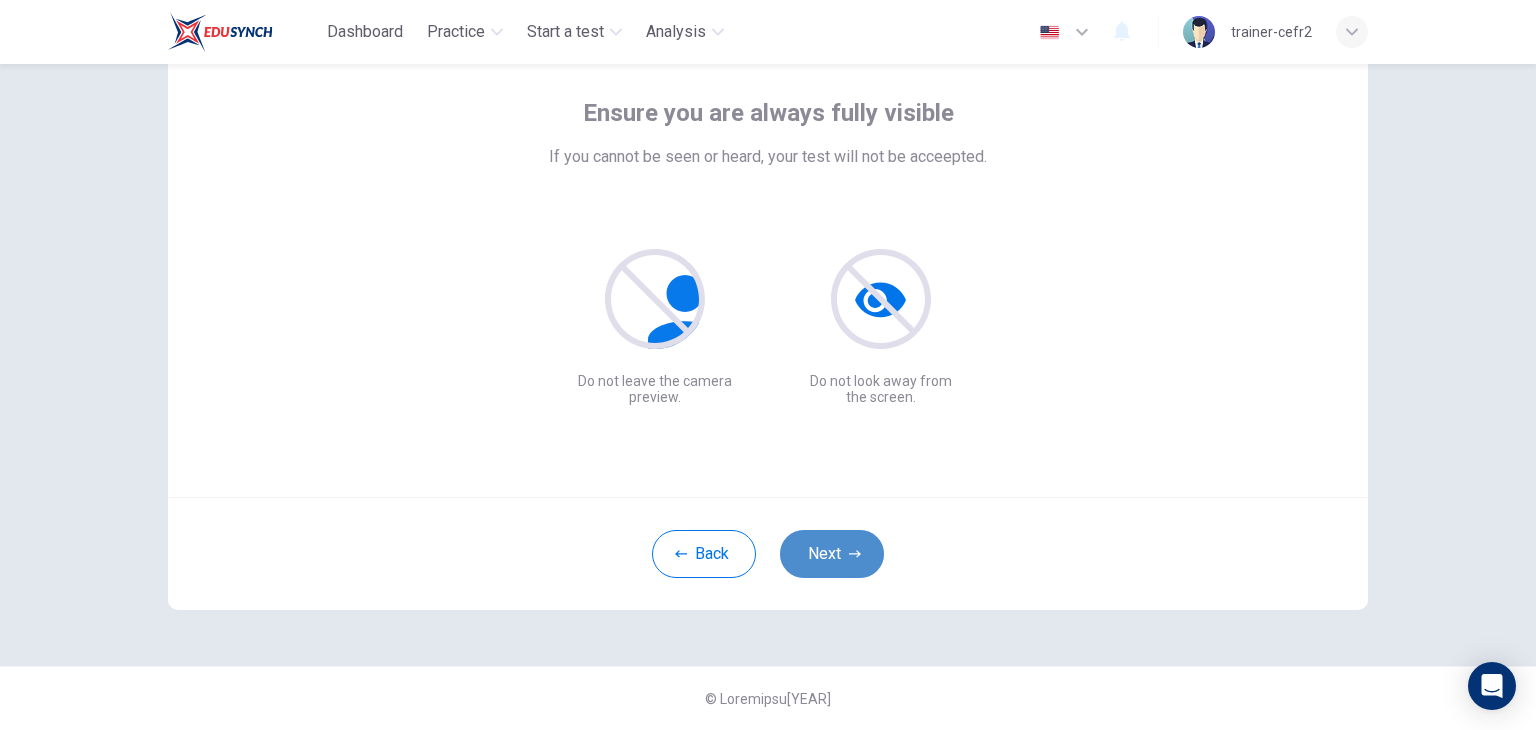 click on "Next" at bounding box center (832, 554) 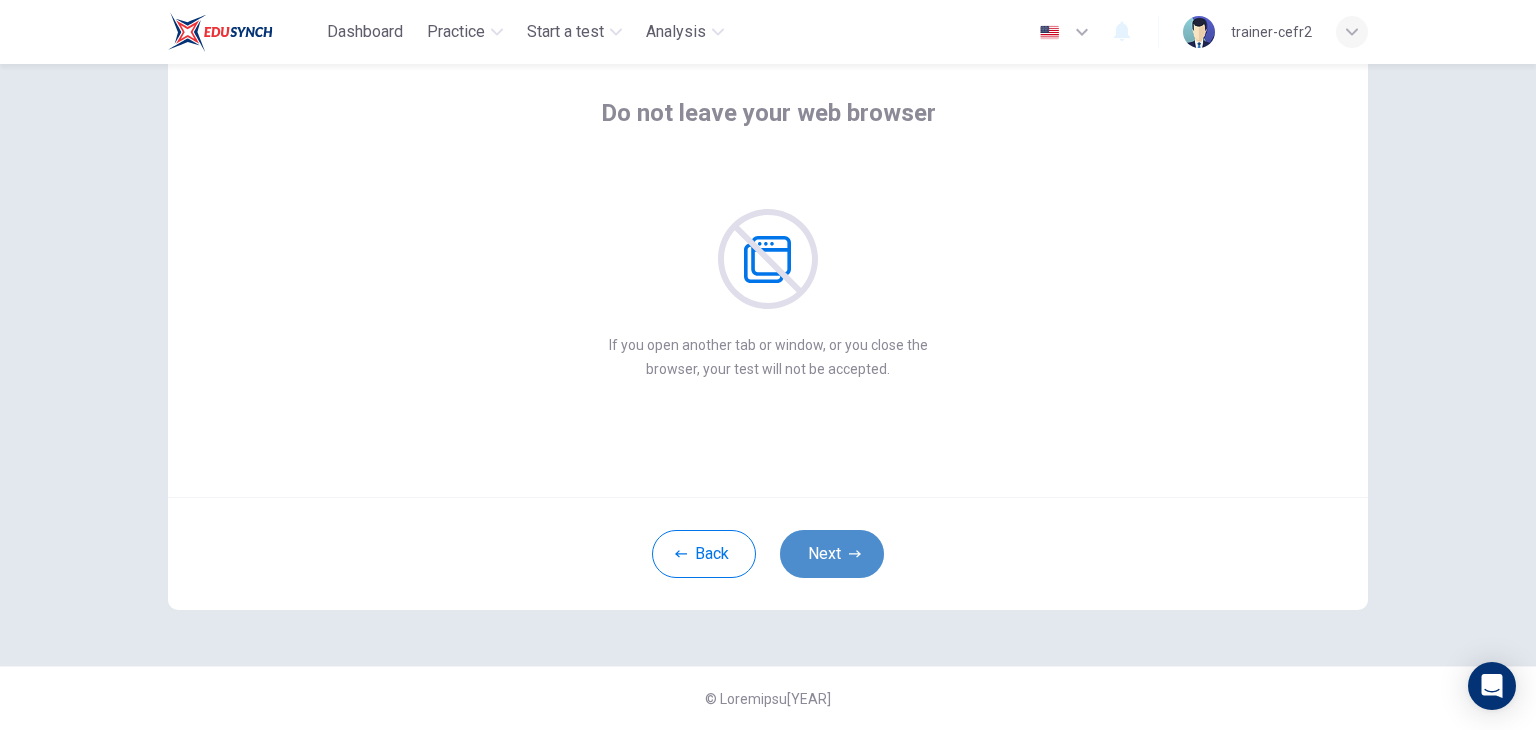 click on "Next" at bounding box center [832, 554] 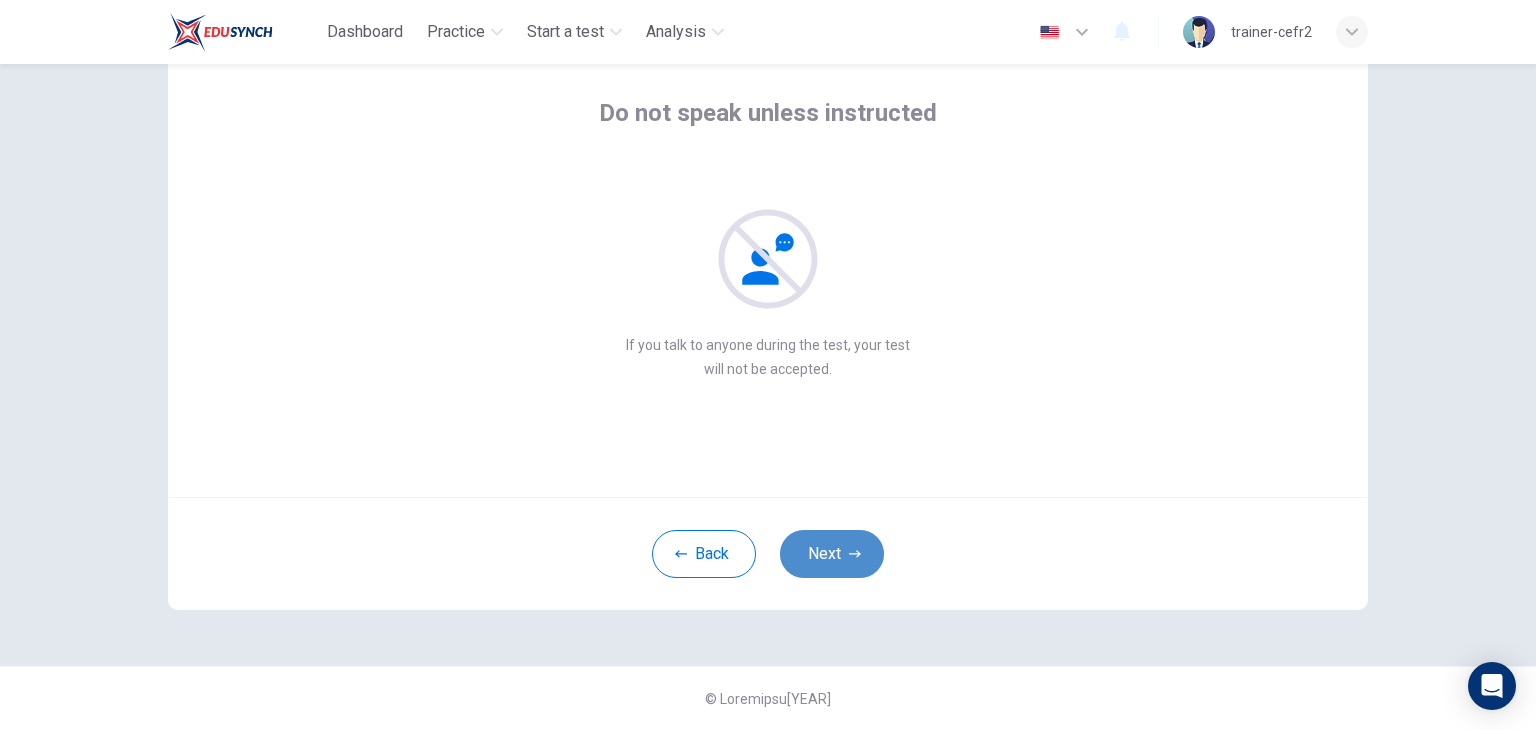 click on "Next" at bounding box center [832, 554] 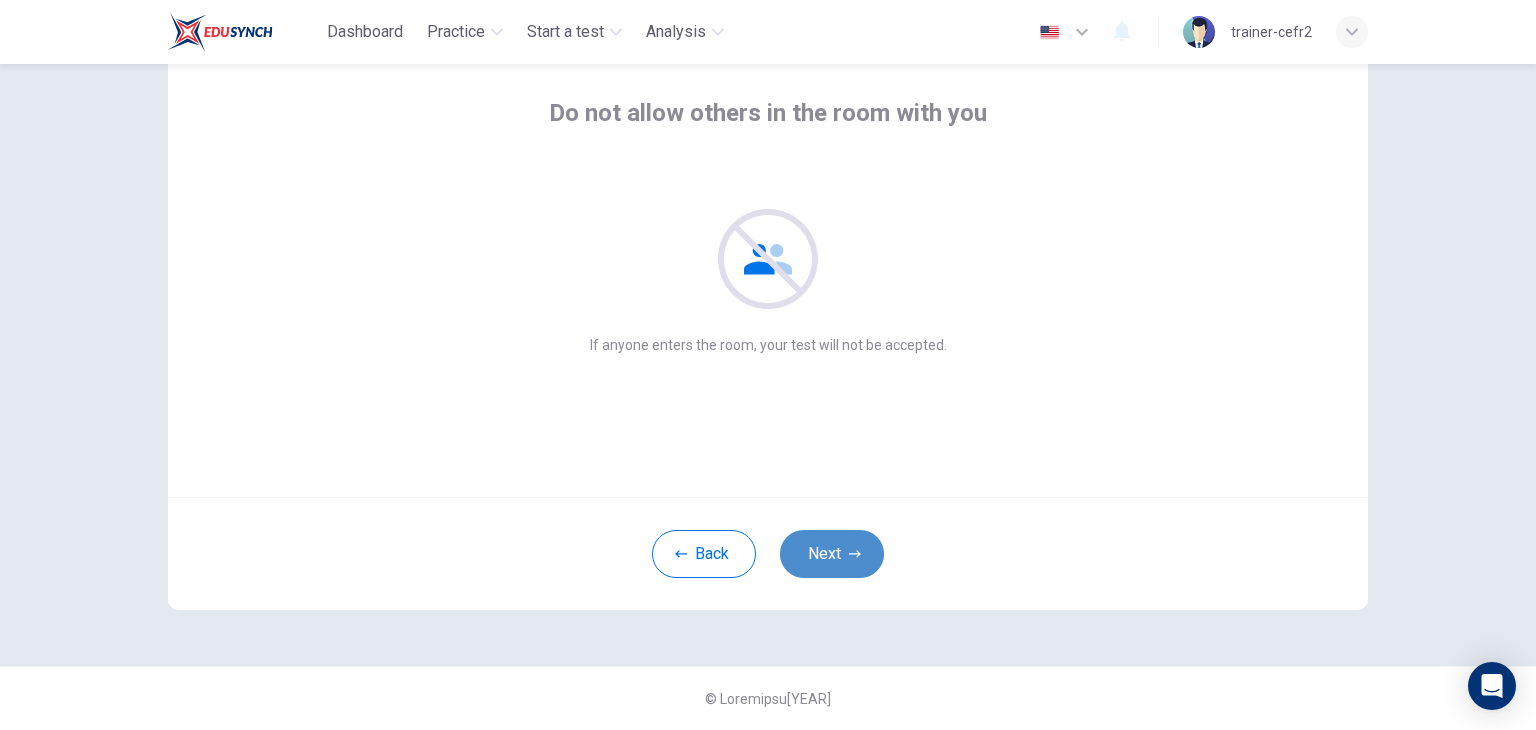 click on "Next" at bounding box center (832, 554) 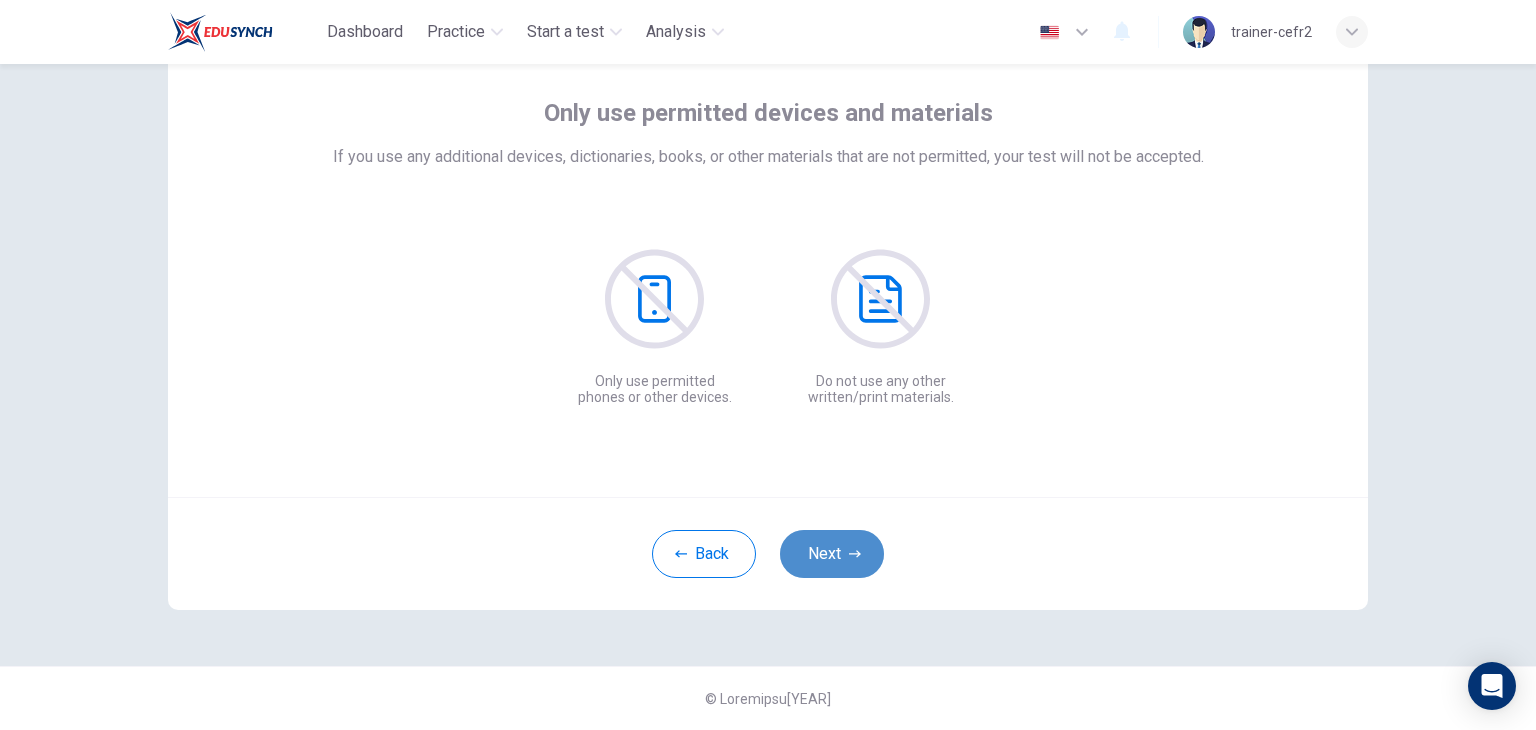 click on "Next" at bounding box center [832, 554] 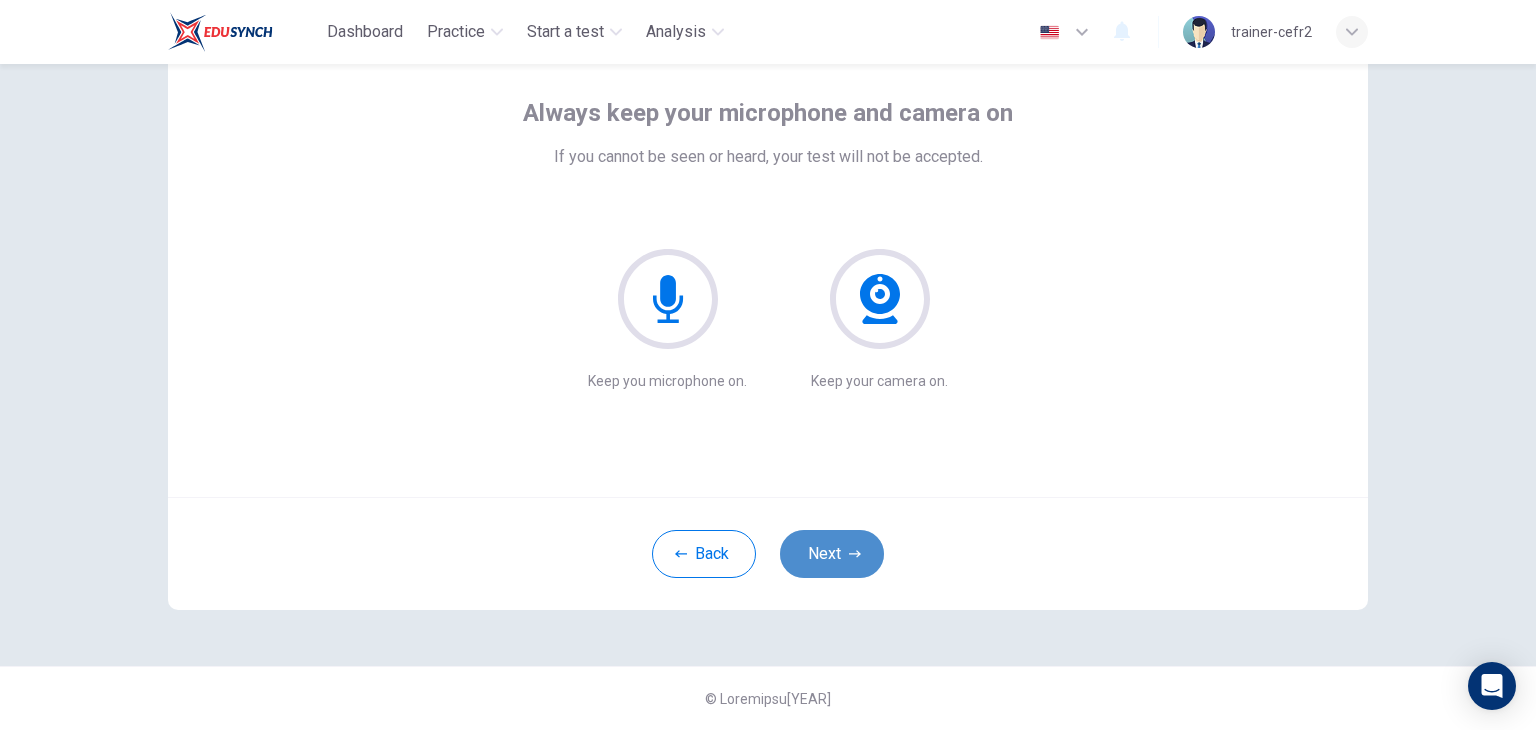 click on "Next" at bounding box center [832, 554] 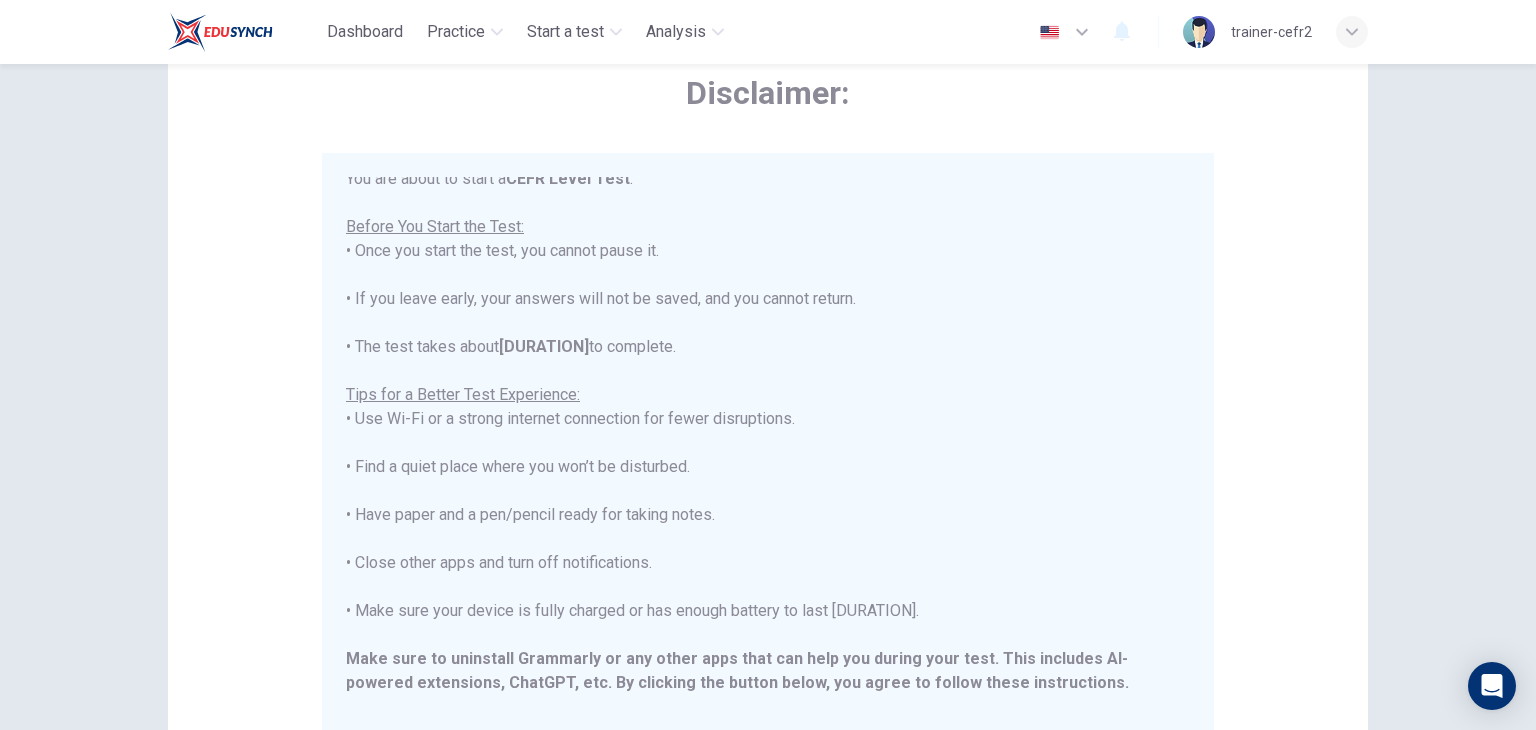 scroll, scrollTop: 191, scrollLeft: 0, axis: vertical 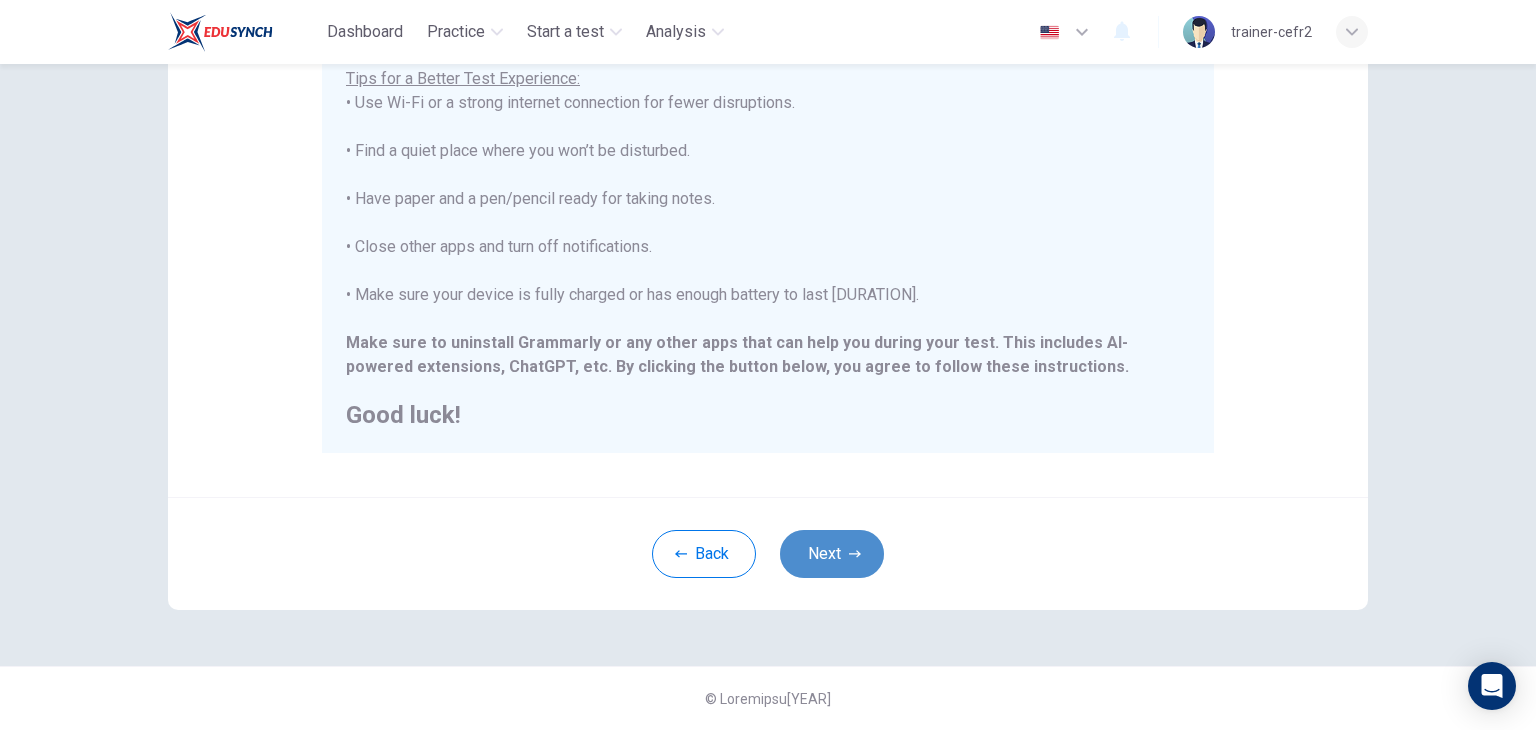 click on "Next" at bounding box center (832, 554) 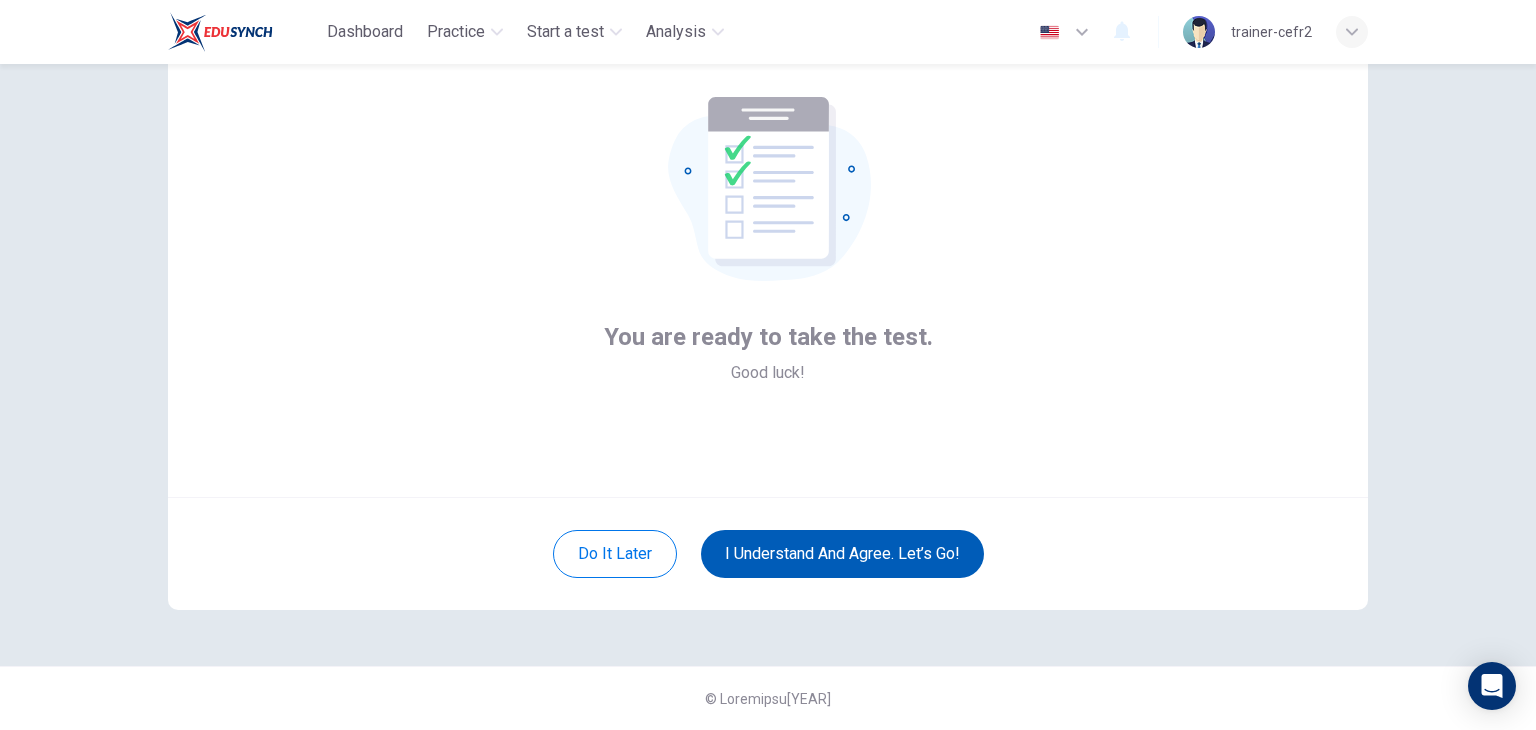 click on "I understand and agree. Let’s go!" at bounding box center (842, 554) 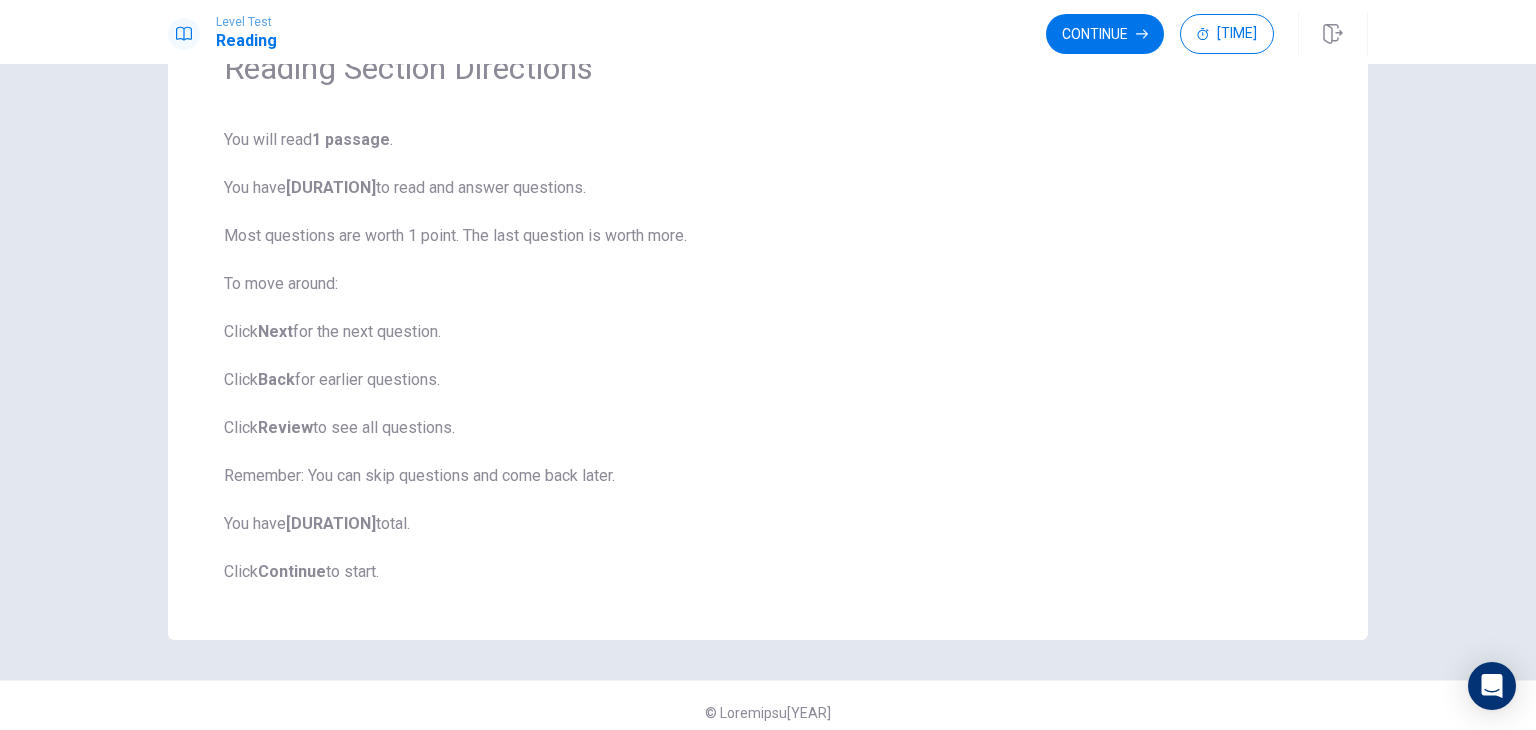 scroll, scrollTop: 126, scrollLeft: 0, axis: vertical 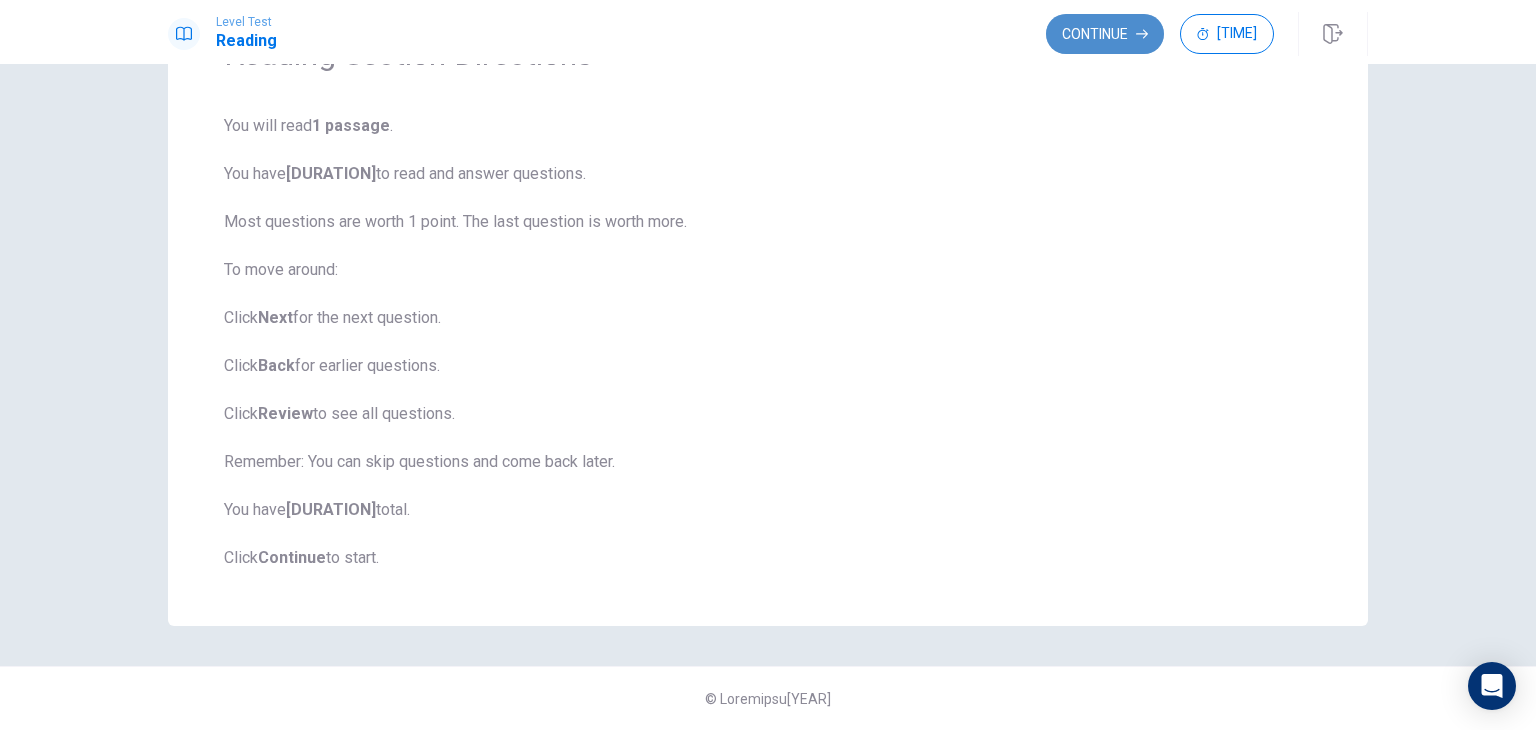 click on "Continue" at bounding box center [1105, 34] 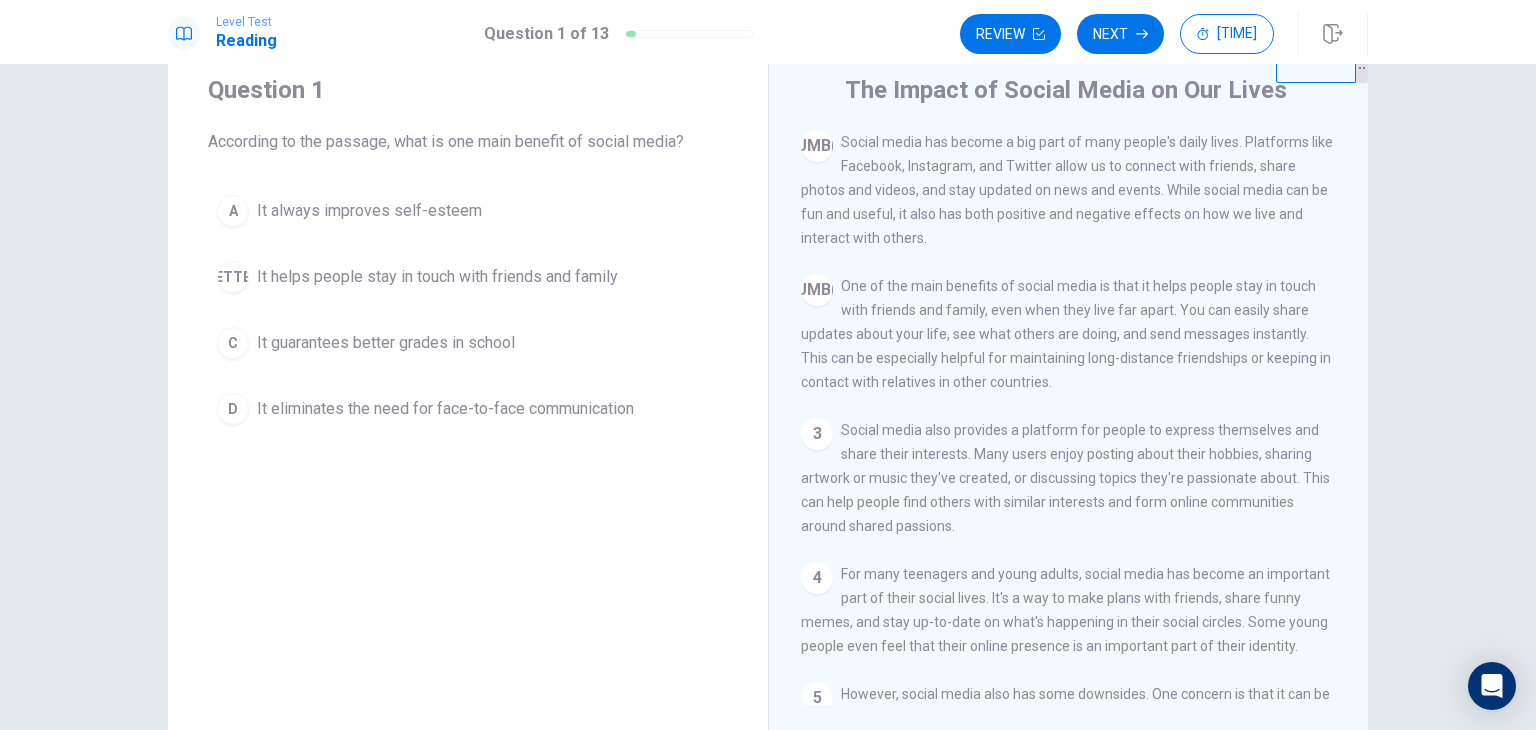 scroll, scrollTop: 0, scrollLeft: 0, axis: both 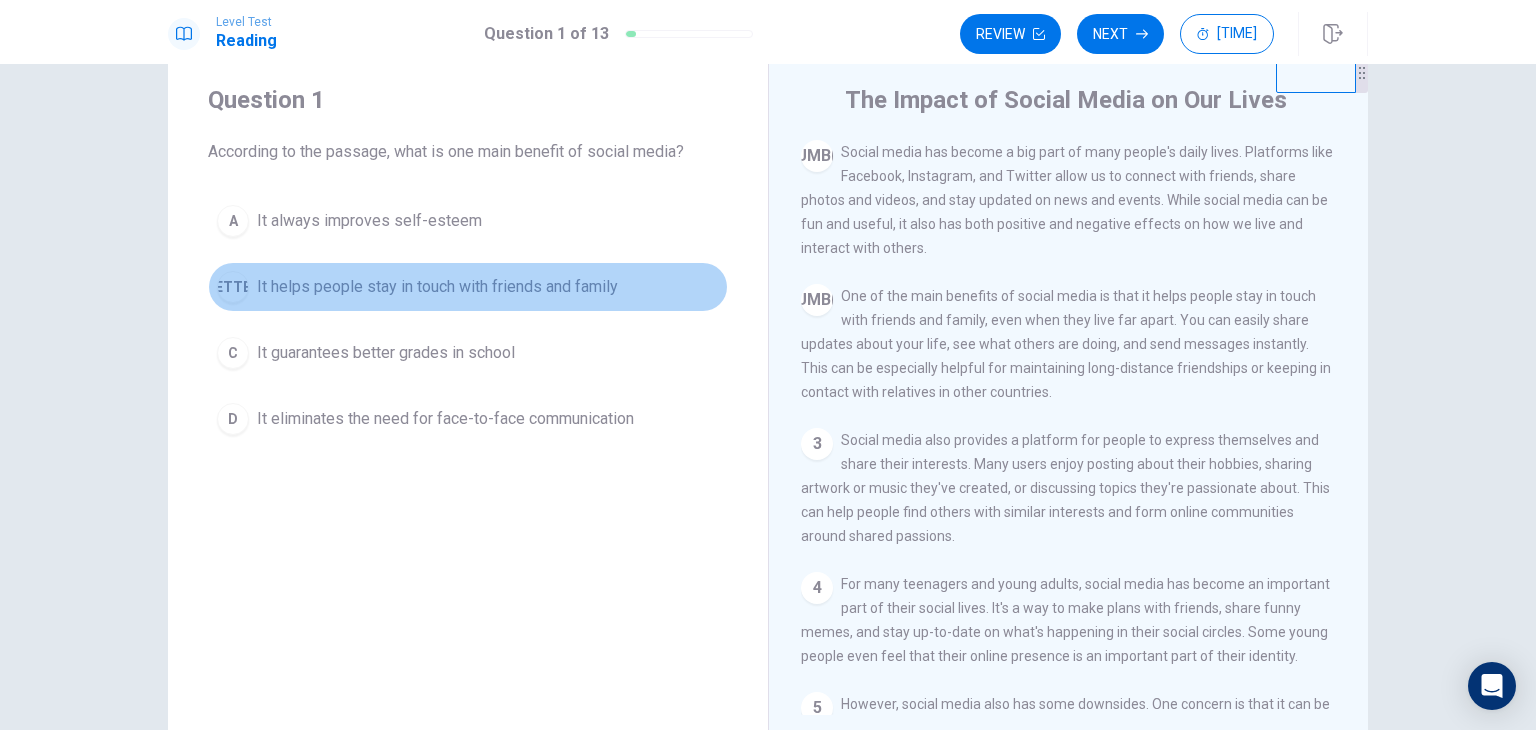 click on "It helps people stay in touch with friends and family" at bounding box center [369, 221] 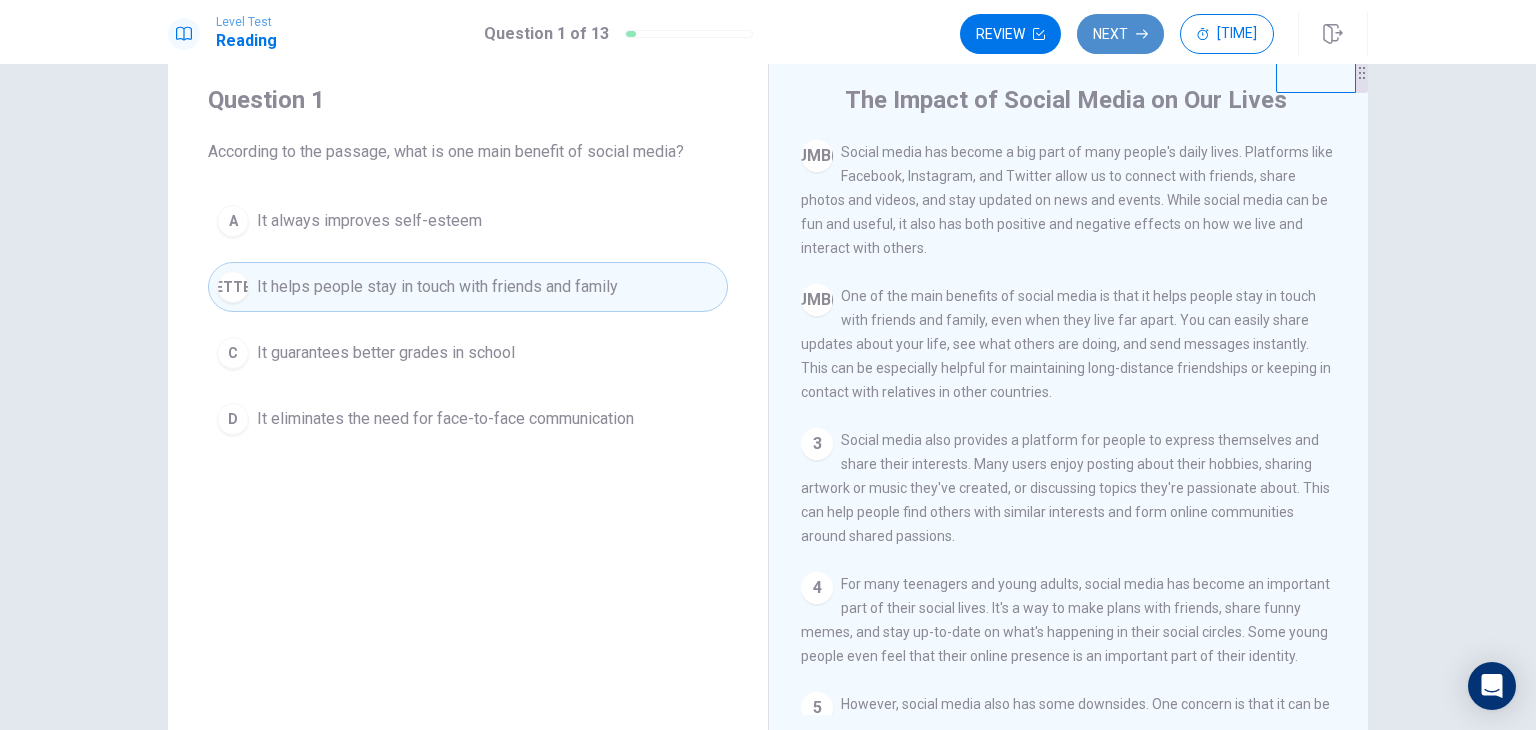 click on "Next" at bounding box center [1120, 34] 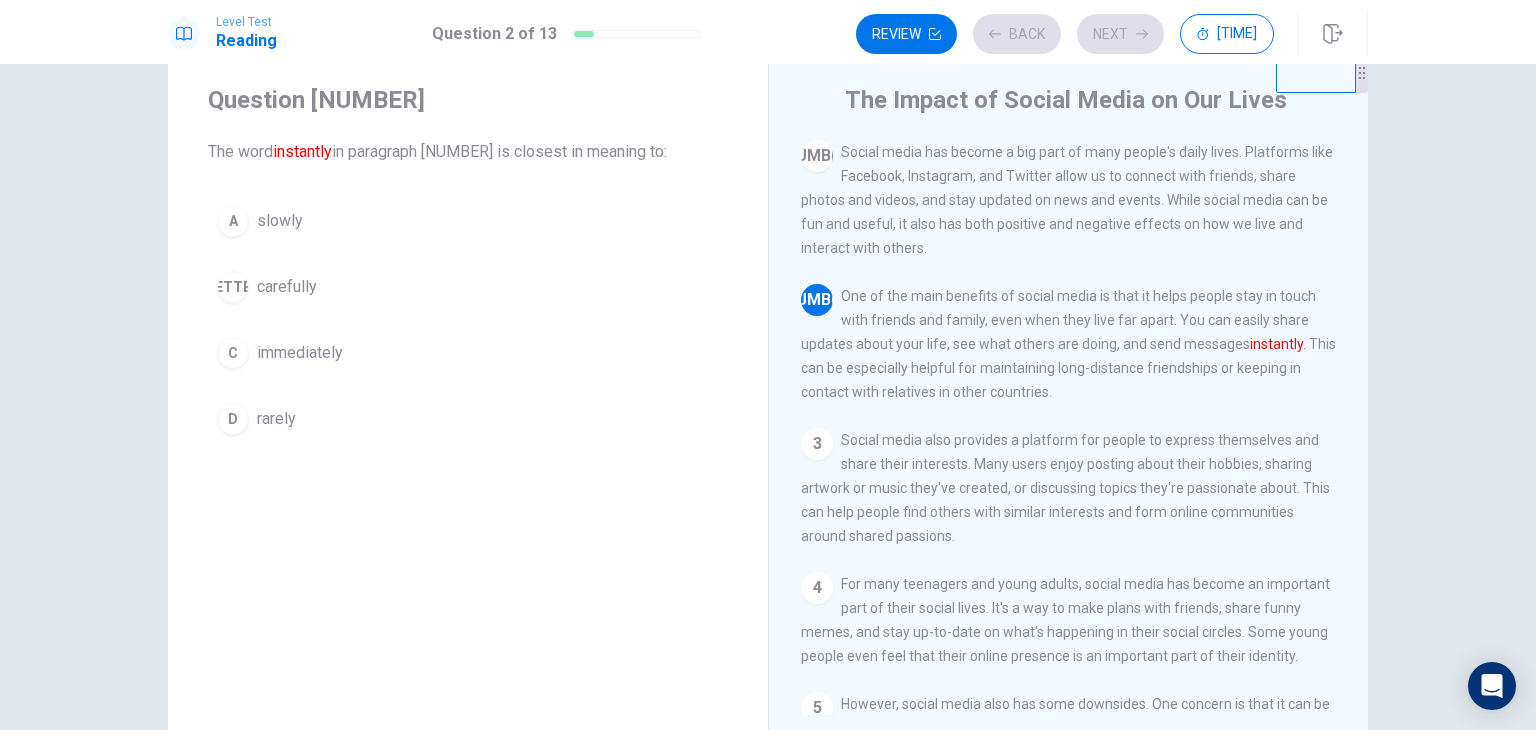 scroll, scrollTop: 148, scrollLeft: 0, axis: vertical 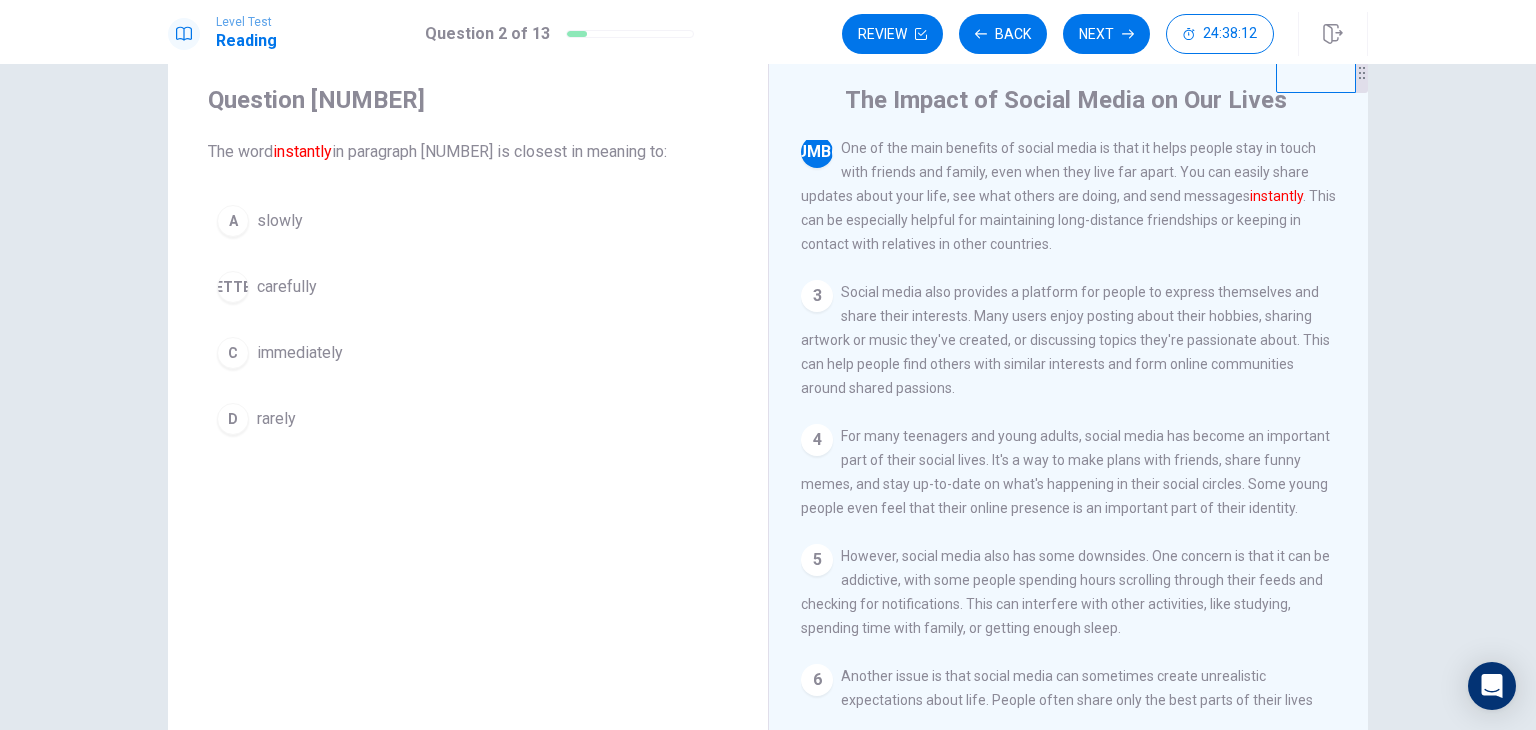 click on "immediately" at bounding box center [280, 221] 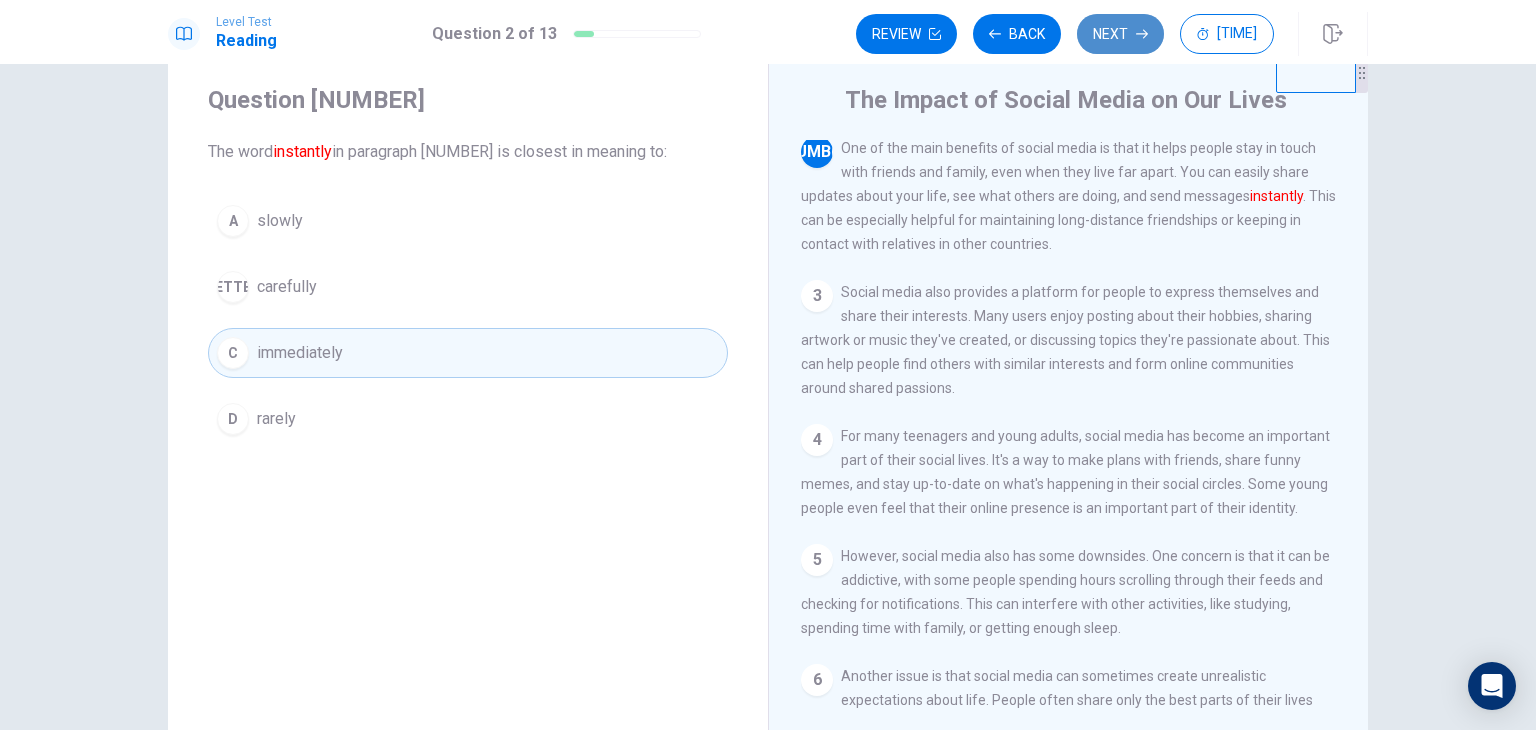 click on "Next" at bounding box center (1120, 34) 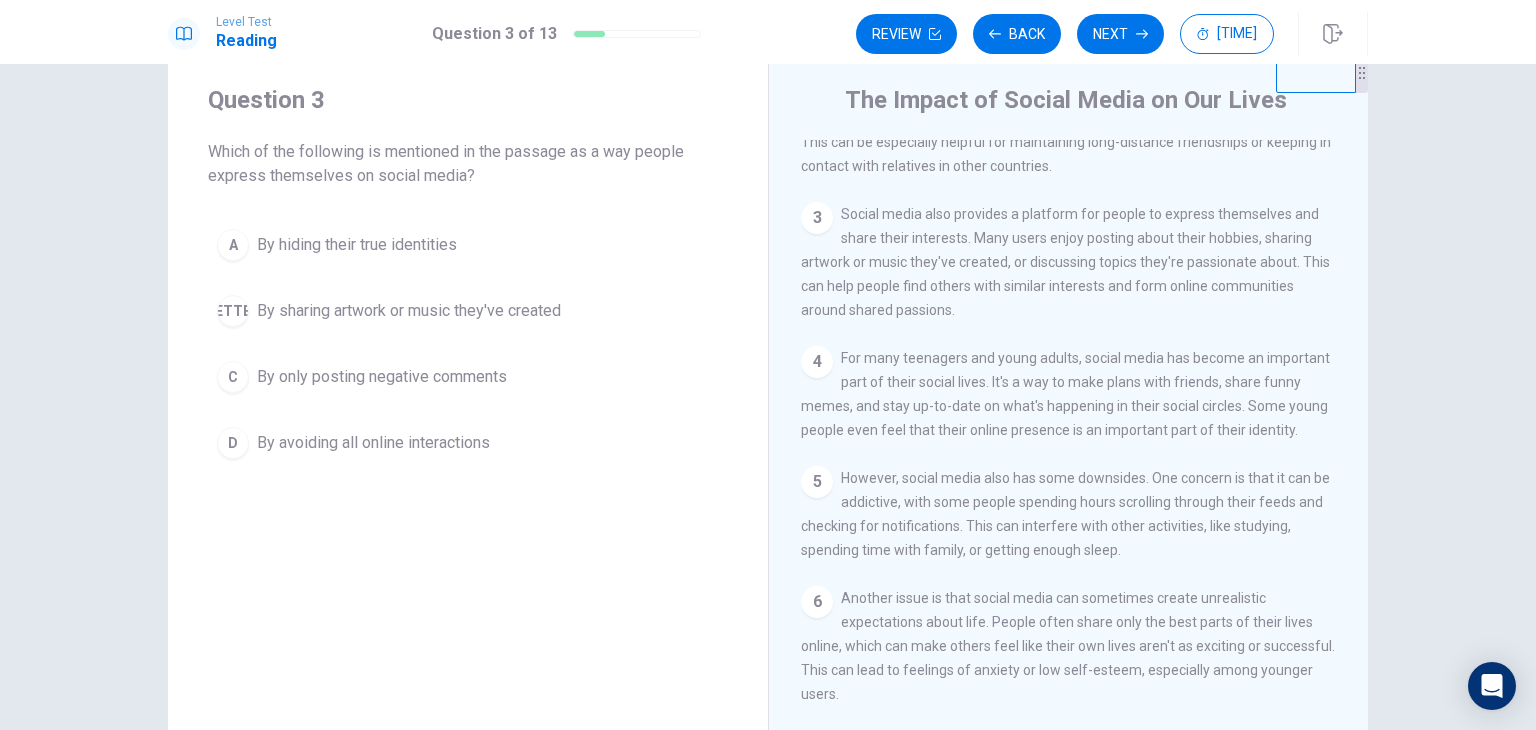 scroll, scrollTop: 228, scrollLeft: 0, axis: vertical 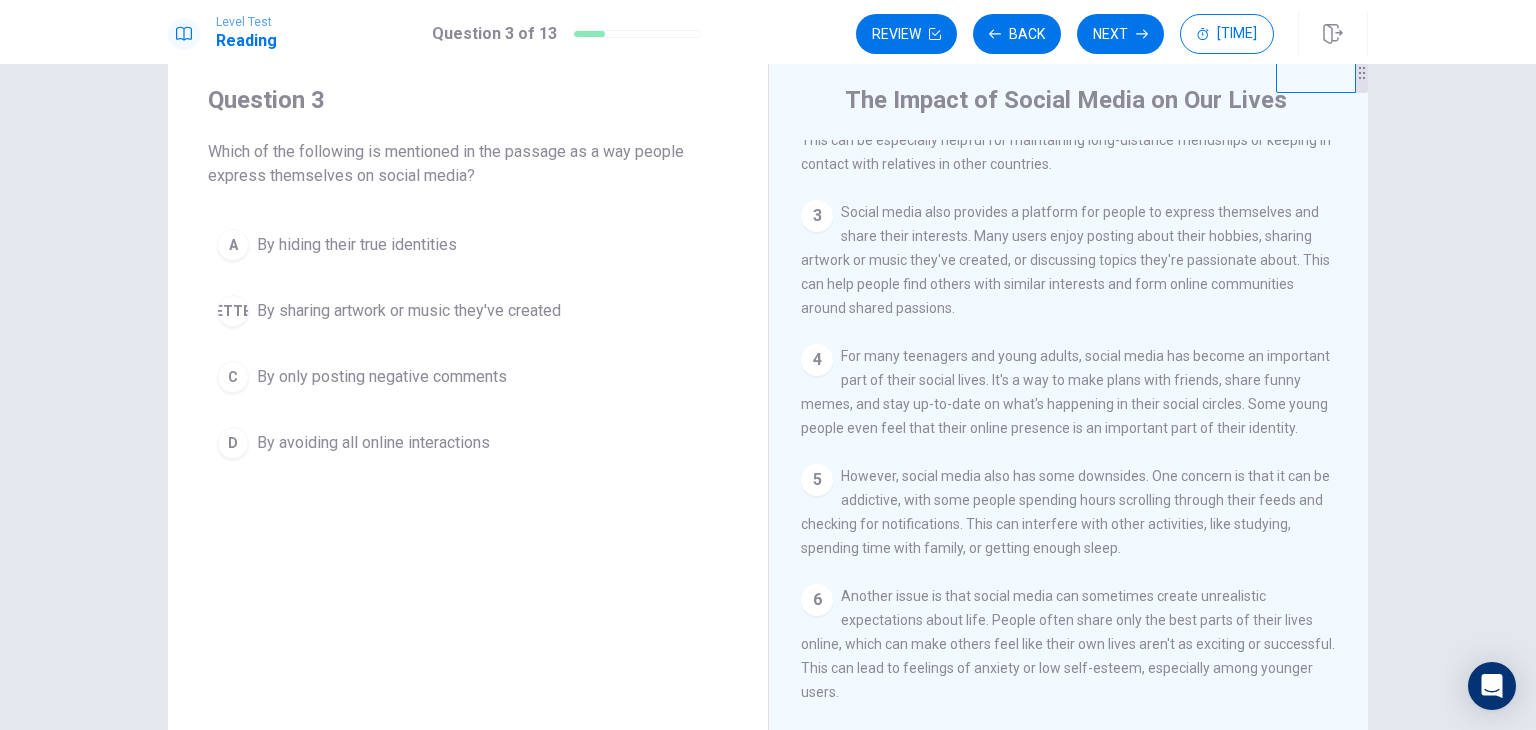 click on "By sharing artwork or music they've created" at bounding box center (357, 245) 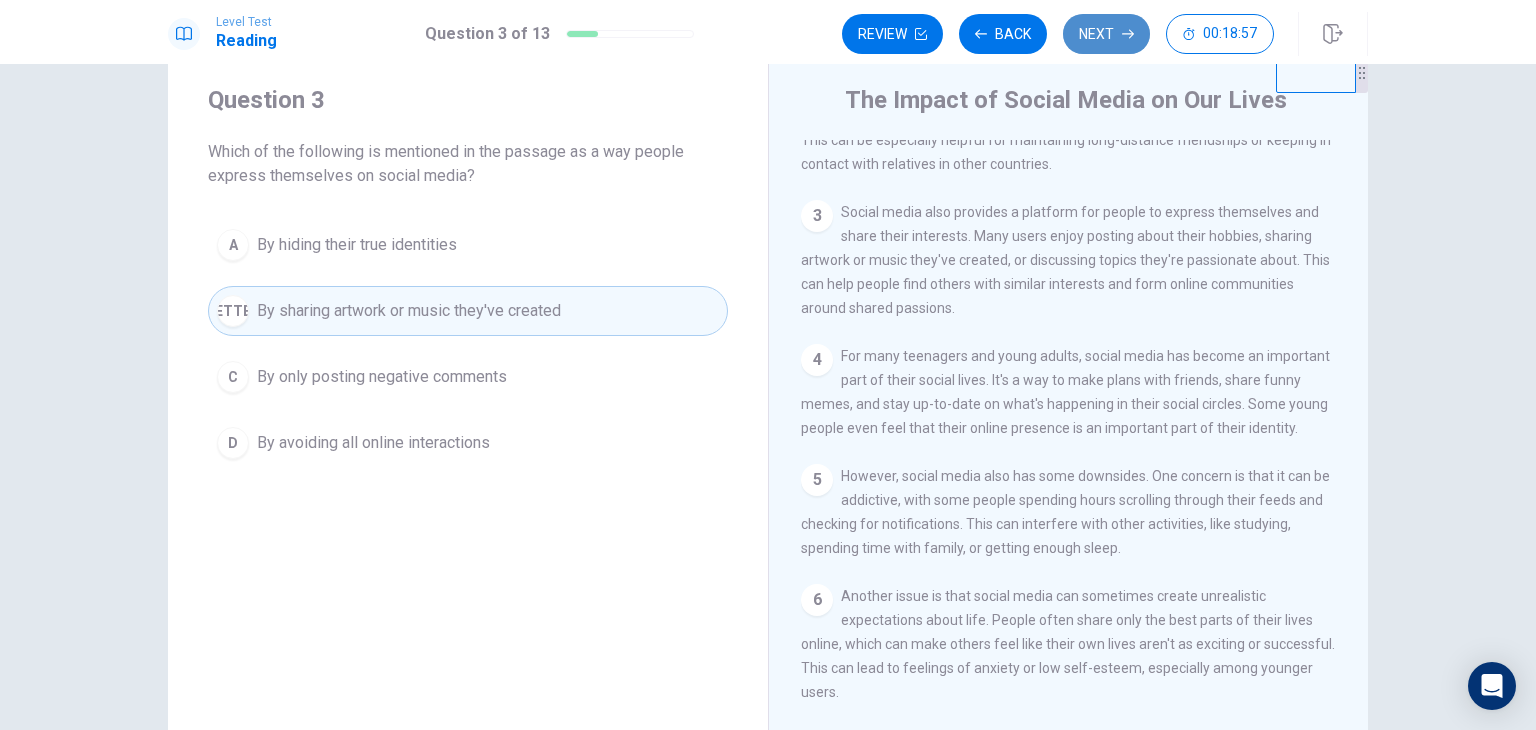 click at bounding box center (921, 34) 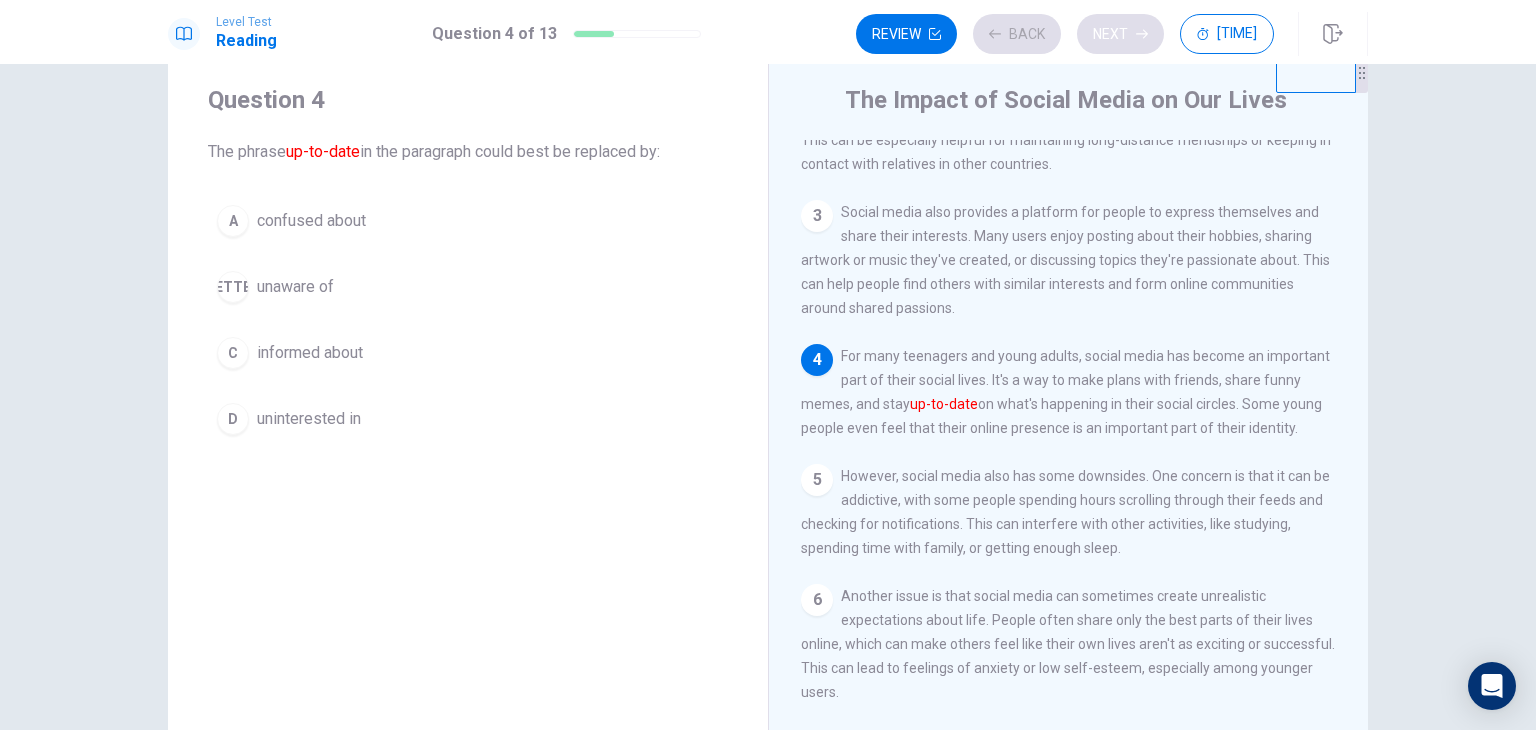 scroll, scrollTop: 444, scrollLeft: 0, axis: vertical 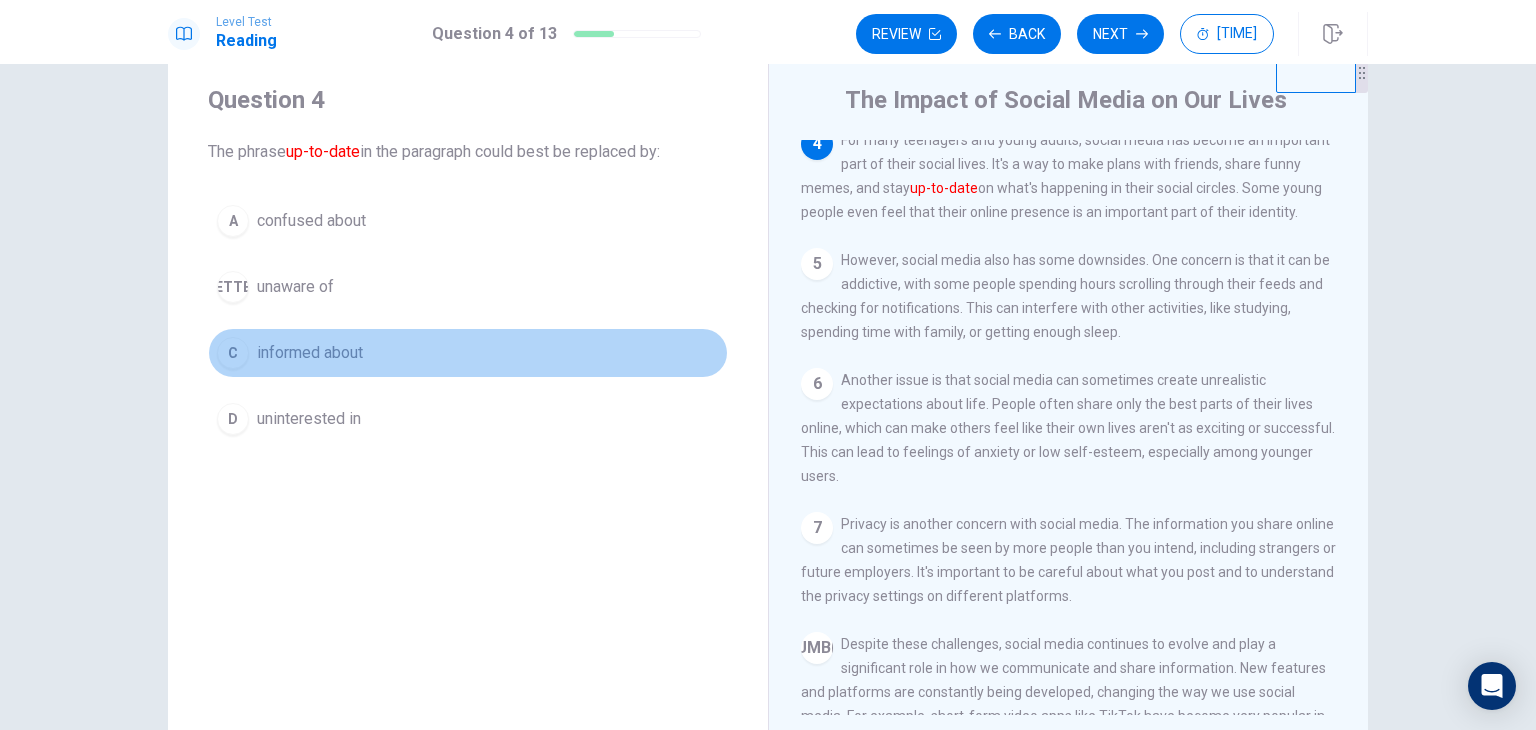 click on "informed about" at bounding box center (311, 221) 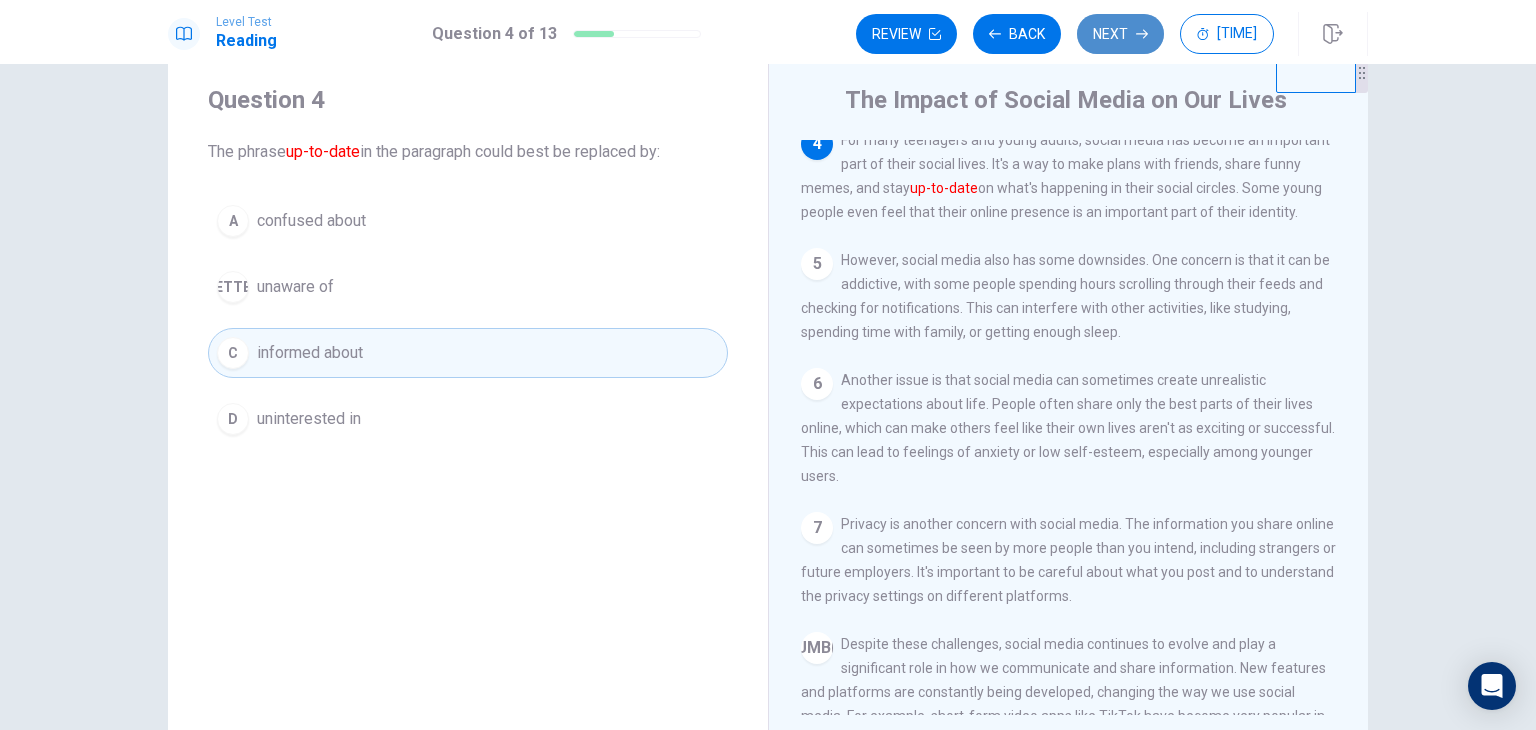 click on "Next" at bounding box center [1120, 34] 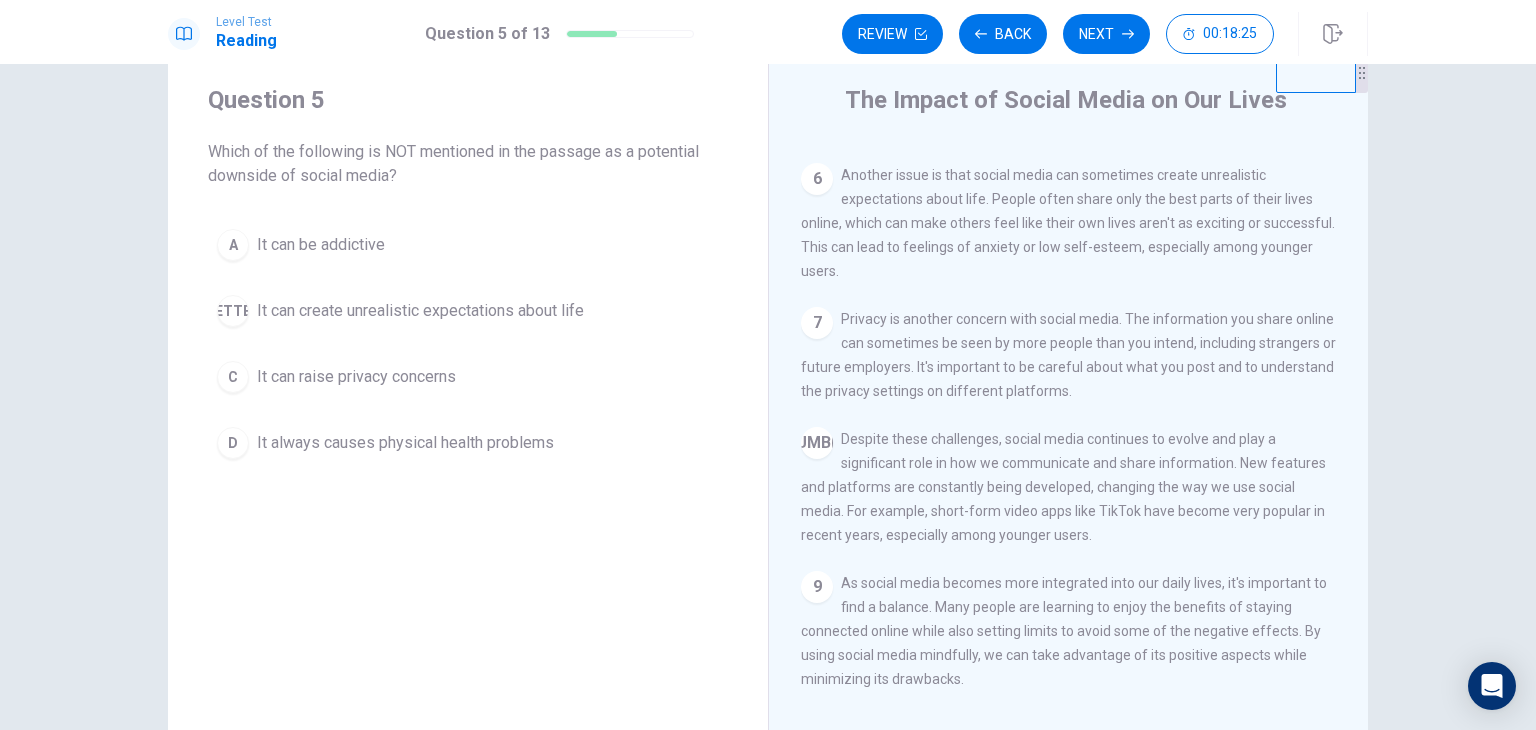 scroll, scrollTop: 682, scrollLeft: 0, axis: vertical 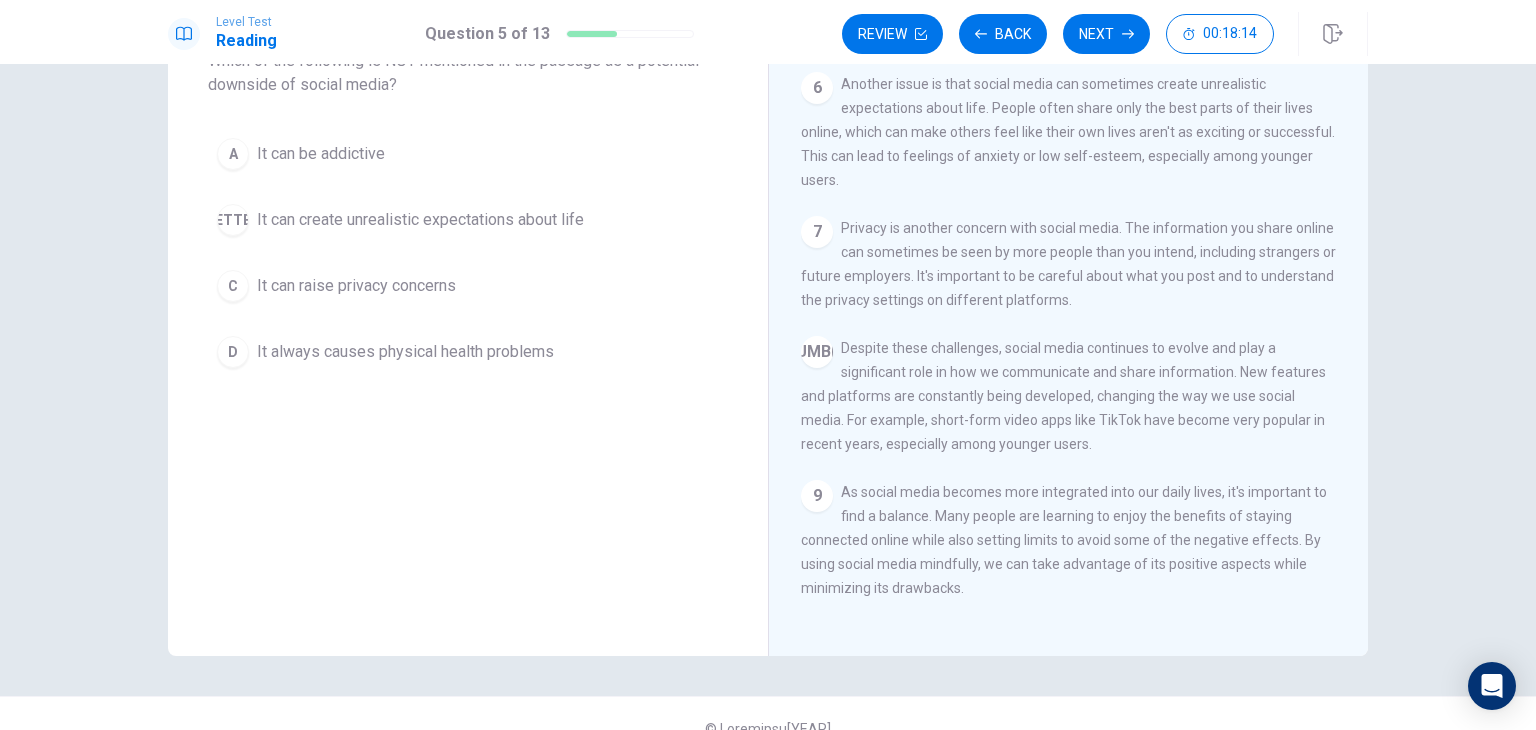 click on "D It always causes physical health problems" at bounding box center [468, 352] 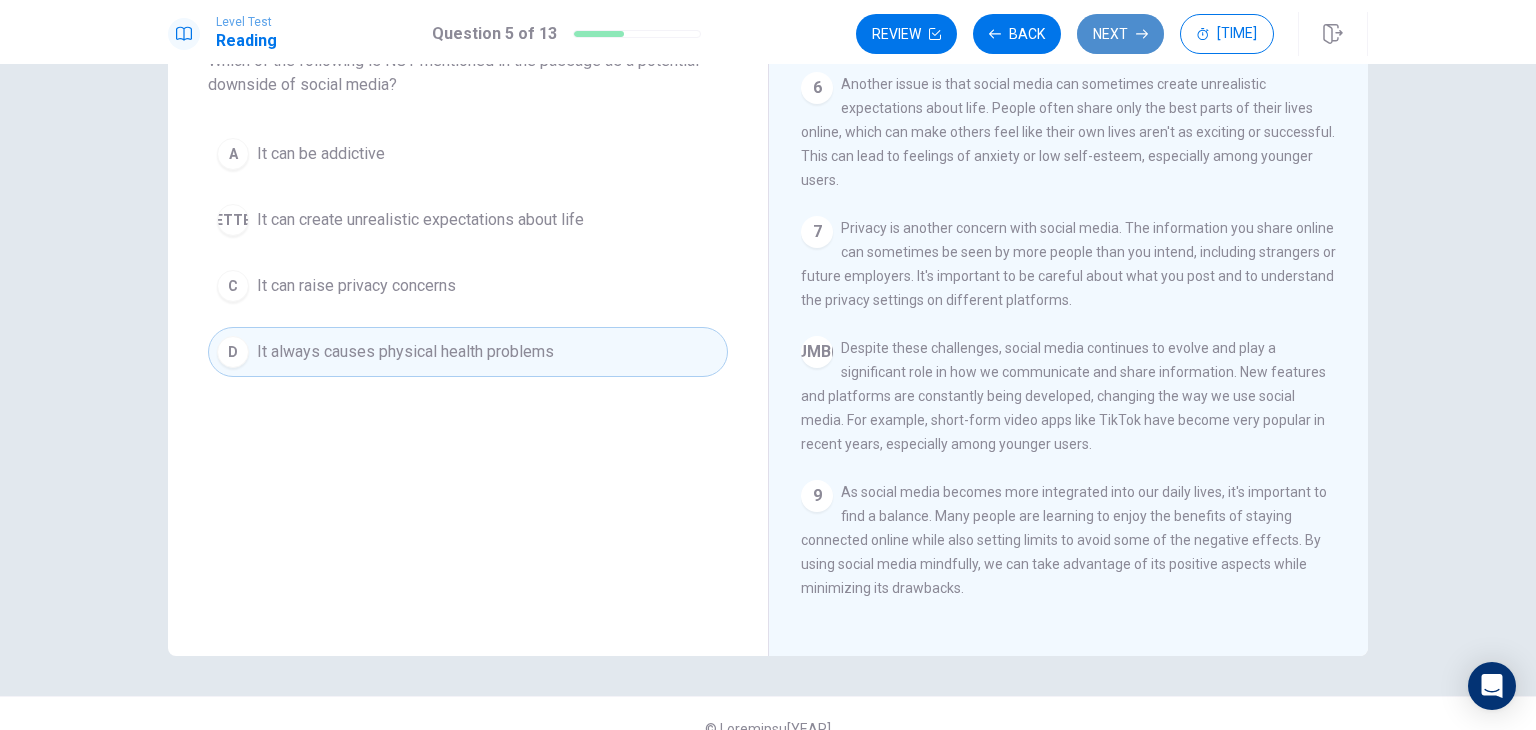 click on "Next" at bounding box center (1120, 34) 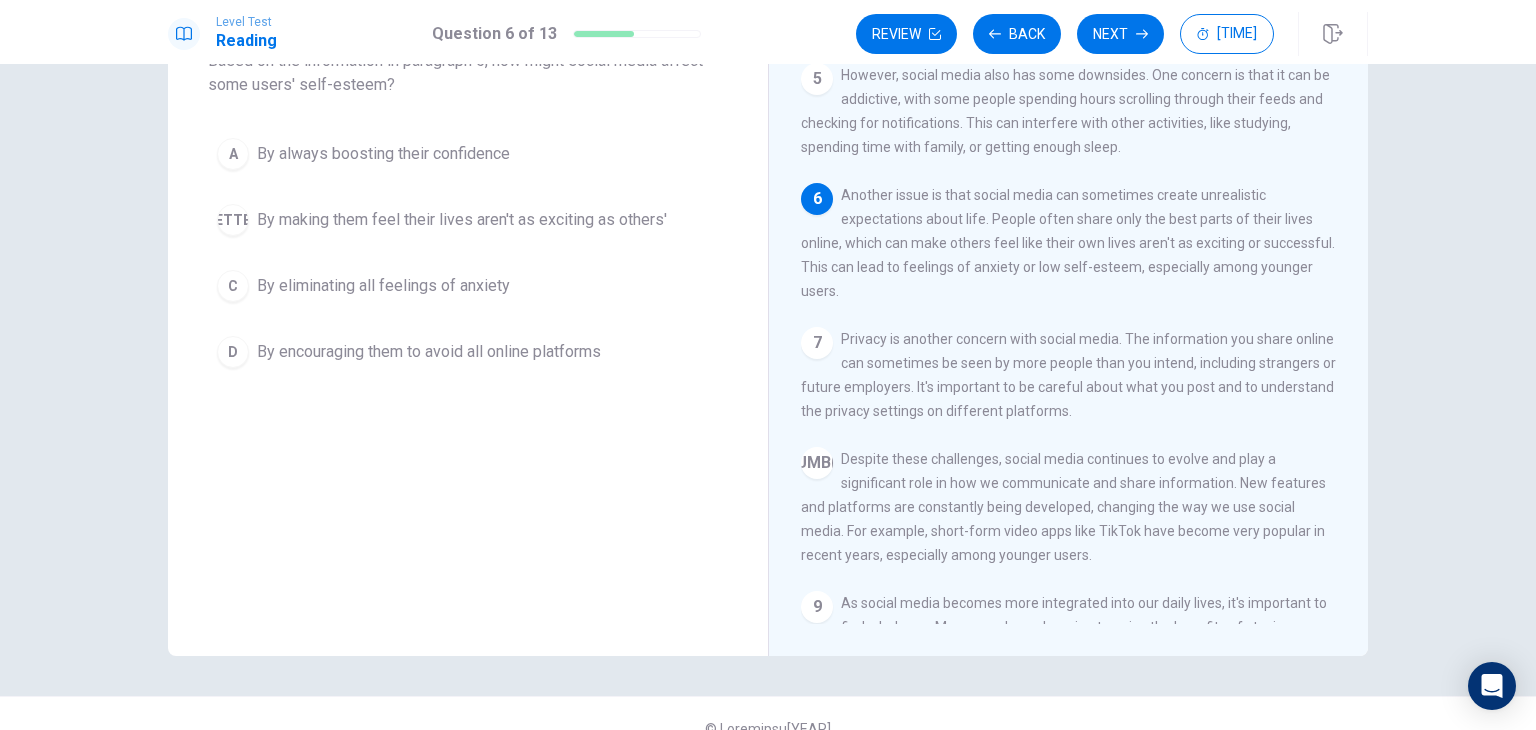 scroll, scrollTop: 682, scrollLeft: 0, axis: vertical 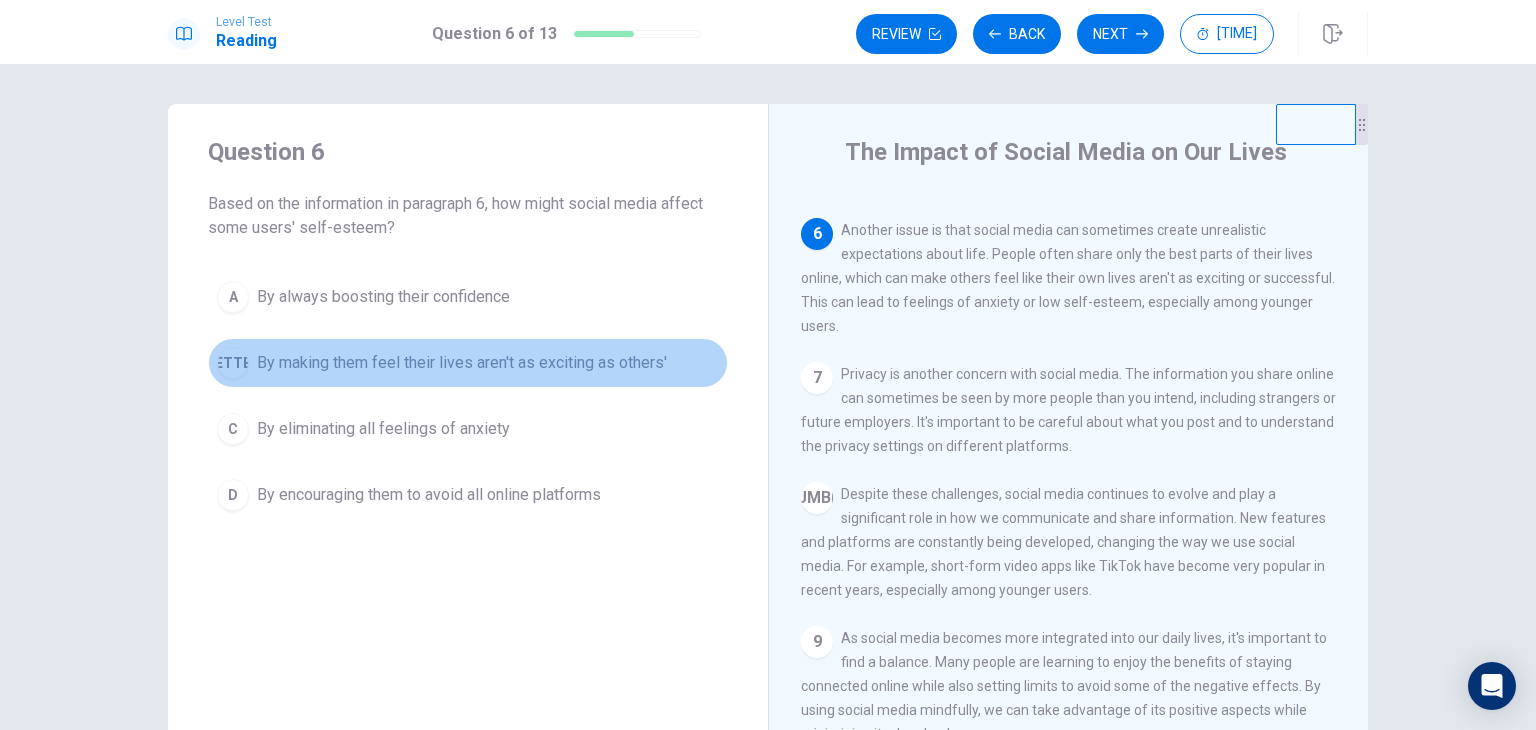 click on "By making them feel their lives aren't as exciting as others'" at bounding box center [383, 297] 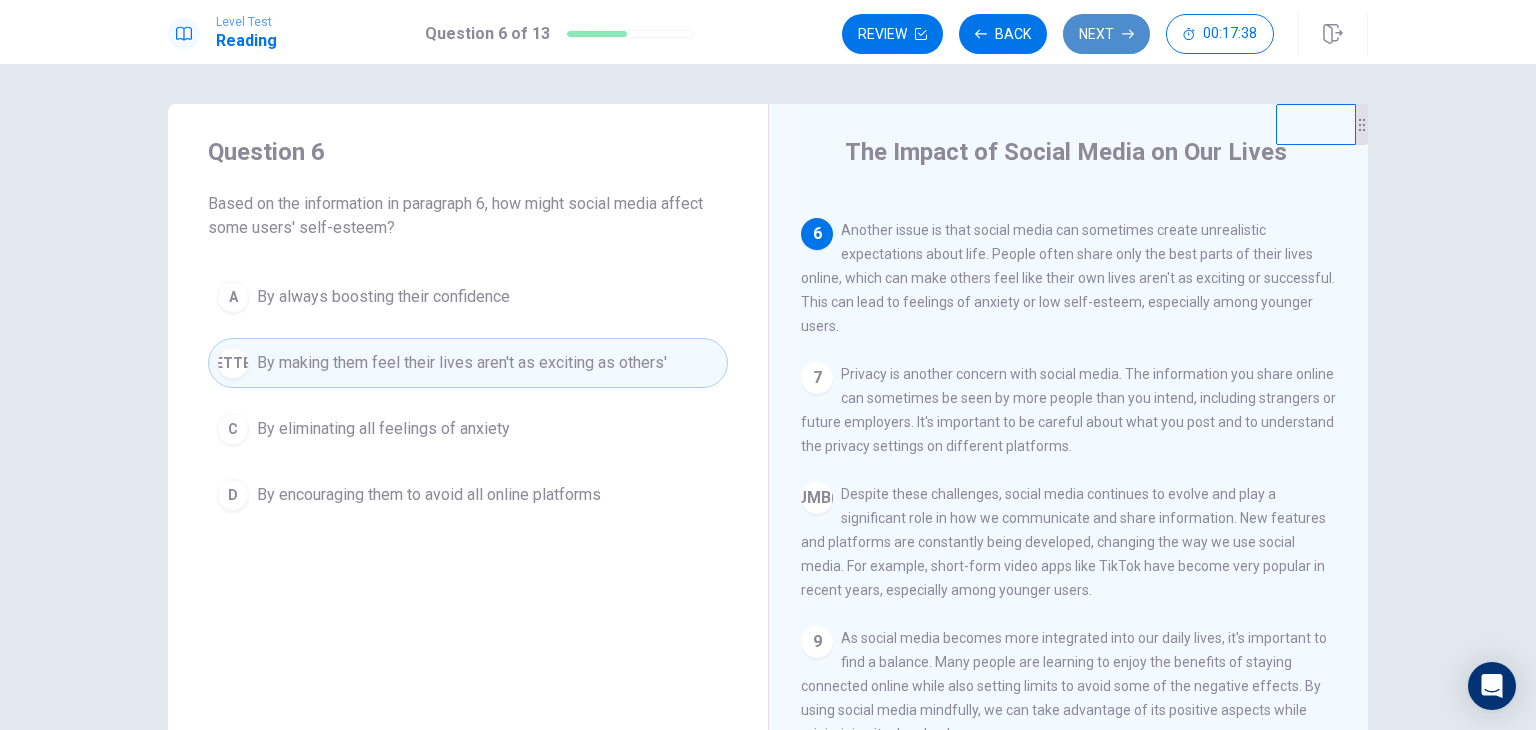 click on "Next" at bounding box center (1106, 34) 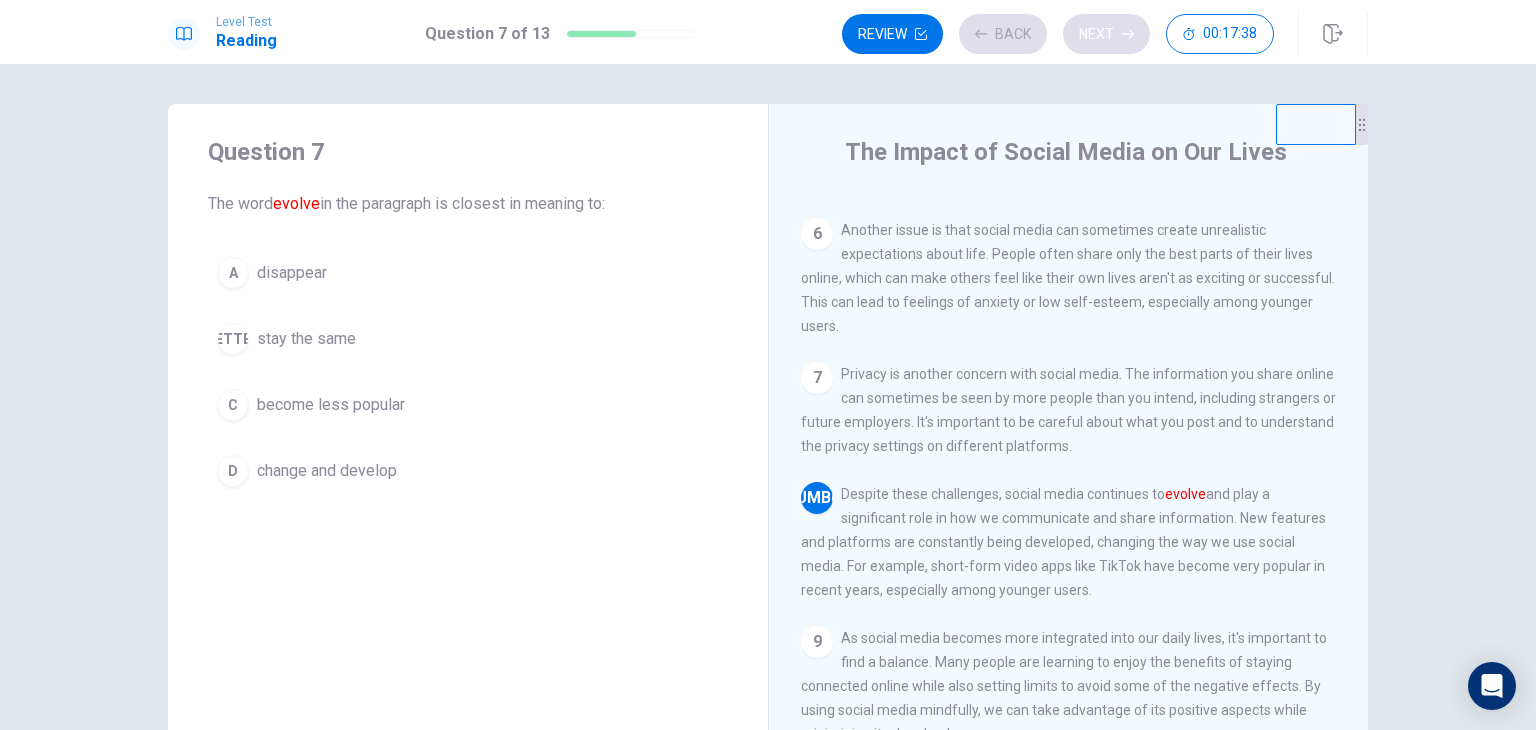 scroll, scrollTop: 682, scrollLeft: 0, axis: vertical 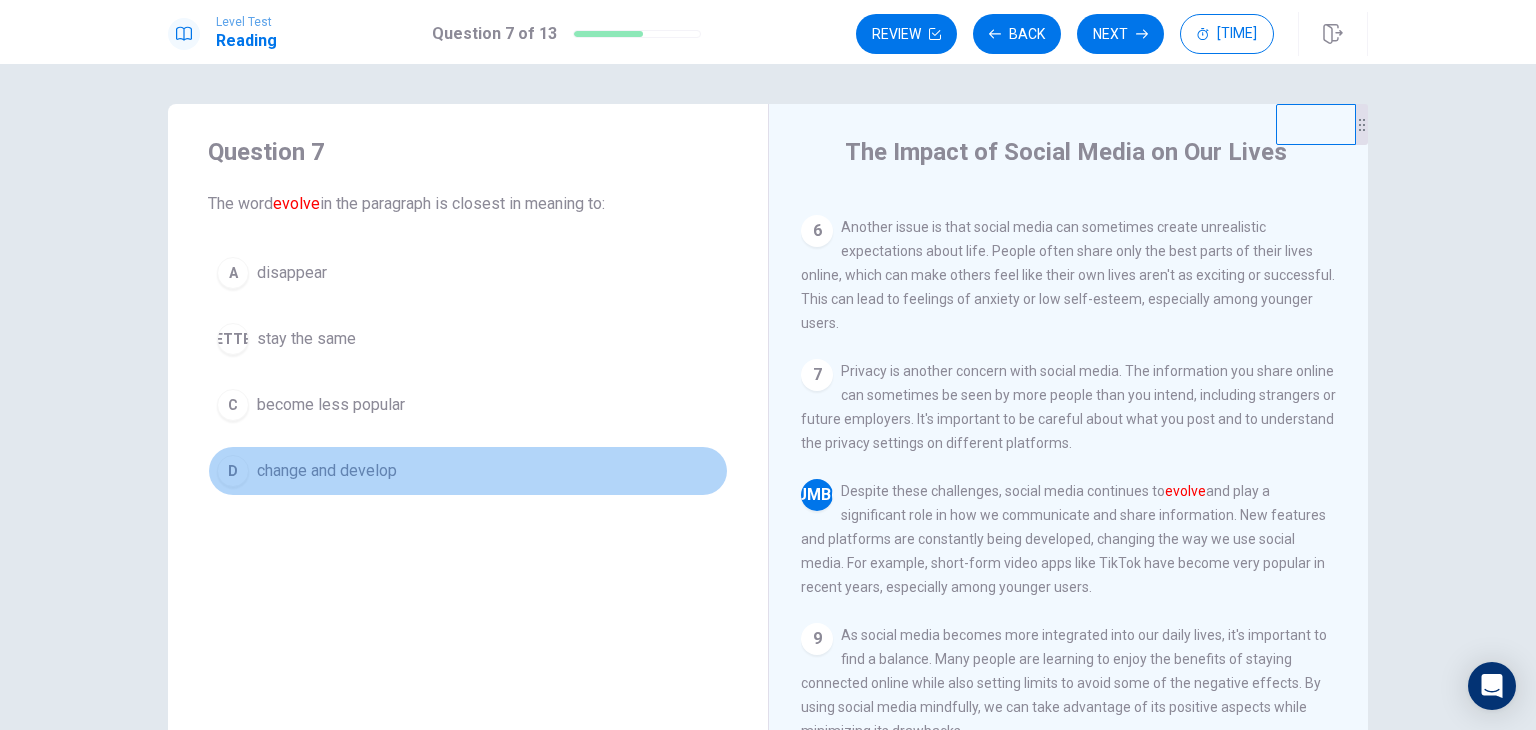 click on "change and develop" at bounding box center [292, 273] 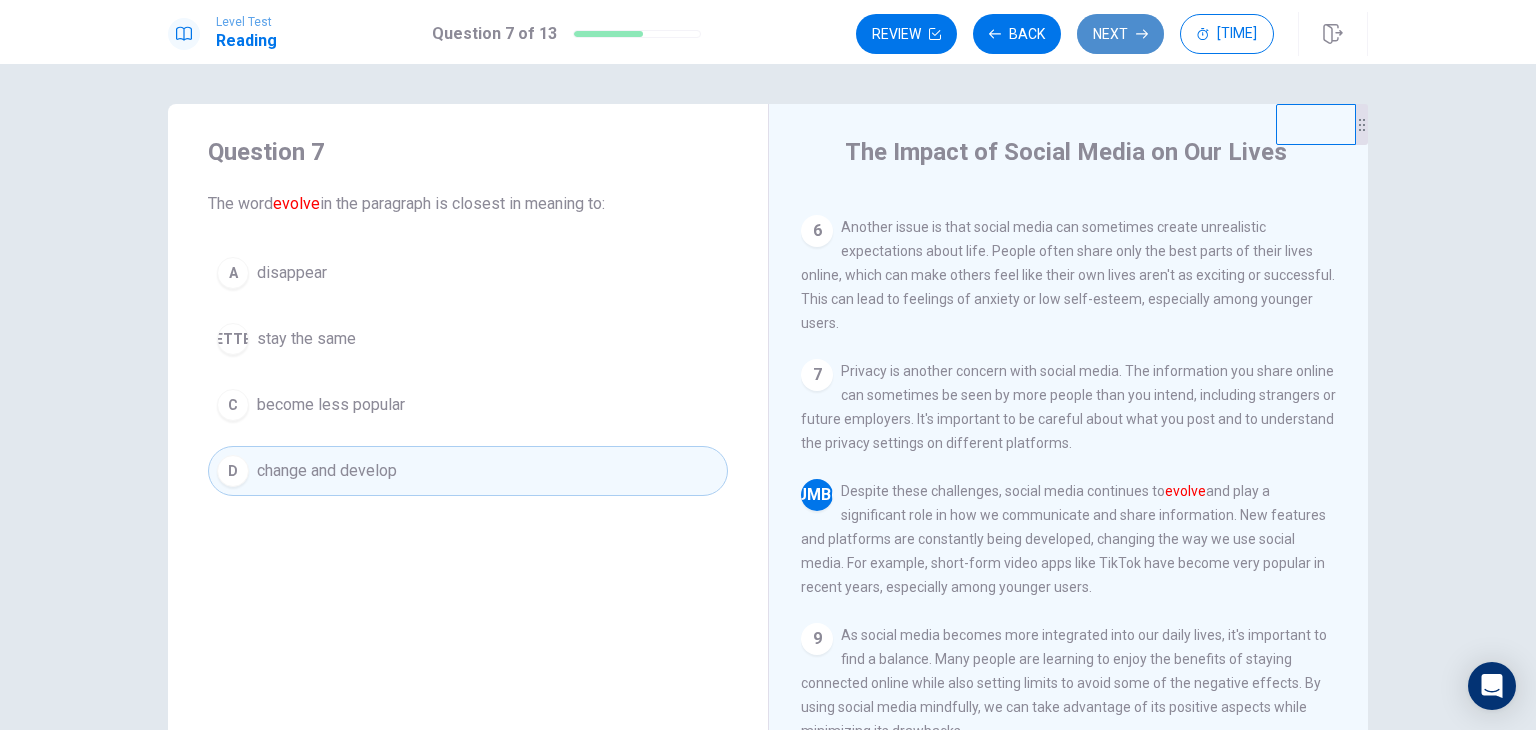 click on "Next" at bounding box center [1120, 34] 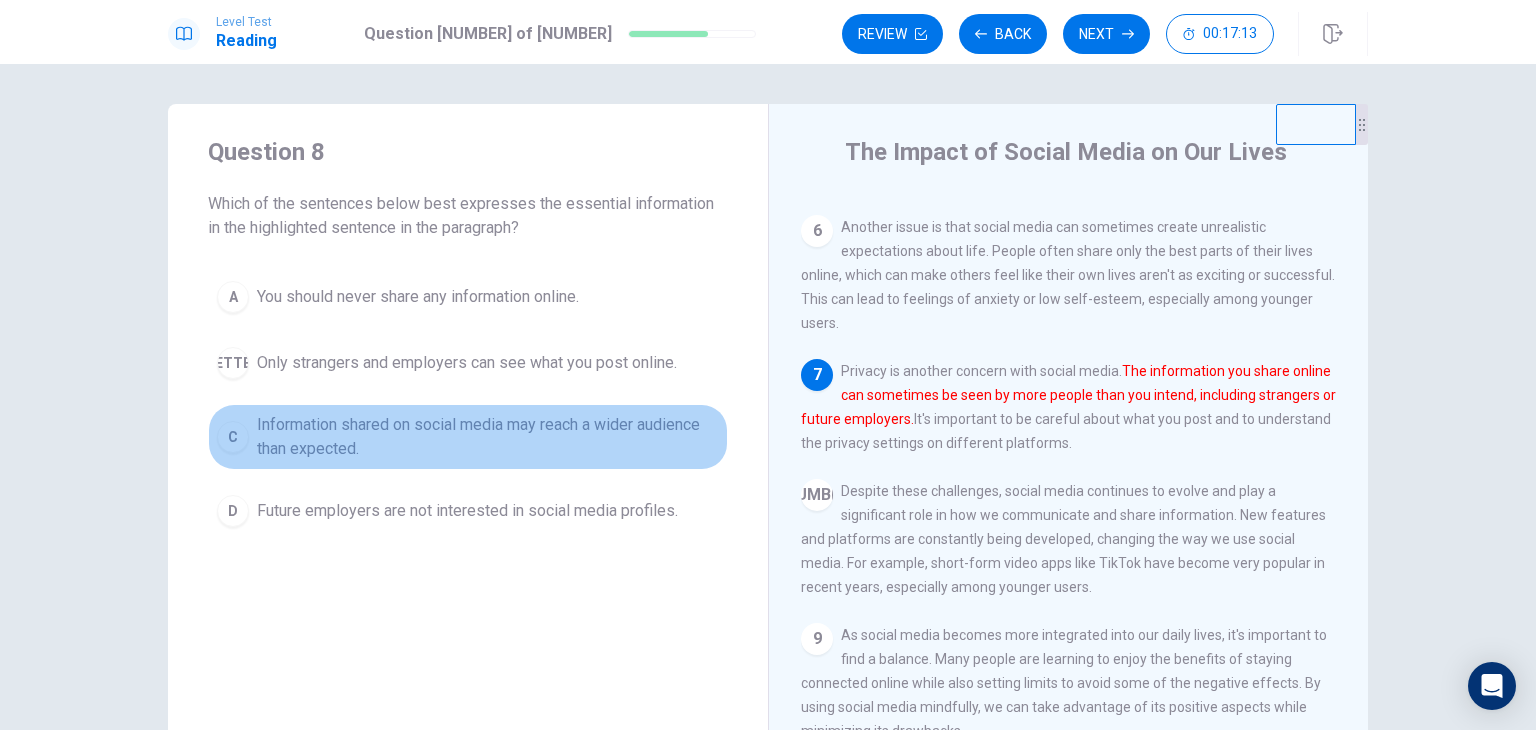 click on "Information shared on social media may reach a wider audience than expected." at bounding box center (418, 297) 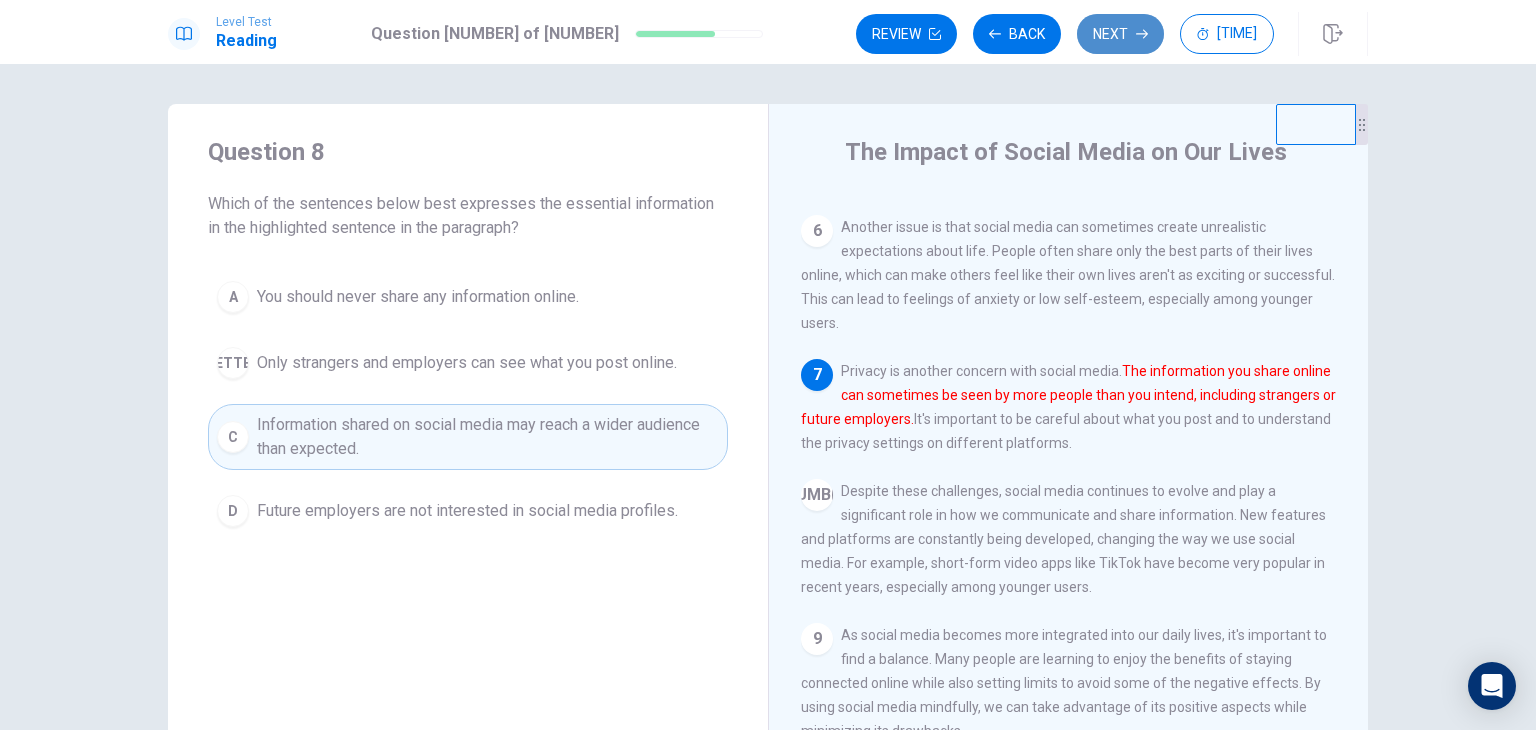 click on "Next" at bounding box center (1120, 34) 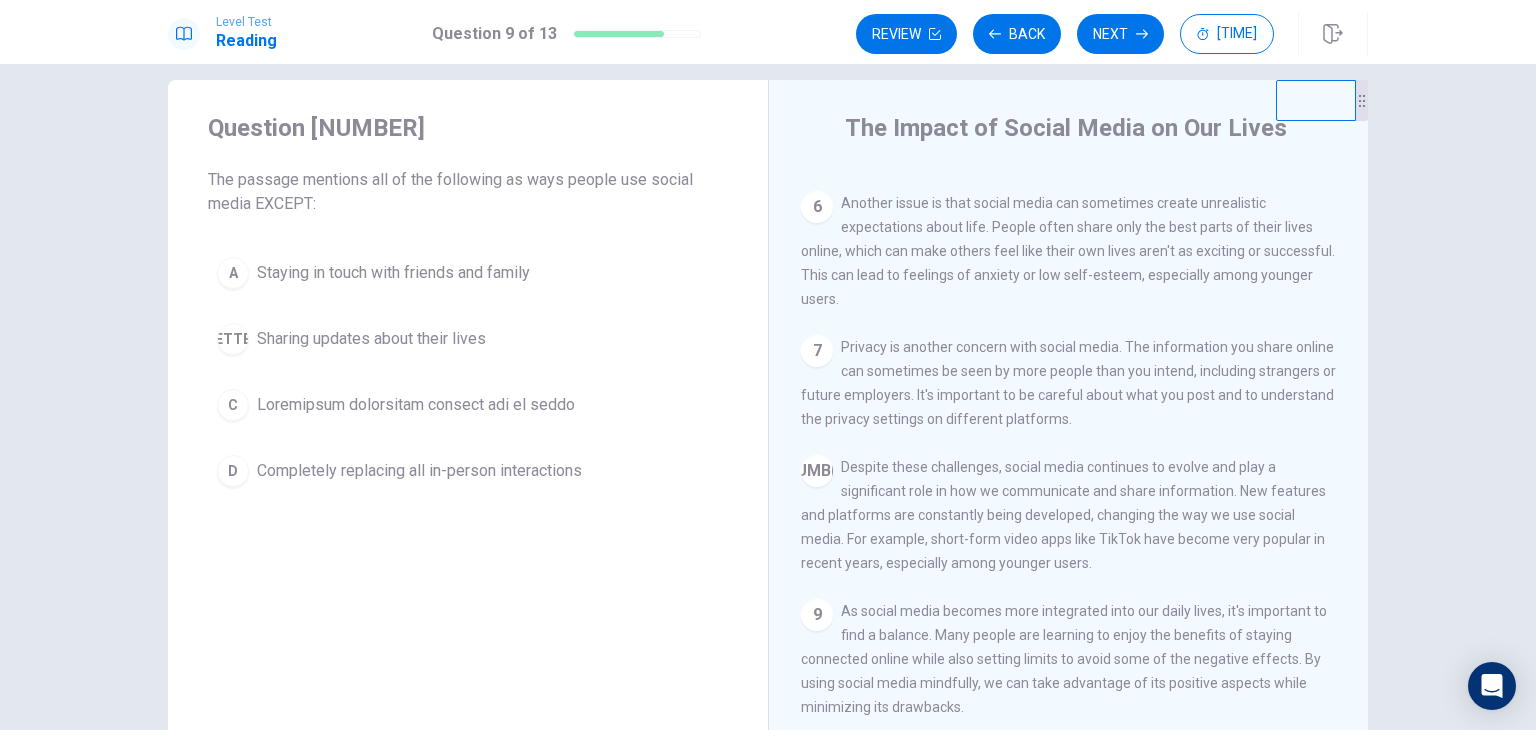 scroll, scrollTop: 0, scrollLeft: 0, axis: both 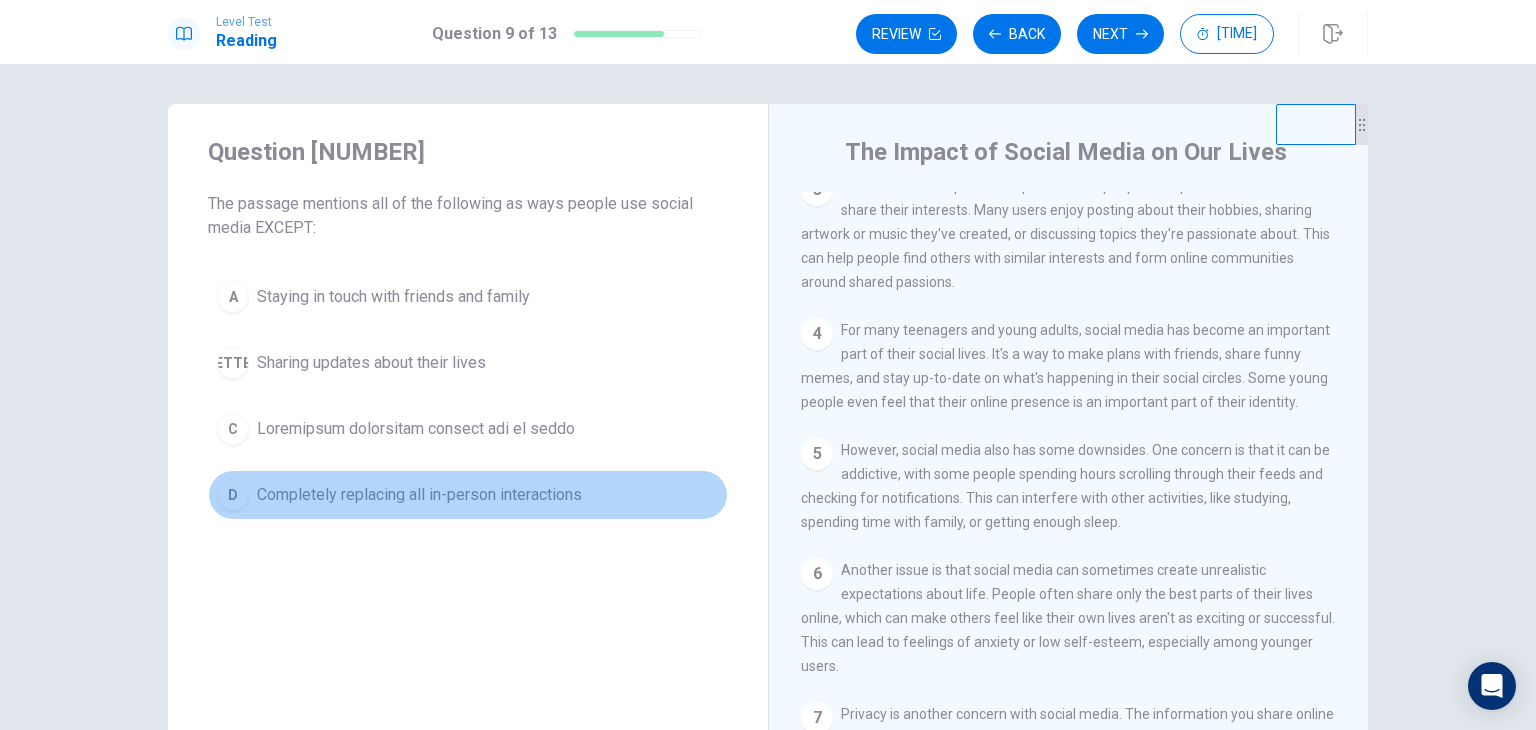click on "Completely replacing all in-person interactions" at bounding box center (393, 297) 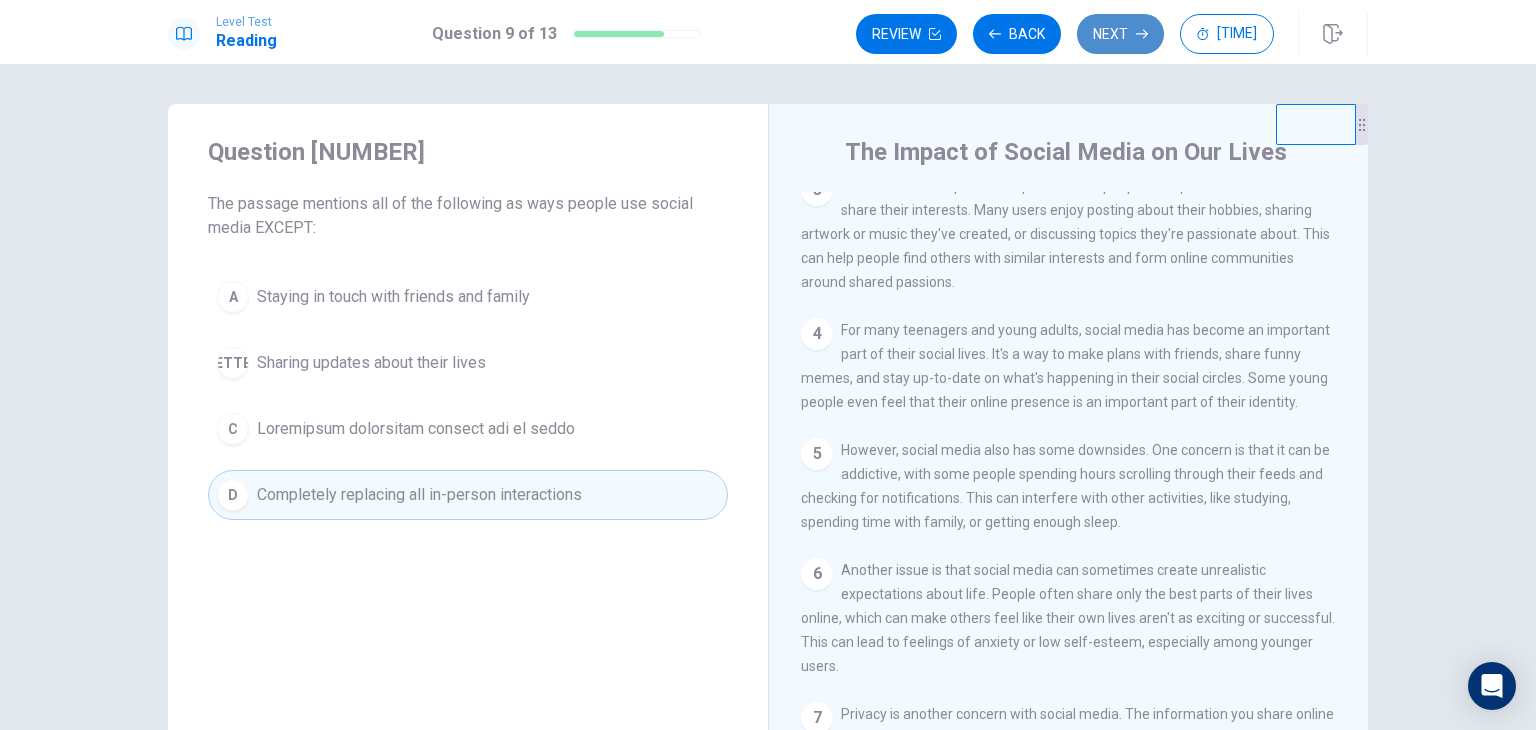 click on "Next" at bounding box center (1120, 34) 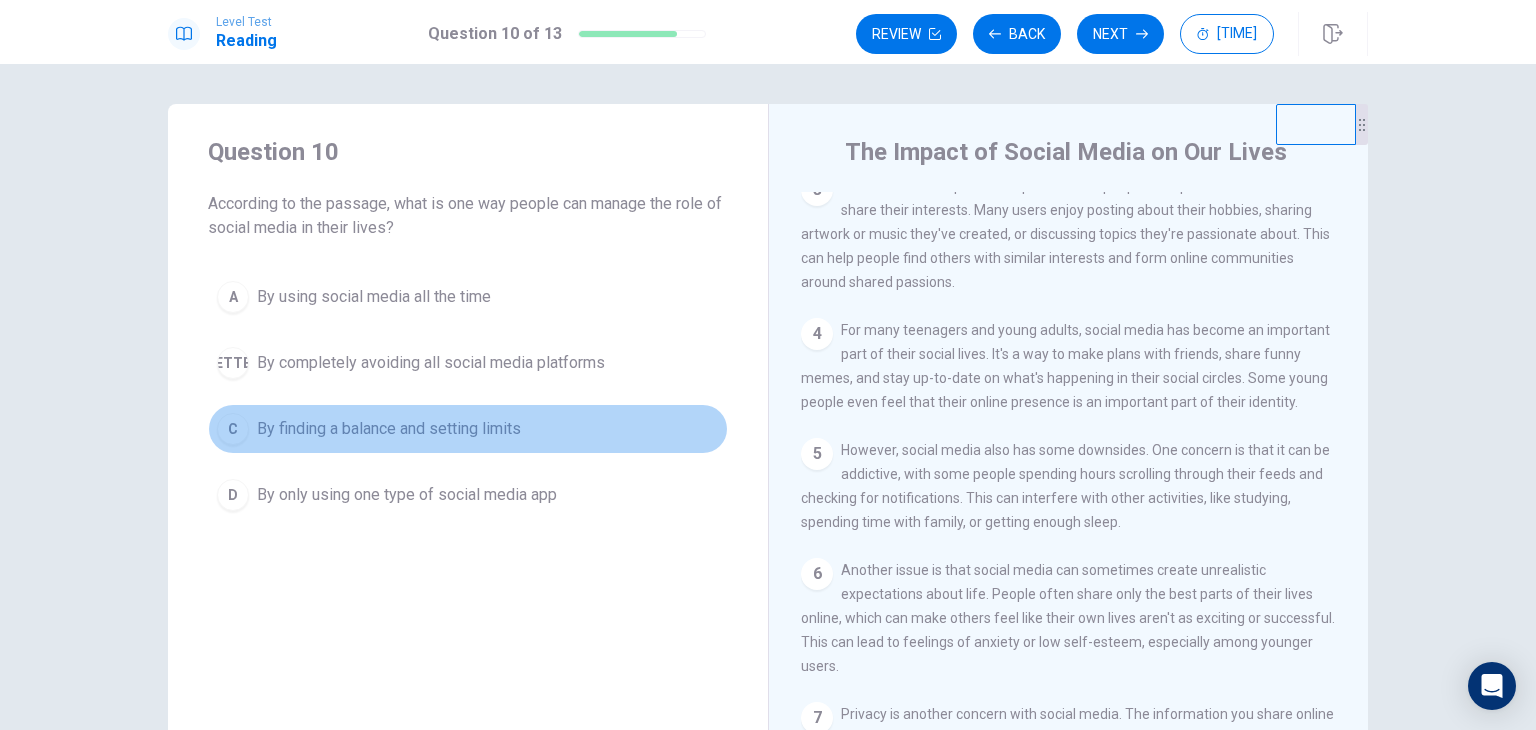 click on "By finding a balance and setting limits" at bounding box center (374, 297) 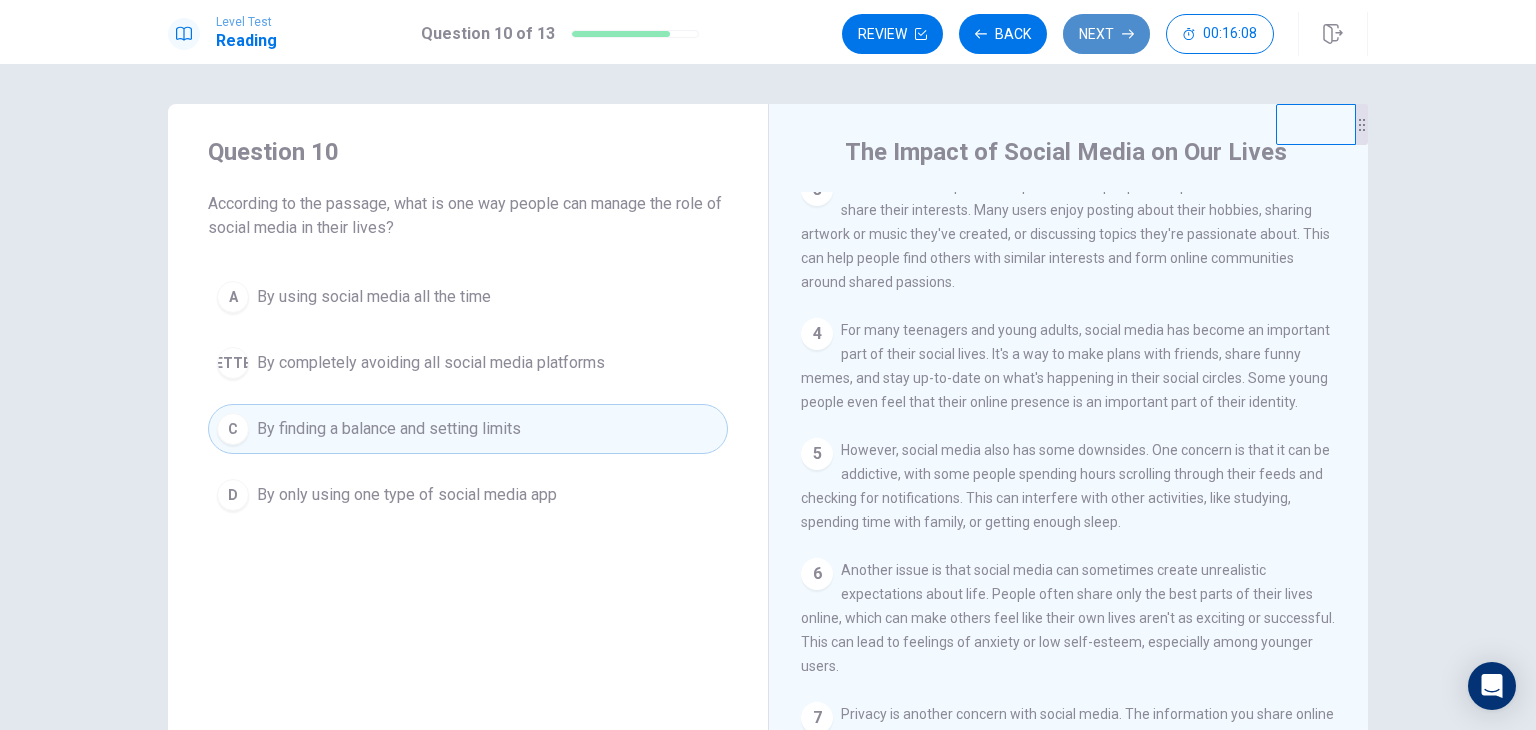click at bounding box center [921, 34] 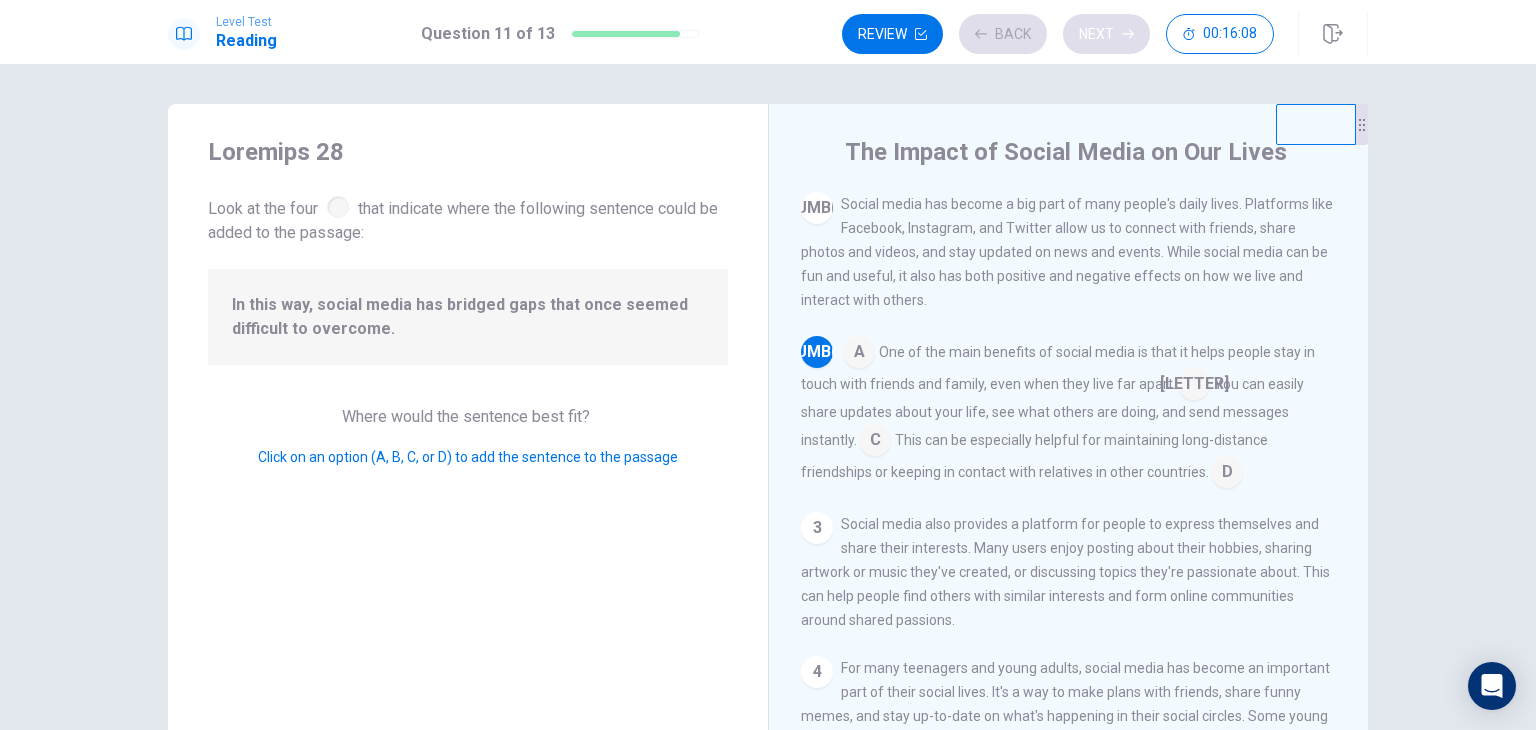 scroll, scrollTop: 148, scrollLeft: 0, axis: vertical 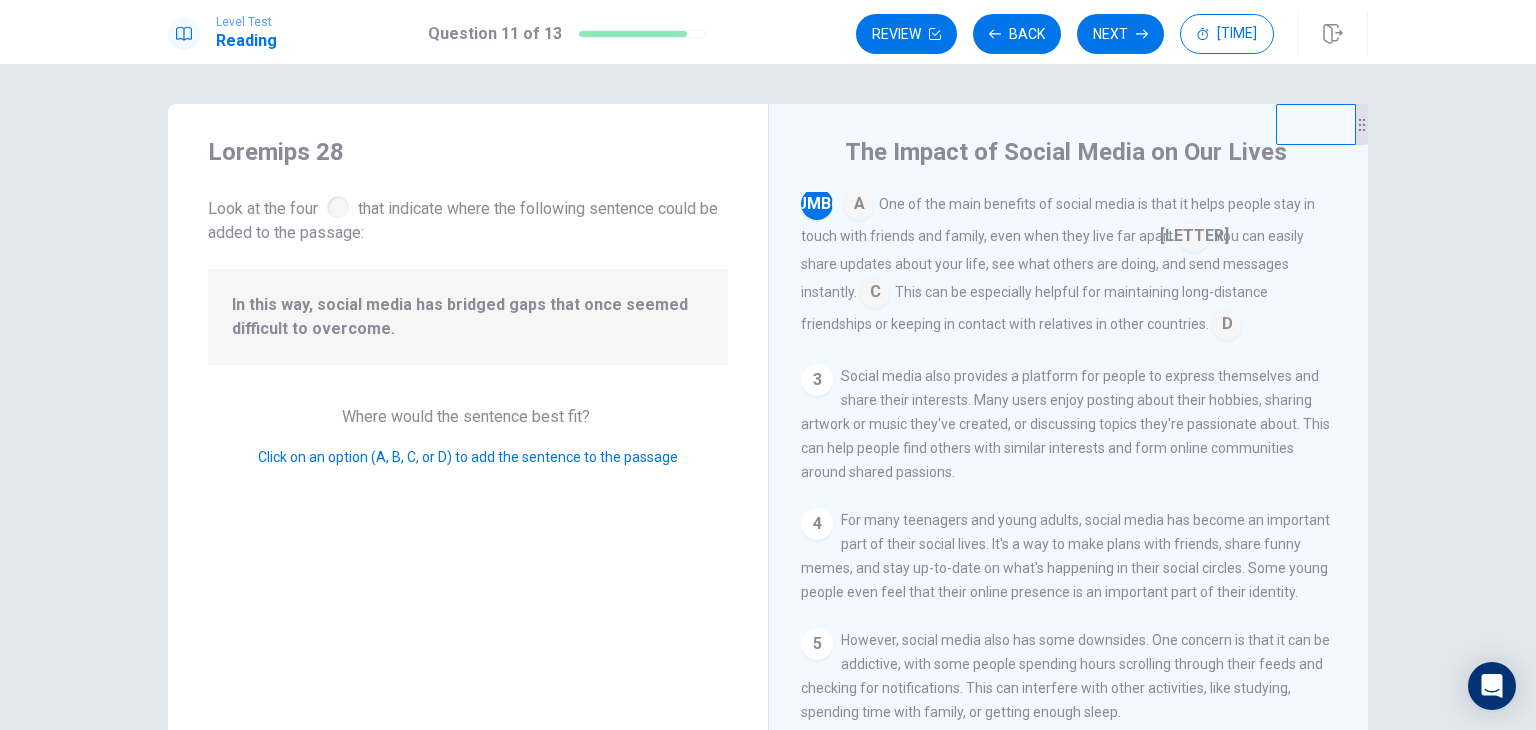 click at bounding box center (859, 206) 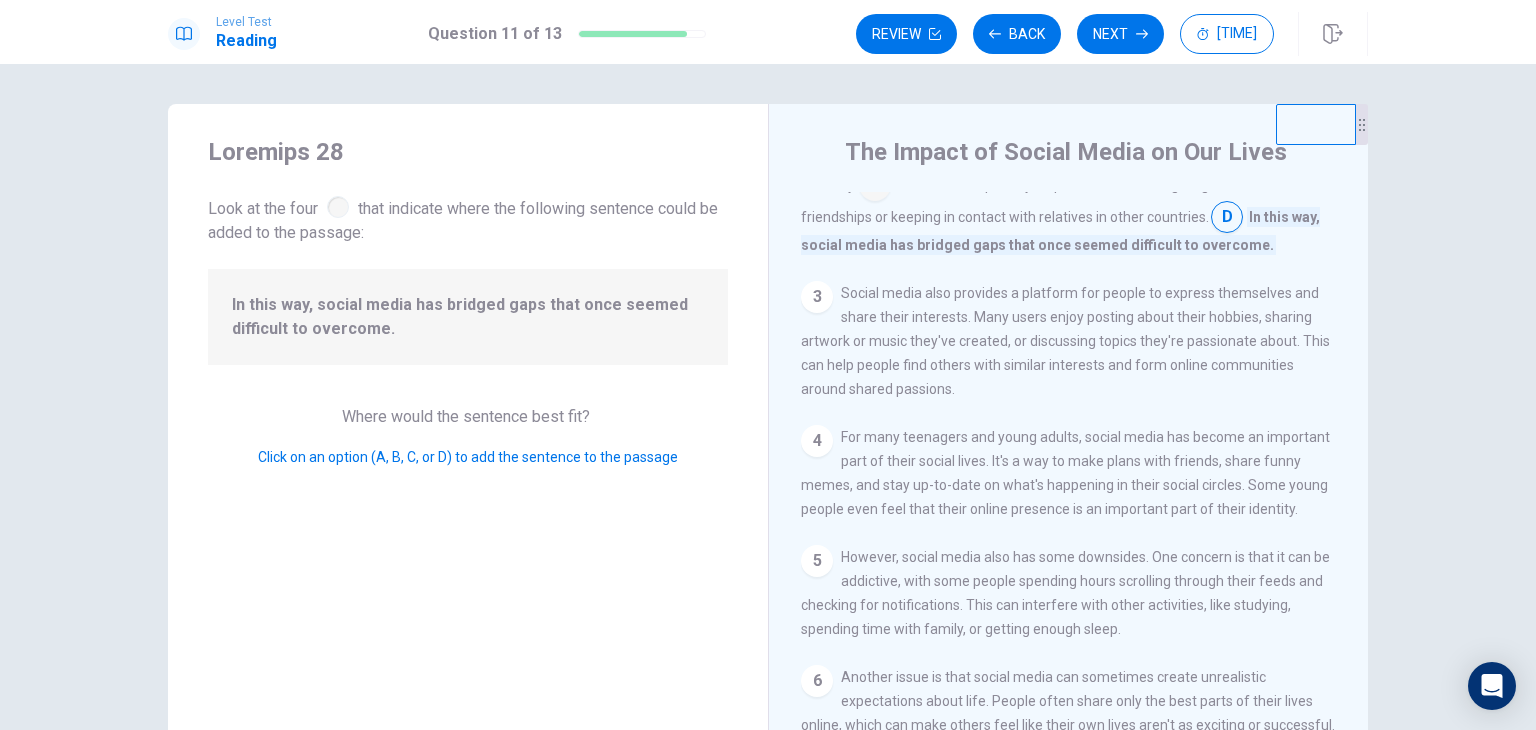 scroll, scrollTop: 256, scrollLeft: 0, axis: vertical 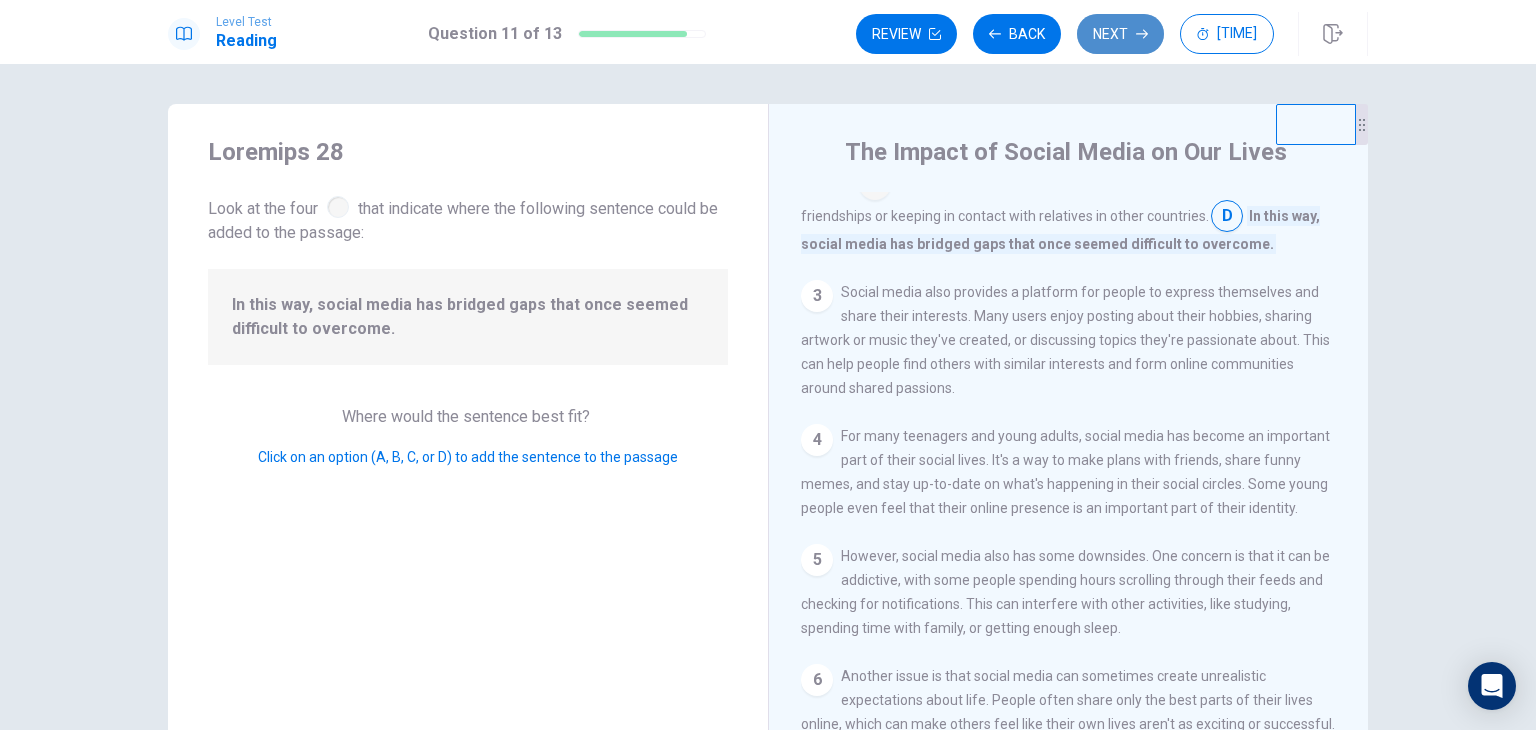 click on "Next" at bounding box center [1120, 34] 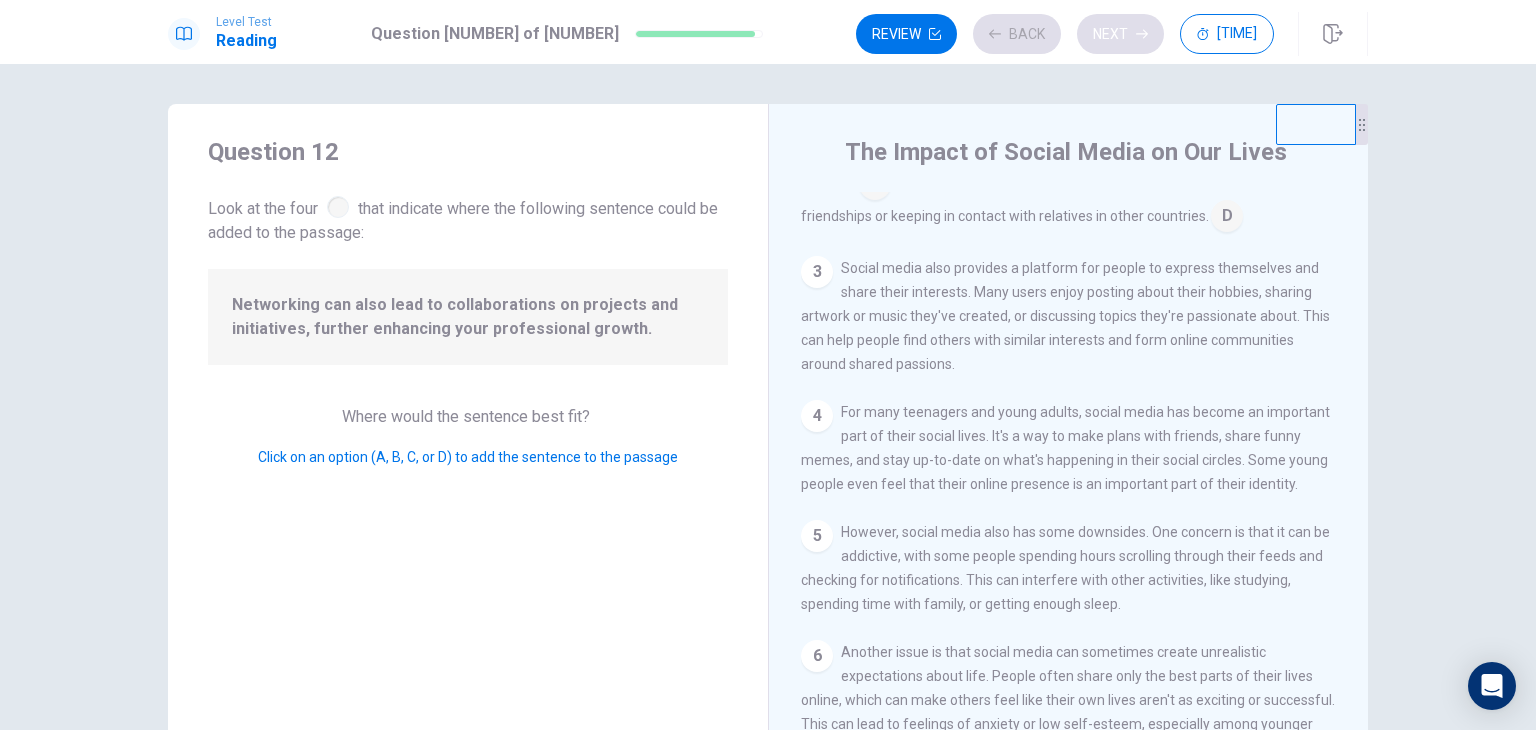 scroll, scrollTop: 148, scrollLeft: 0, axis: vertical 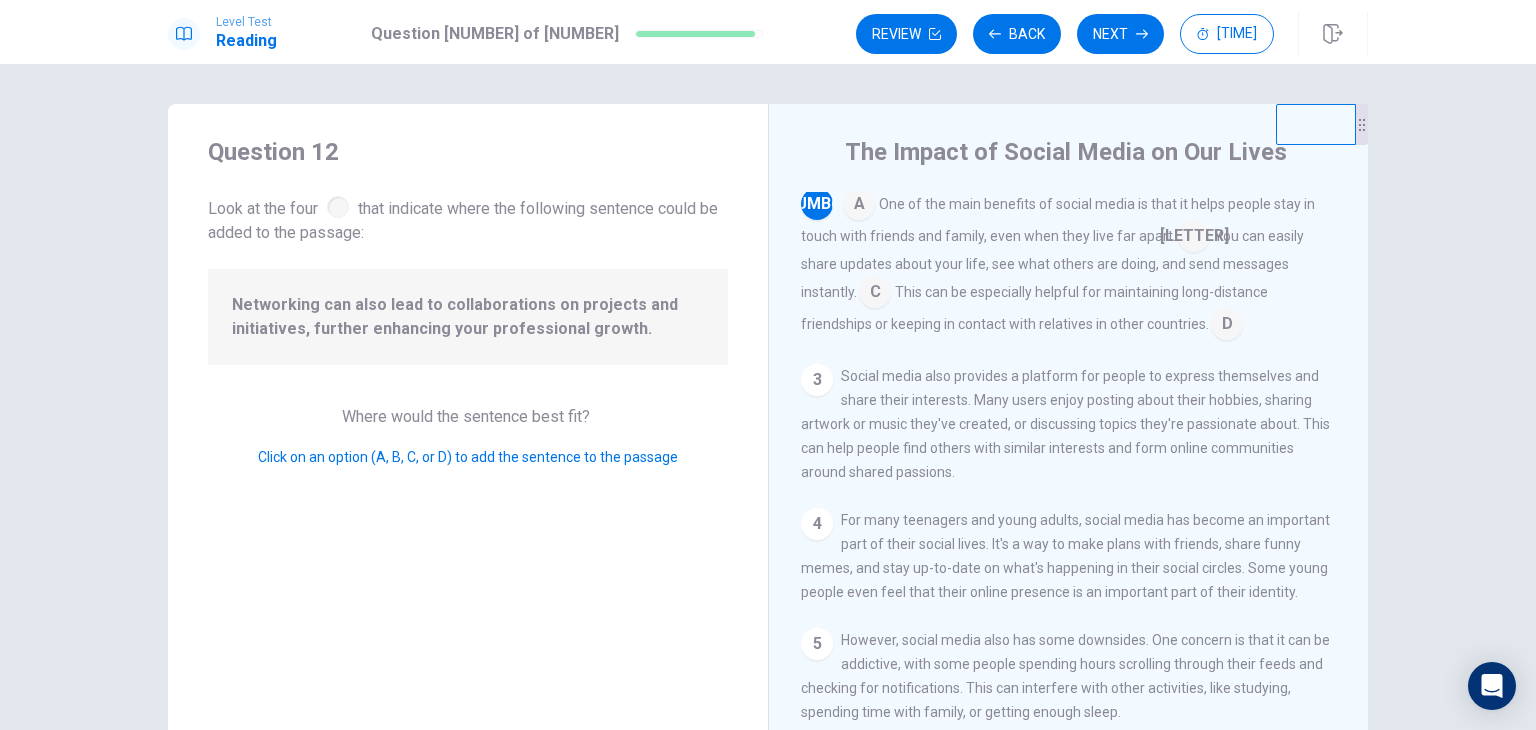 click at bounding box center [859, 206] 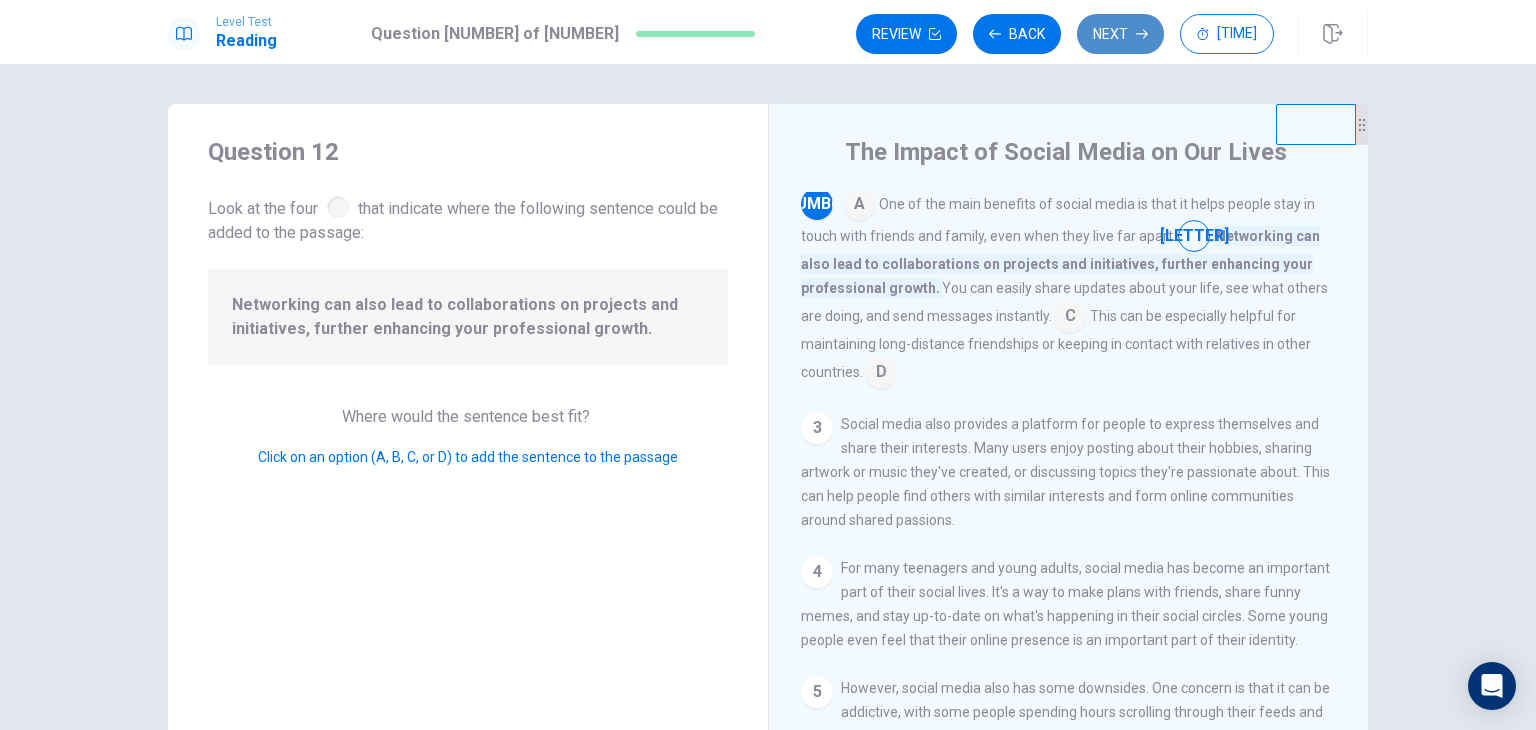 click on "Next" at bounding box center (1120, 34) 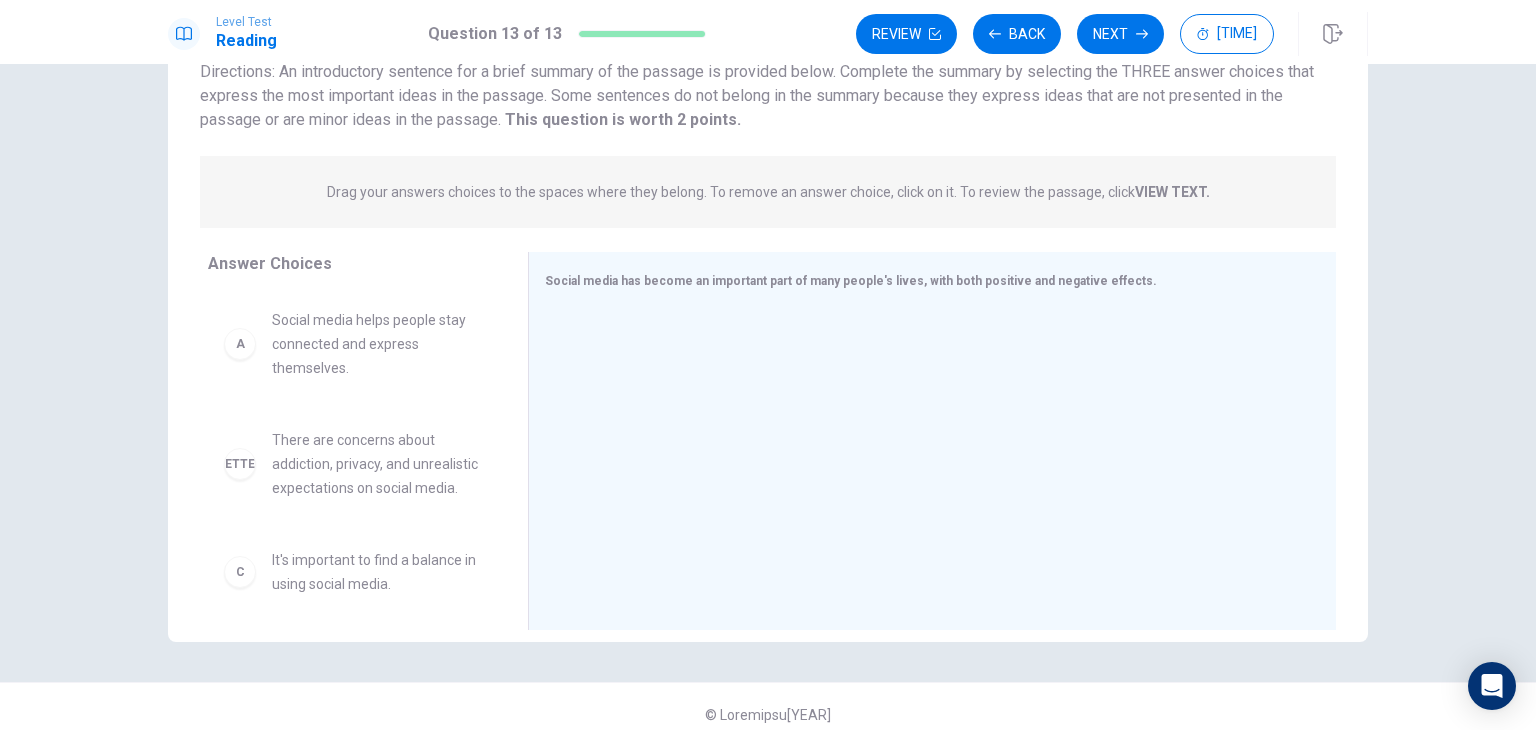 scroll, scrollTop: 173, scrollLeft: 0, axis: vertical 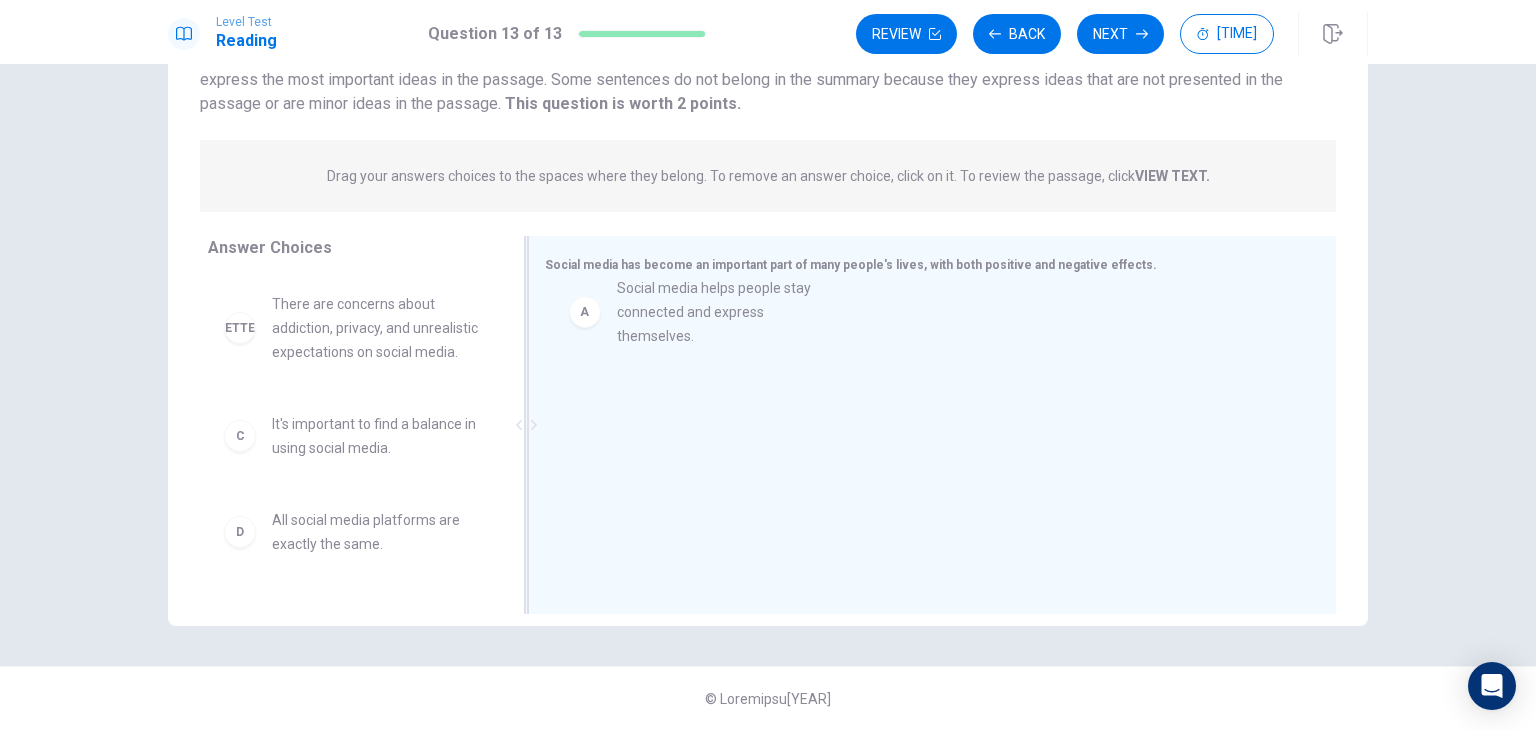 drag, startPoint x: 385, startPoint y: 345, endPoint x: 759, endPoint y: 326, distance: 374.4823 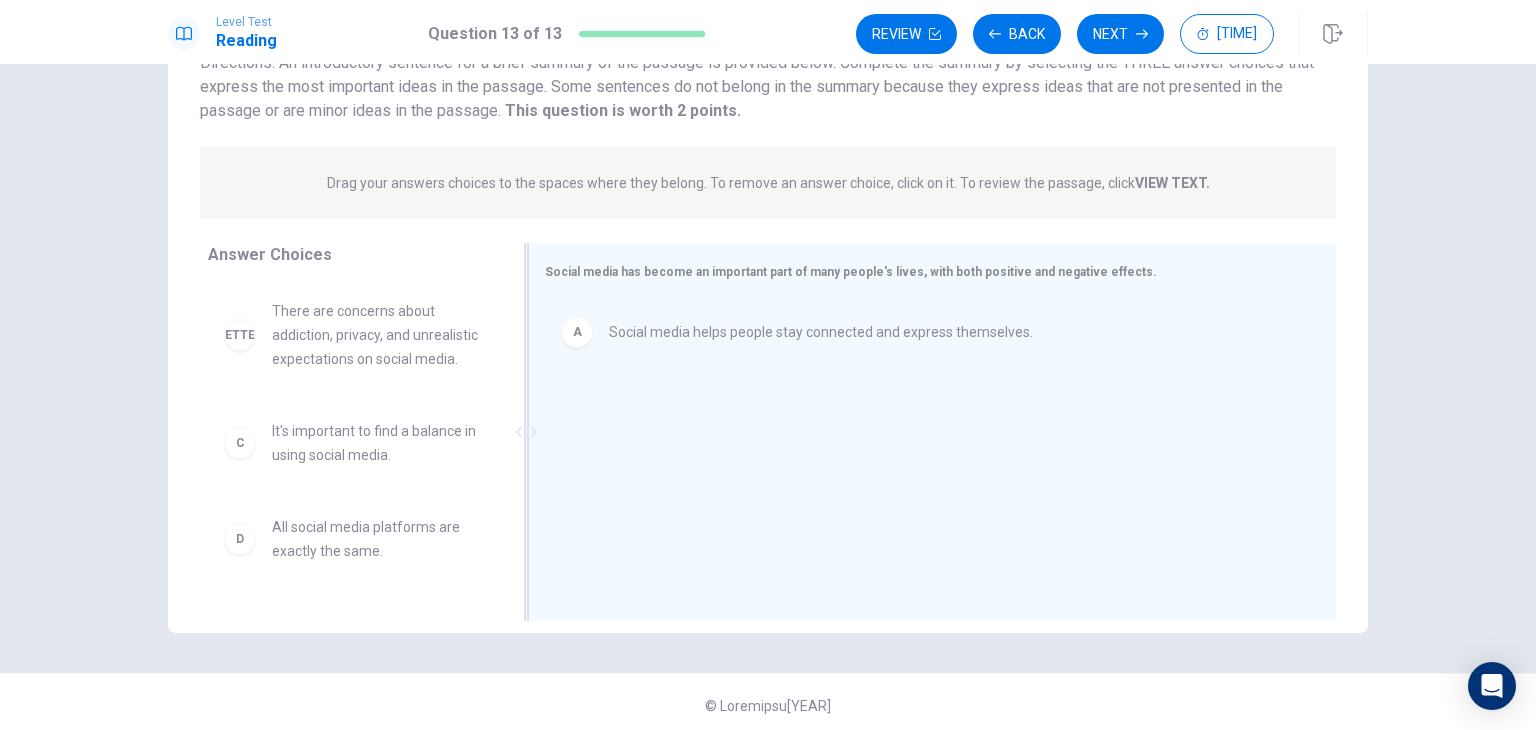 scroll, scrollTop: 173, scrollLeft: 0, axis: vertical 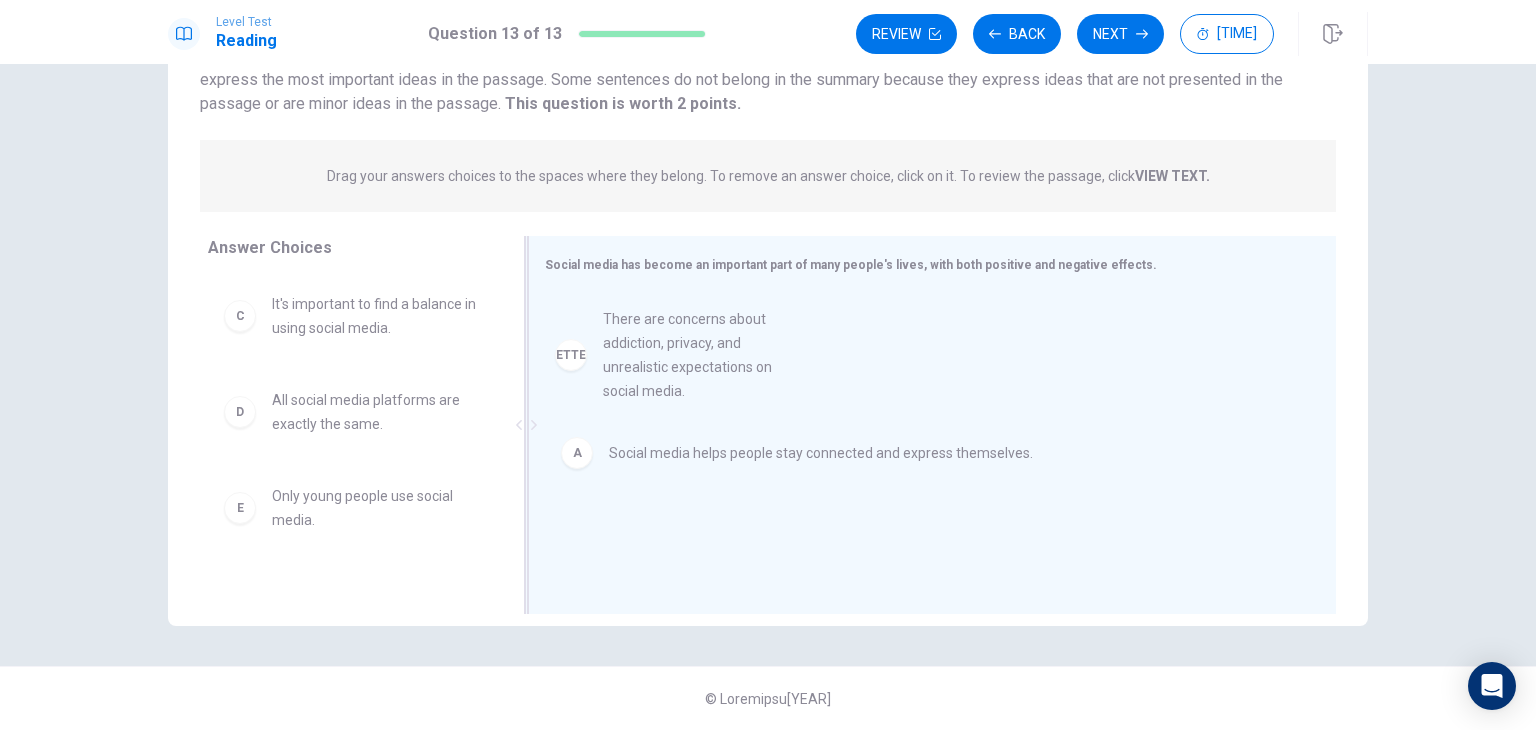 drag, startPoint x: 360, startPoint y: 356, endPoint x: 714, endPoint y: 373, distance: 354.40796 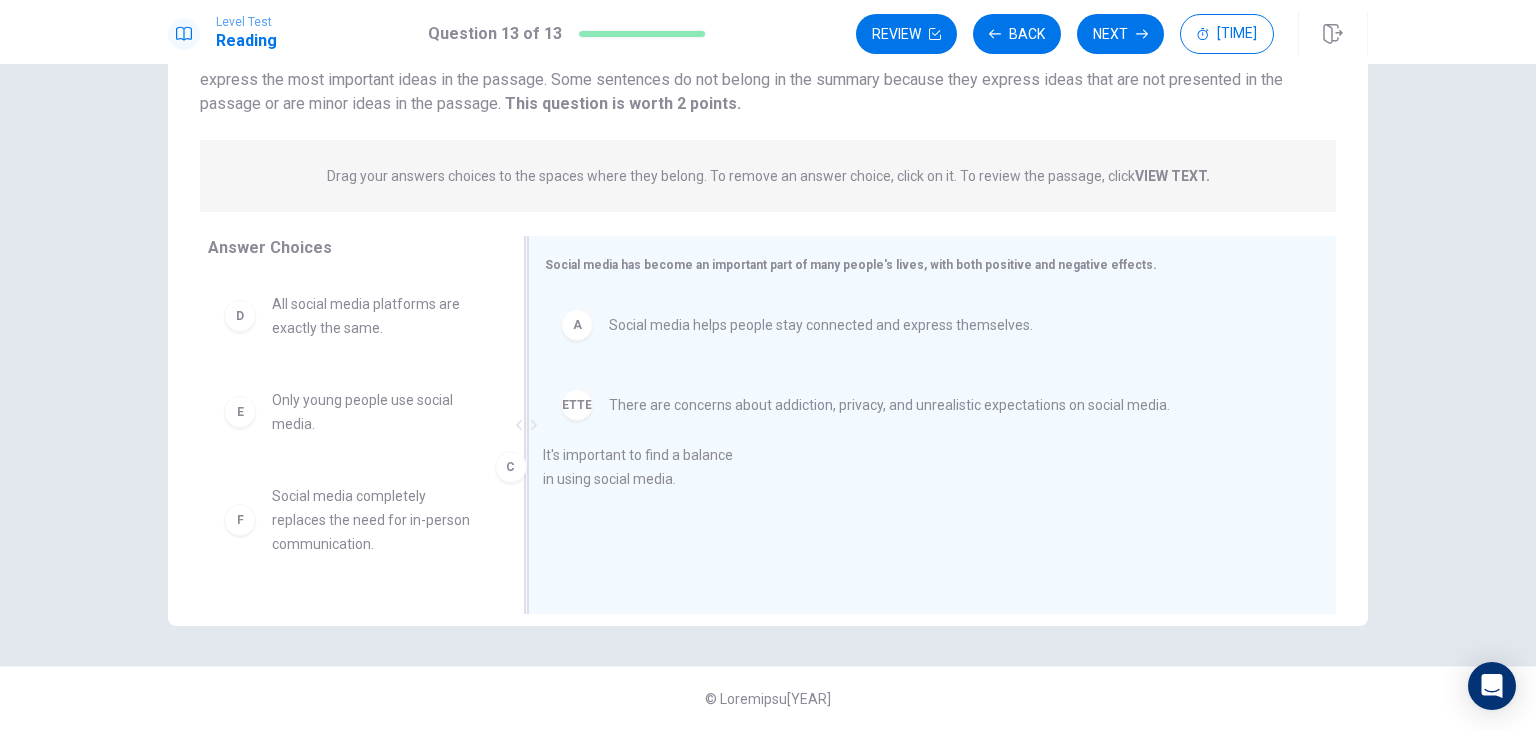drag, startPoint x: 408, startPoint y: 334, endPoint x: 769, endPoint y: 525, distance: 408.414 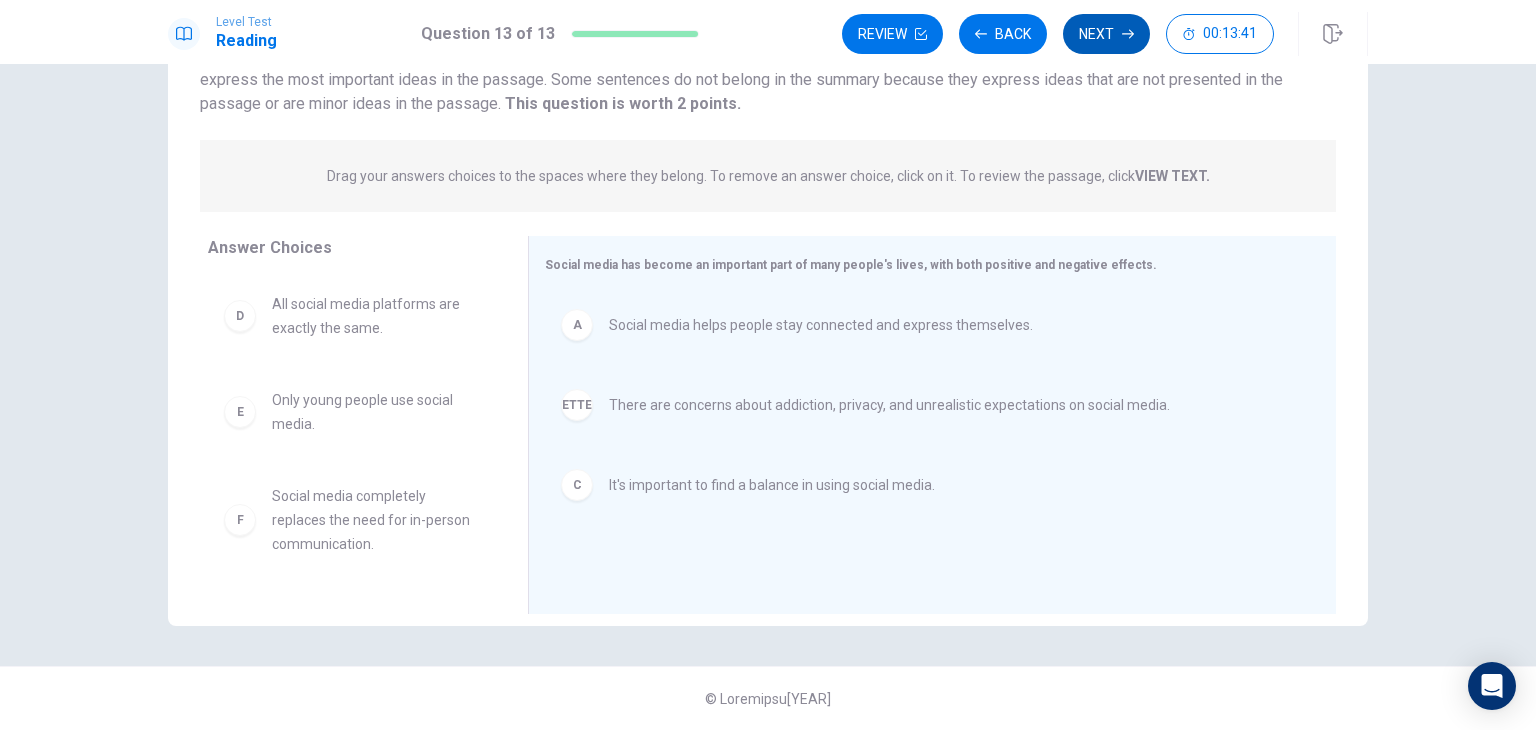 click on "Next" at bounding box center [1106, 34] 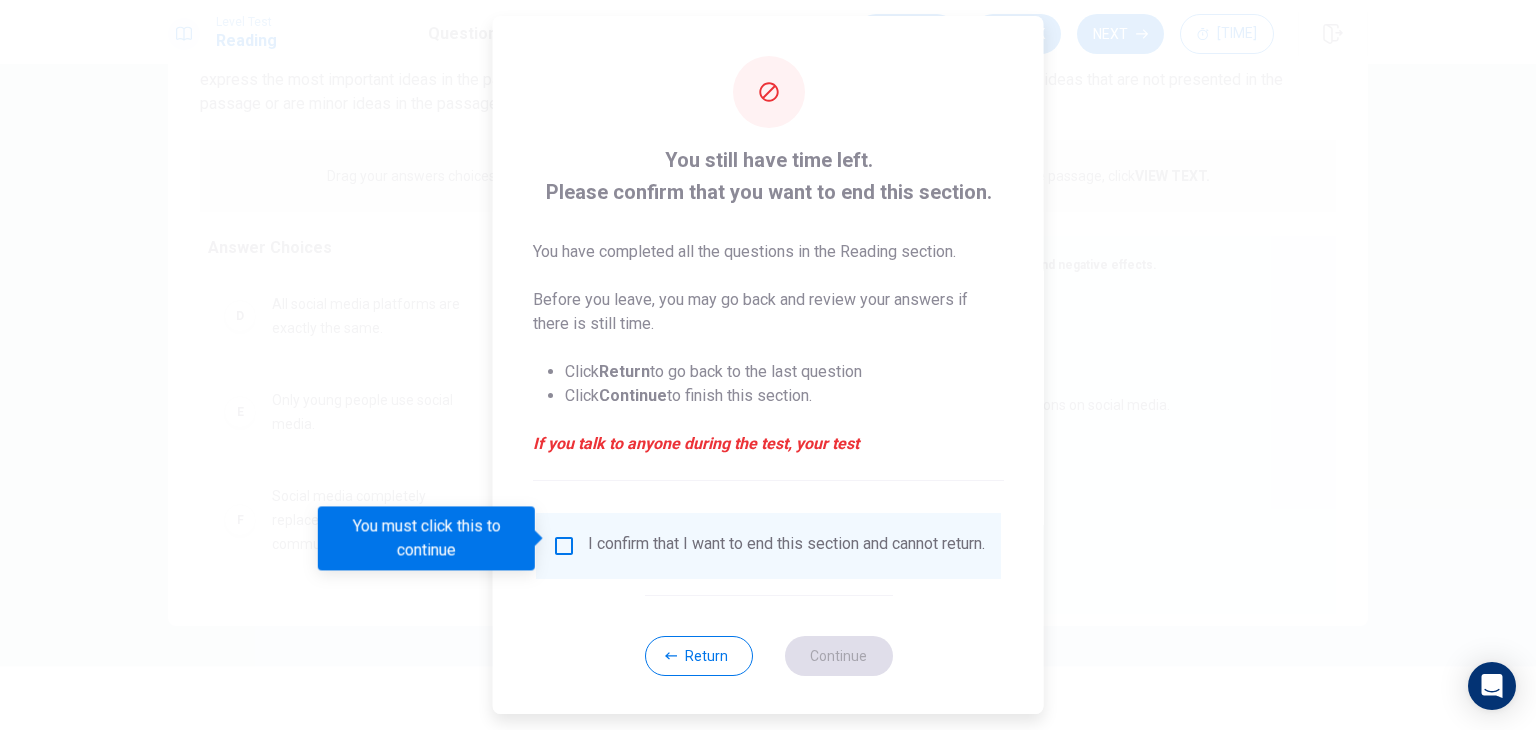 scroll, scrollTop: 16, scrollLeft: 0, axis: vertical 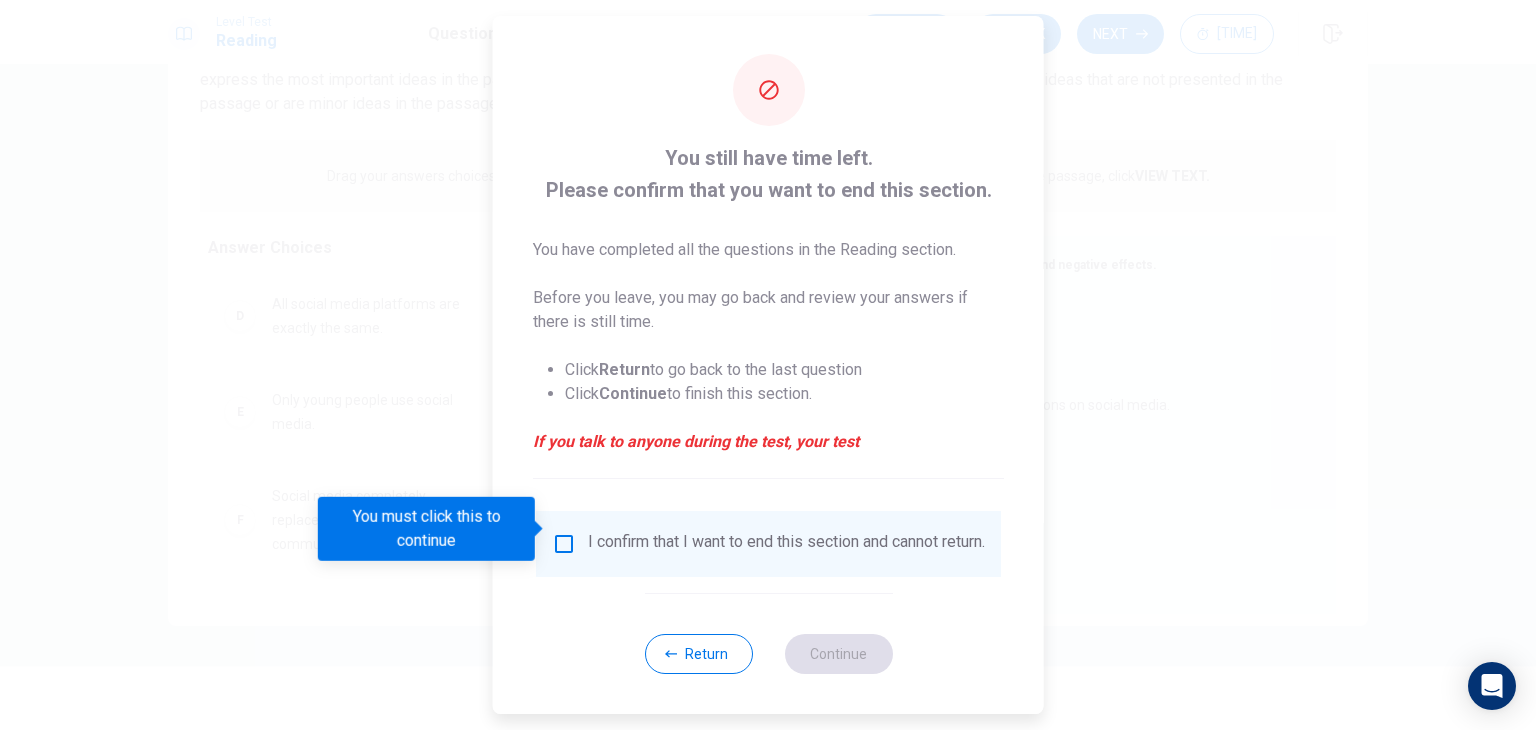 click at bounding box center [564, 544] 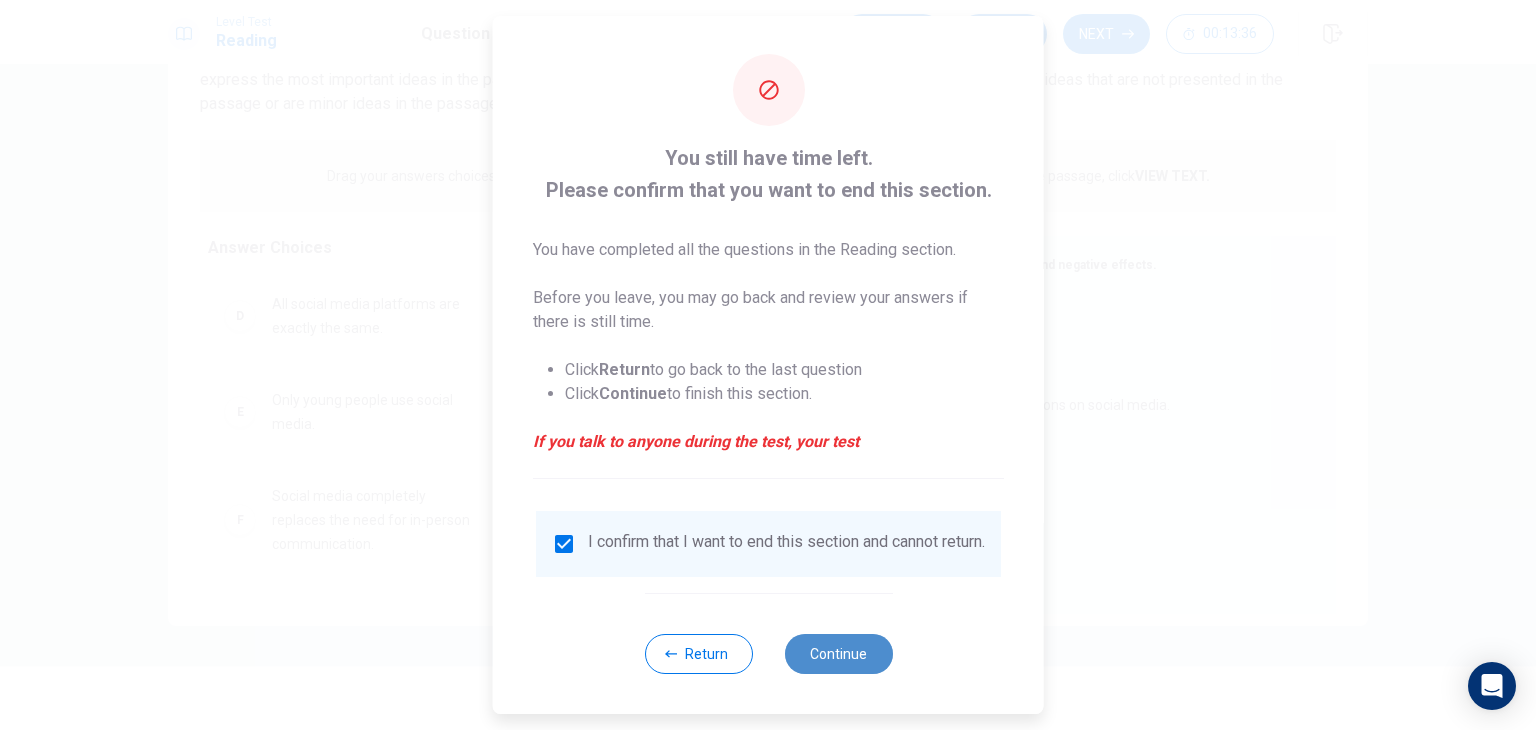 click on "Continue" at bounding box center (838, 654) 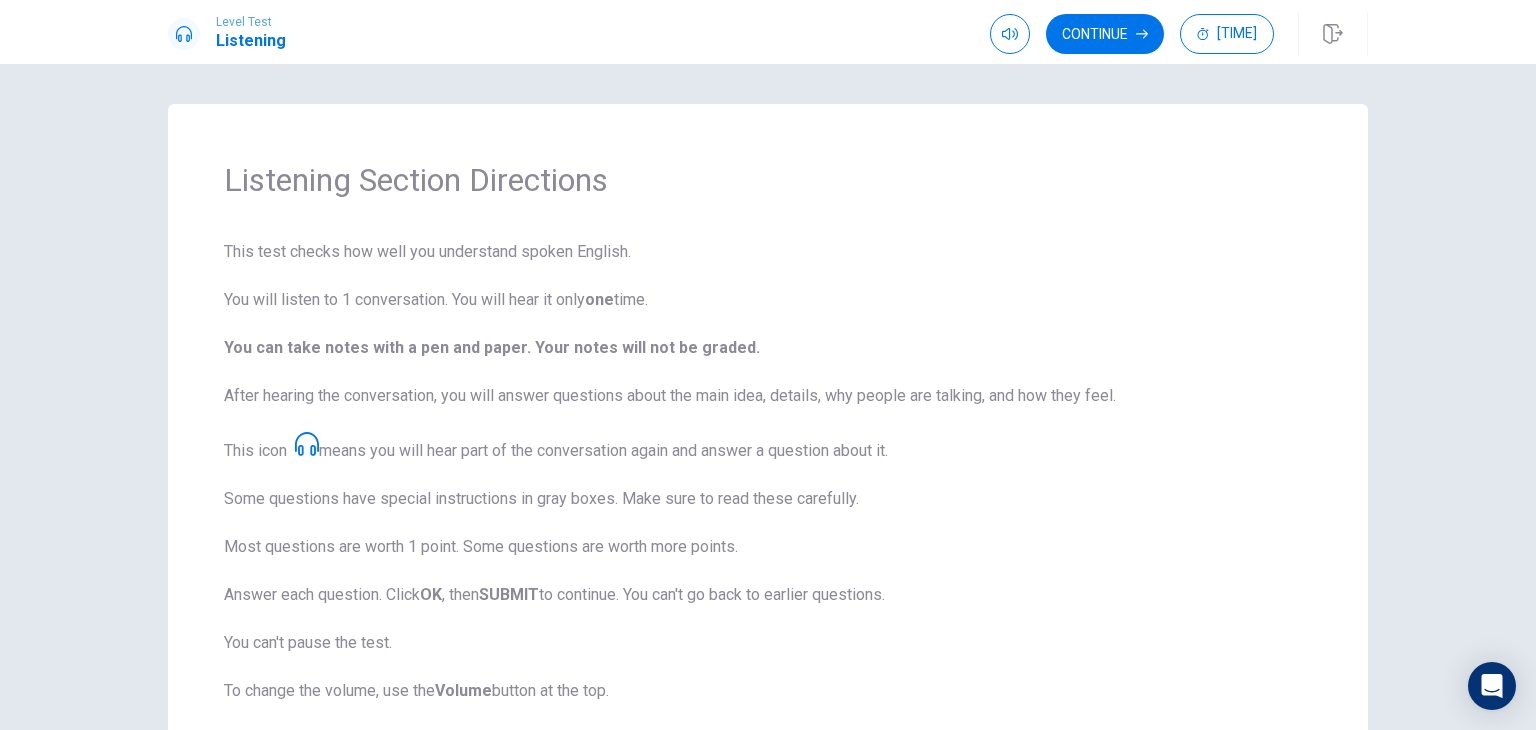 scroll, scrollTop: 228, scrollLeft: 0, axis: vertical 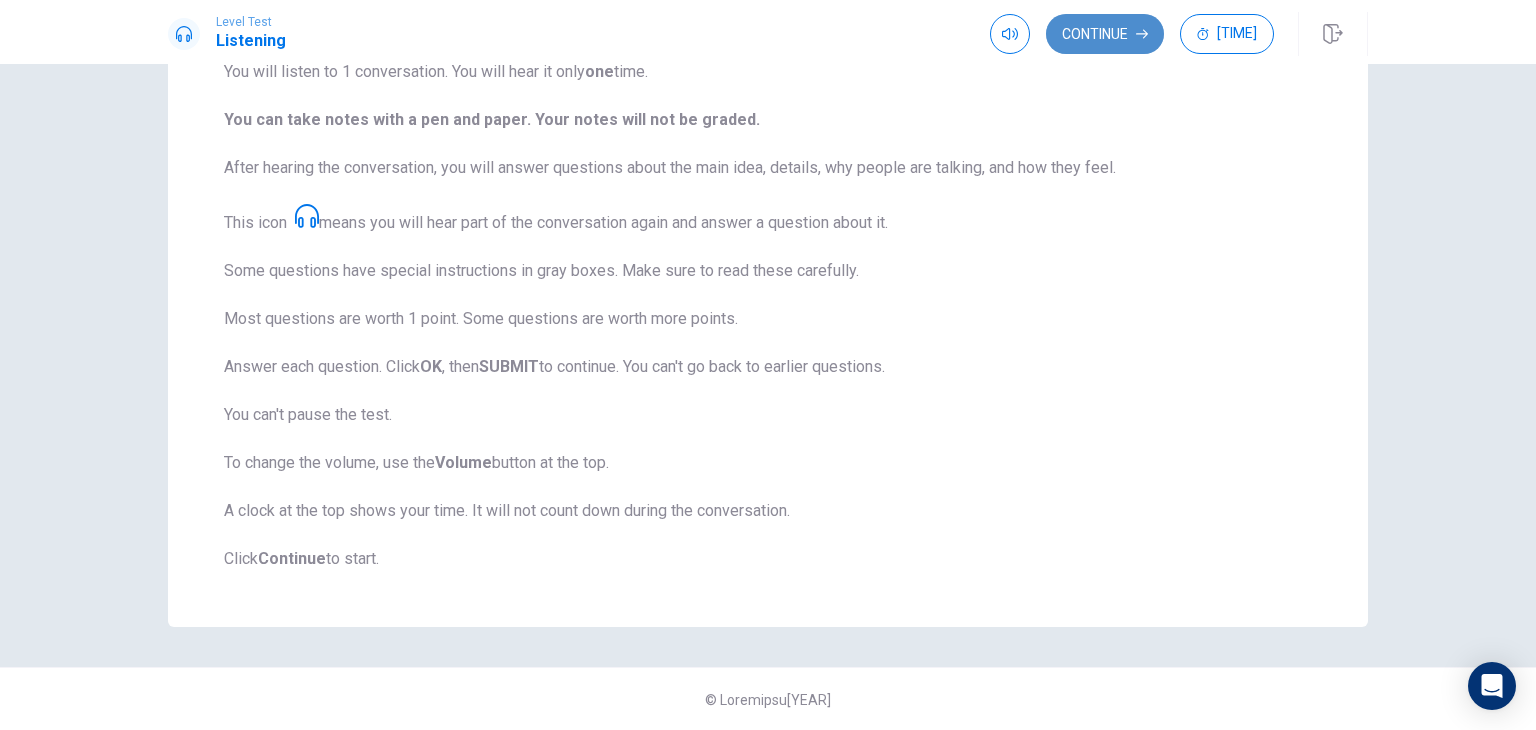 click on "Continue" at bounding box center (1105, 34) 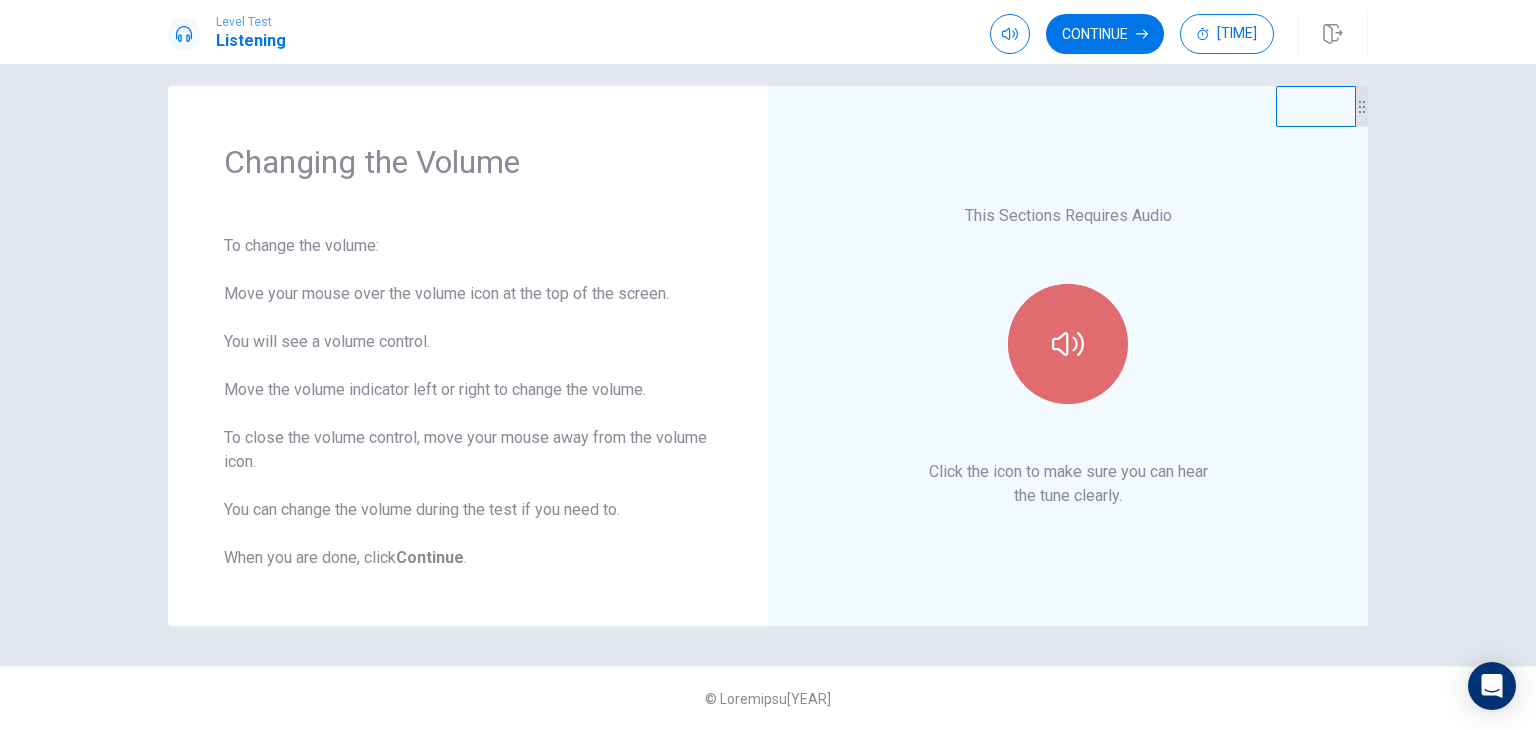 click at bounding box center [1068, 344] 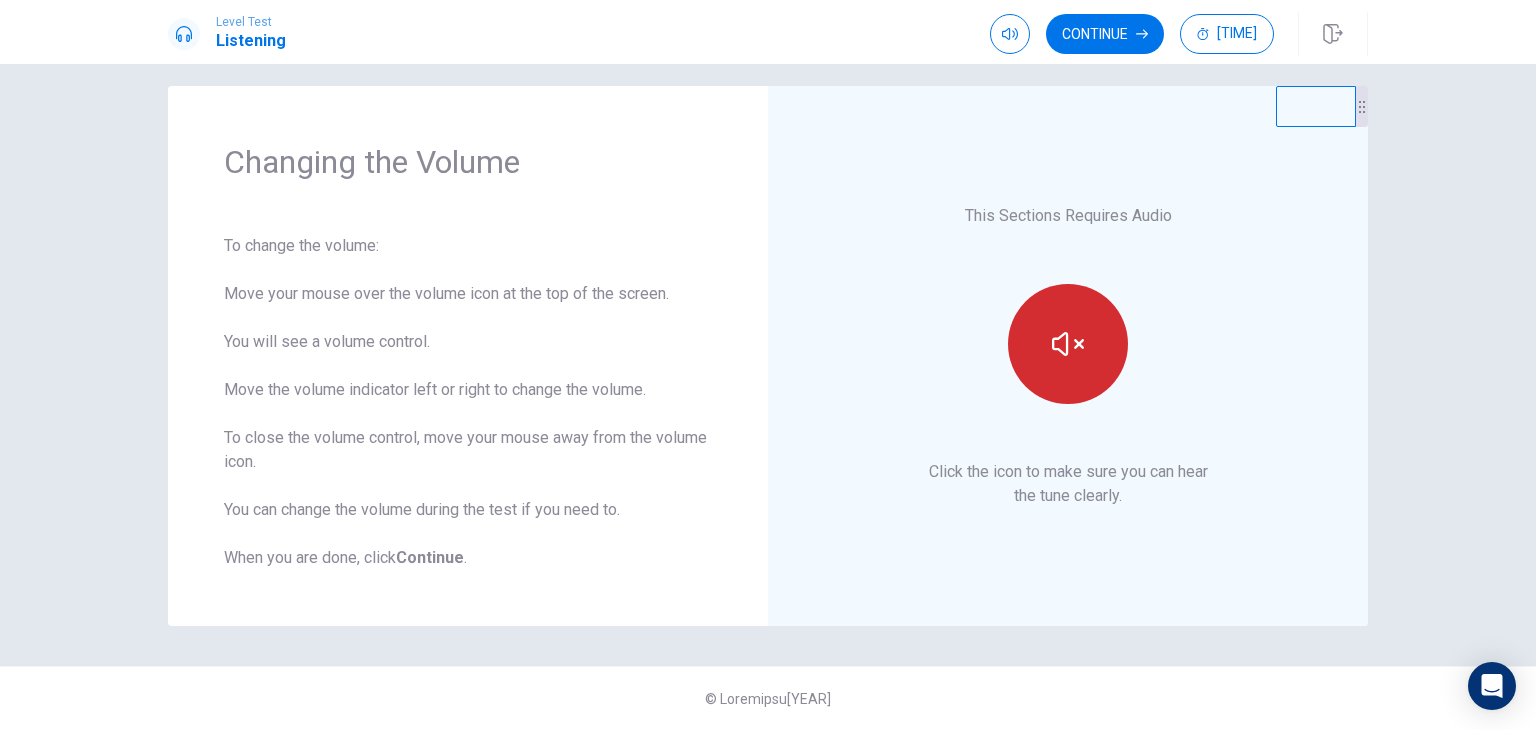 type 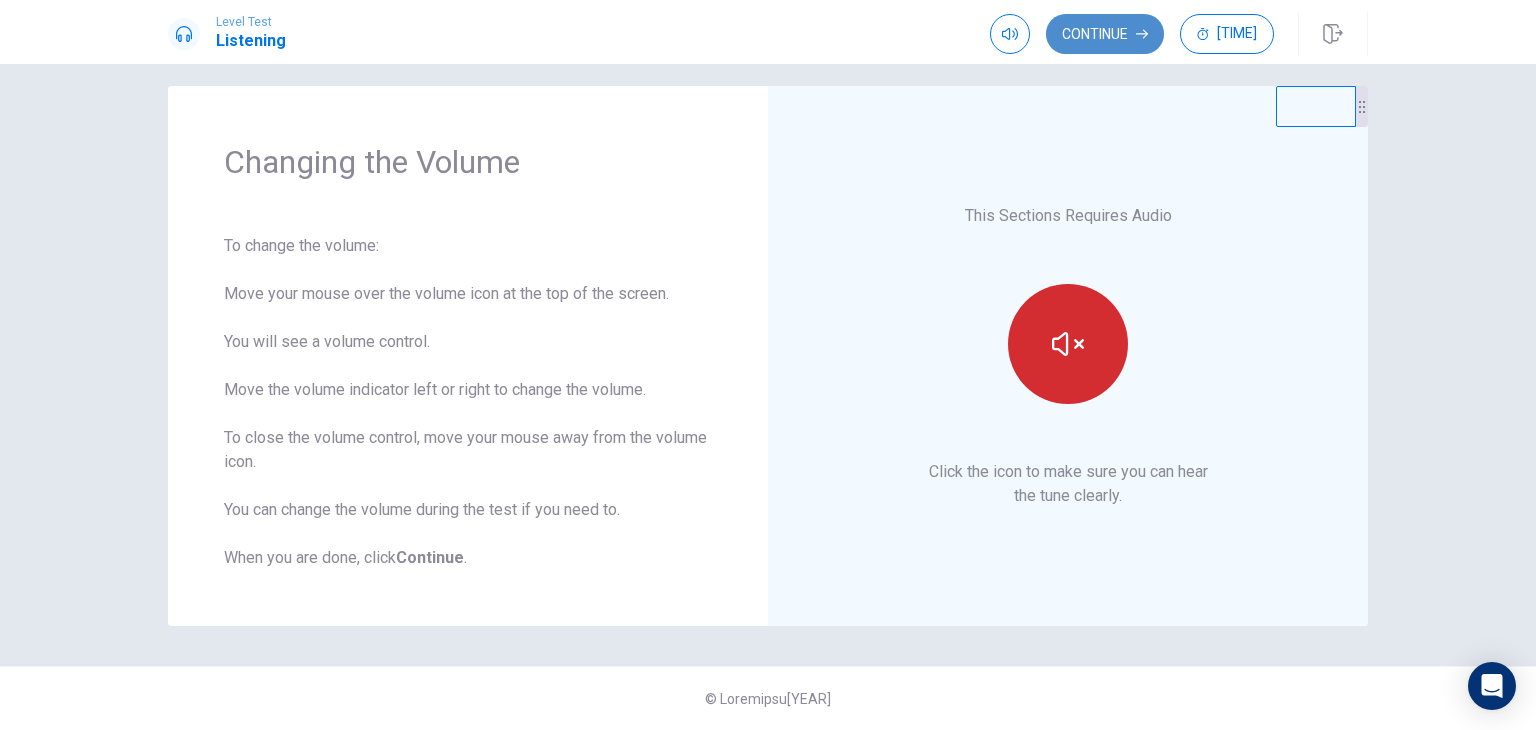 click on "Continue" at bounding box center (1105, 34) 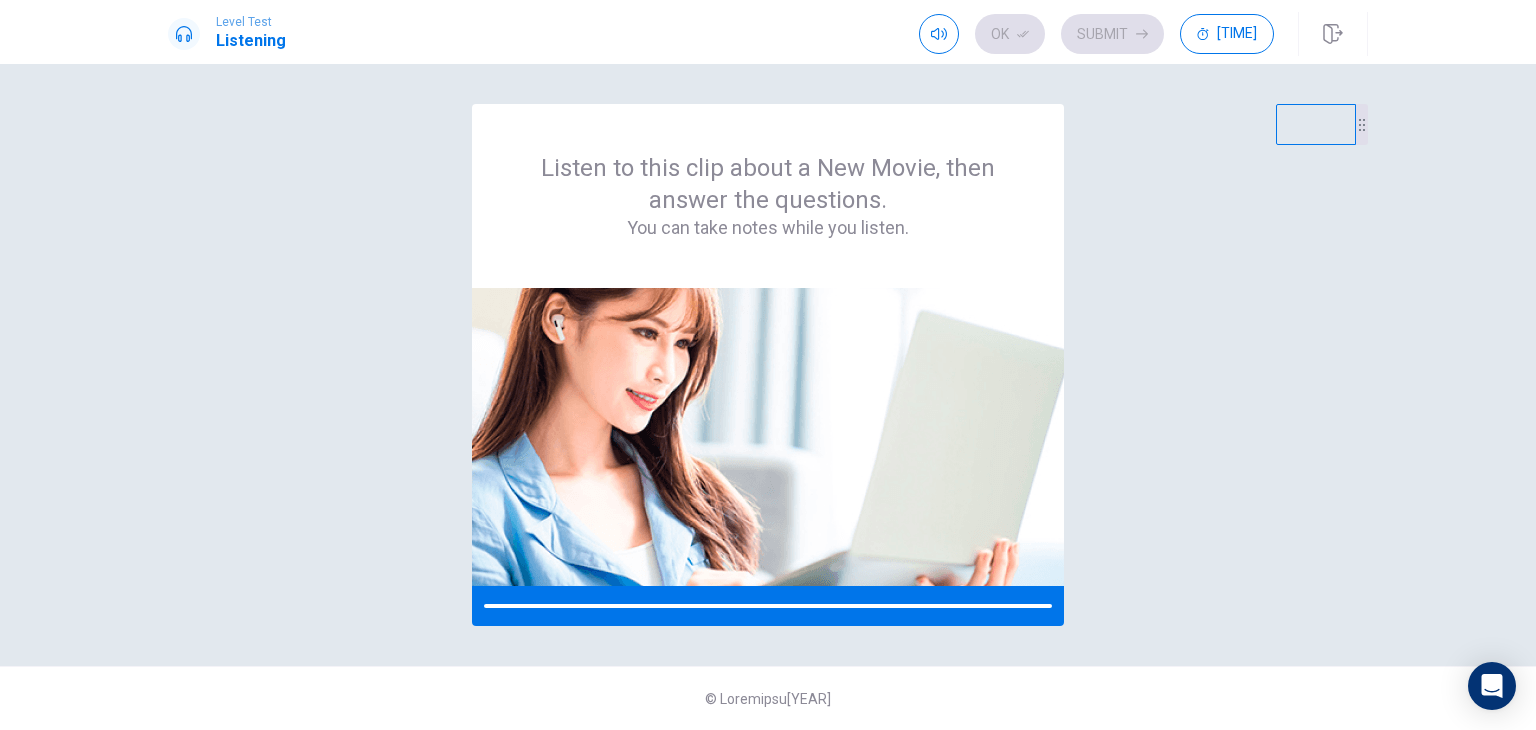 scroll, scrollTop: 0, scrollLeft: 0, axis: both 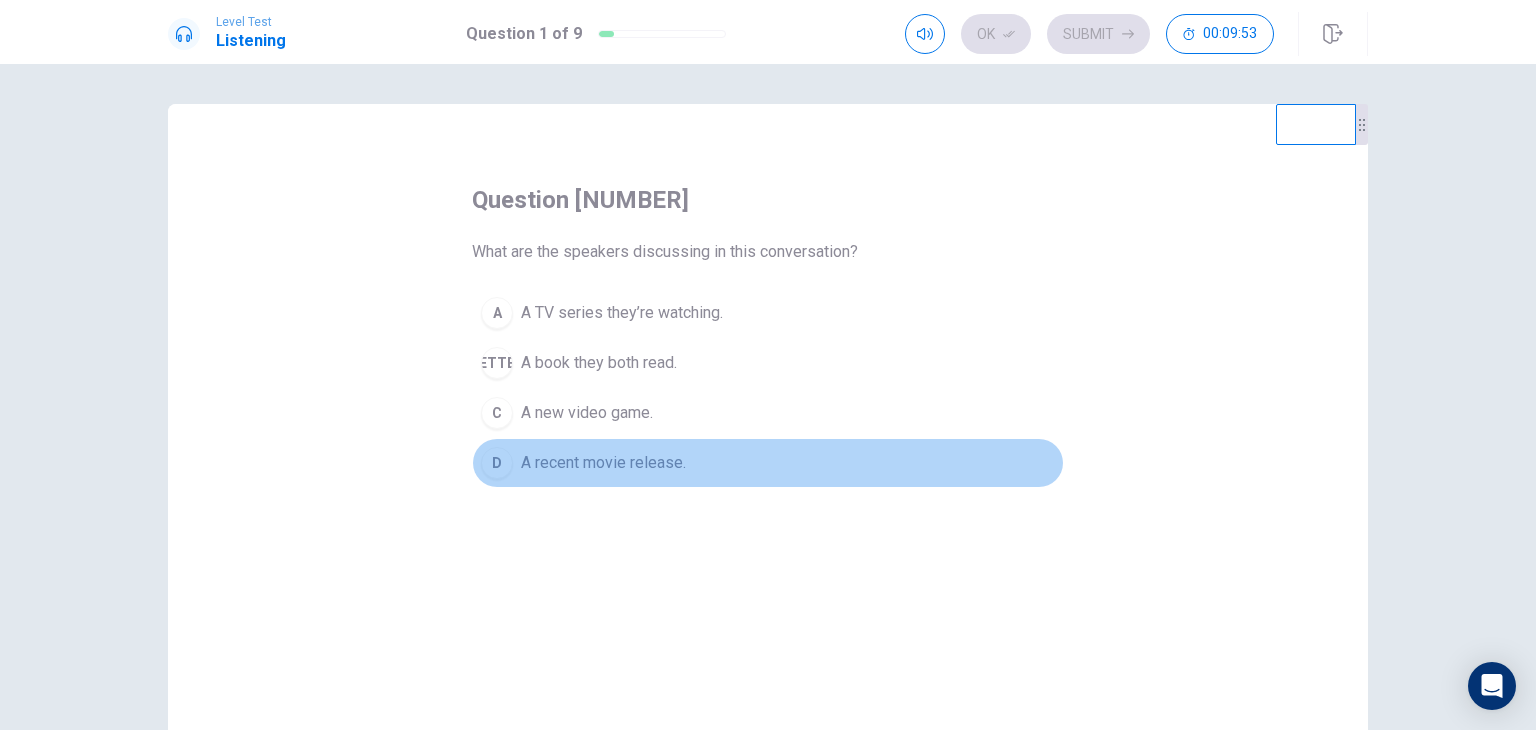 click on "A recent movie release." at bounding box center (622, 313) 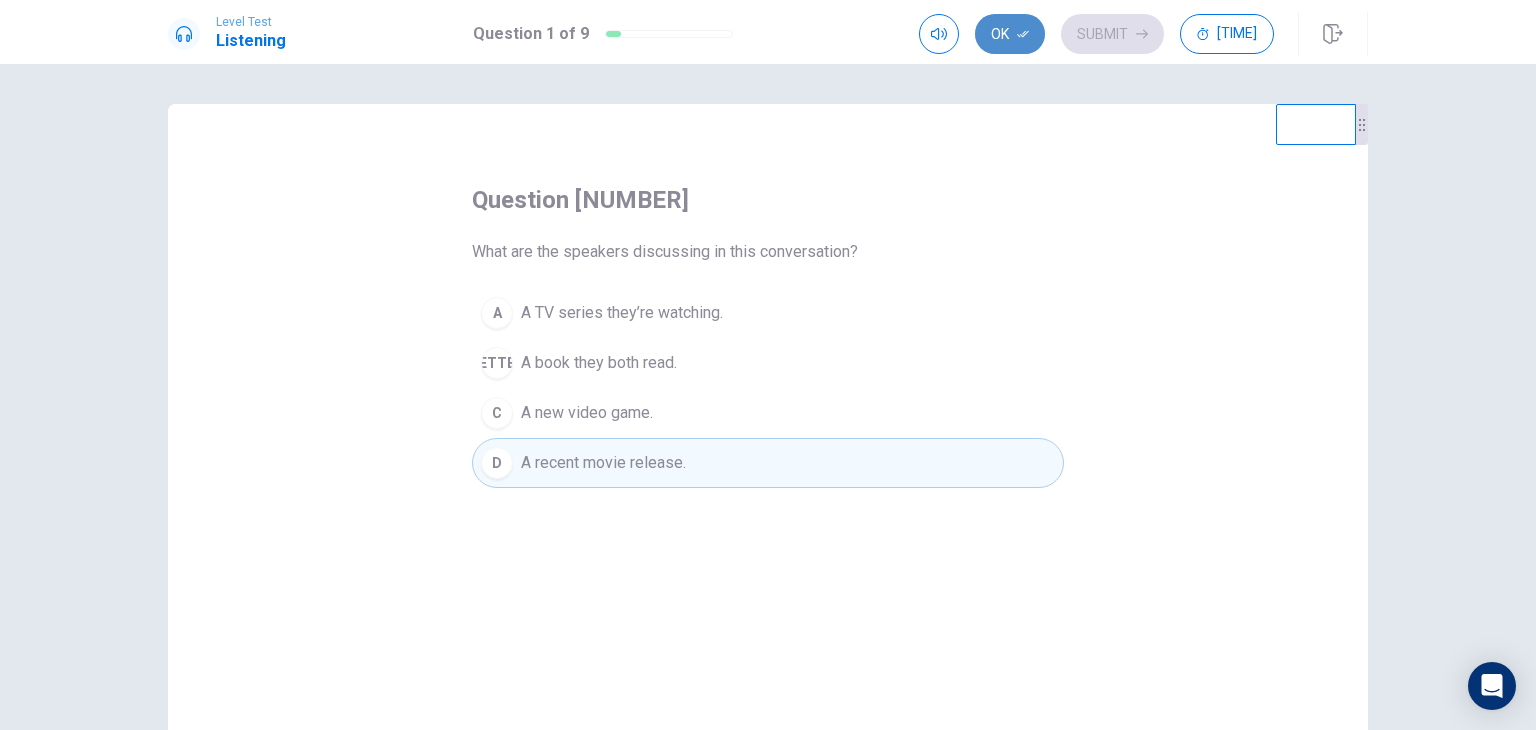 click on "Ok" at bounding box center [1010, 34] 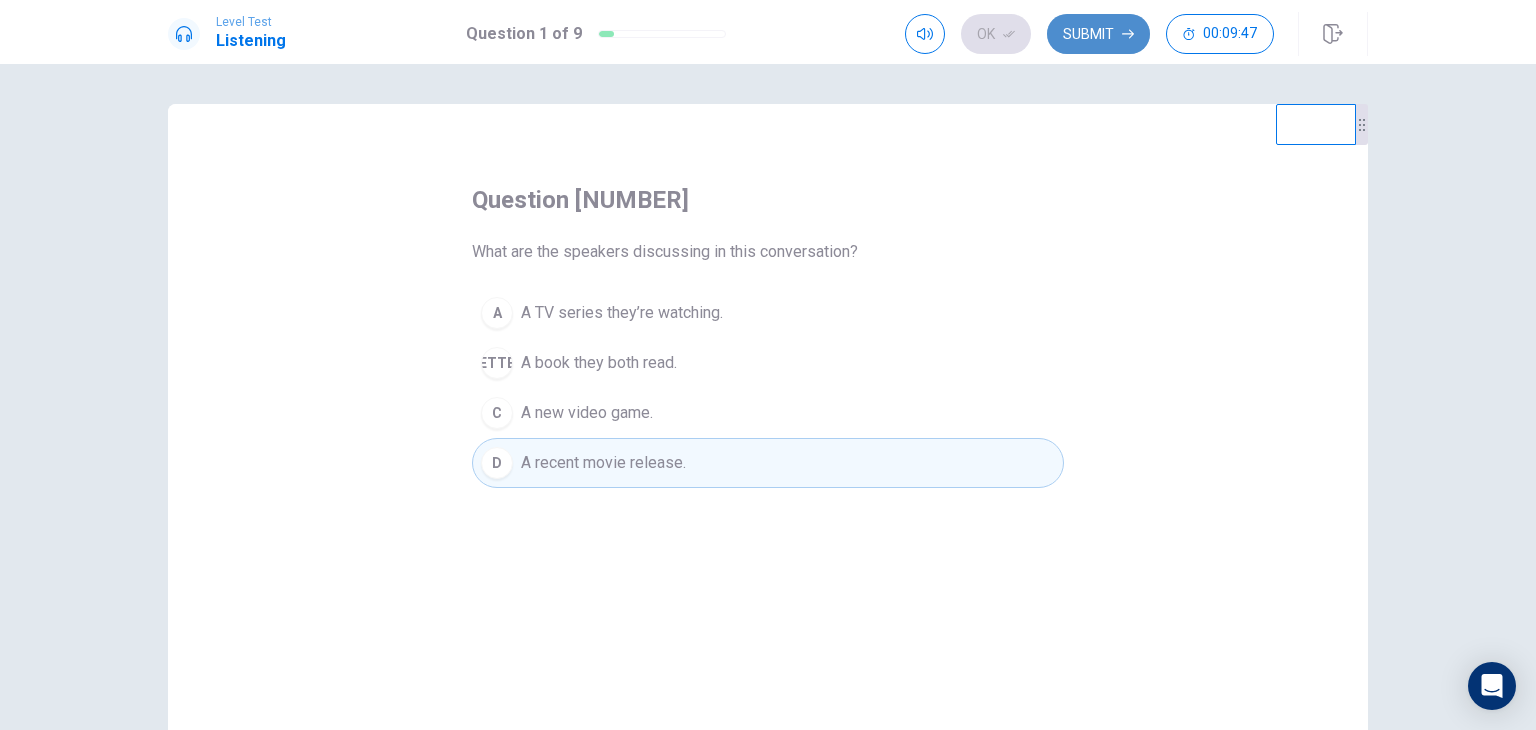 click on "Submit" at bounding box center [1098, 34] 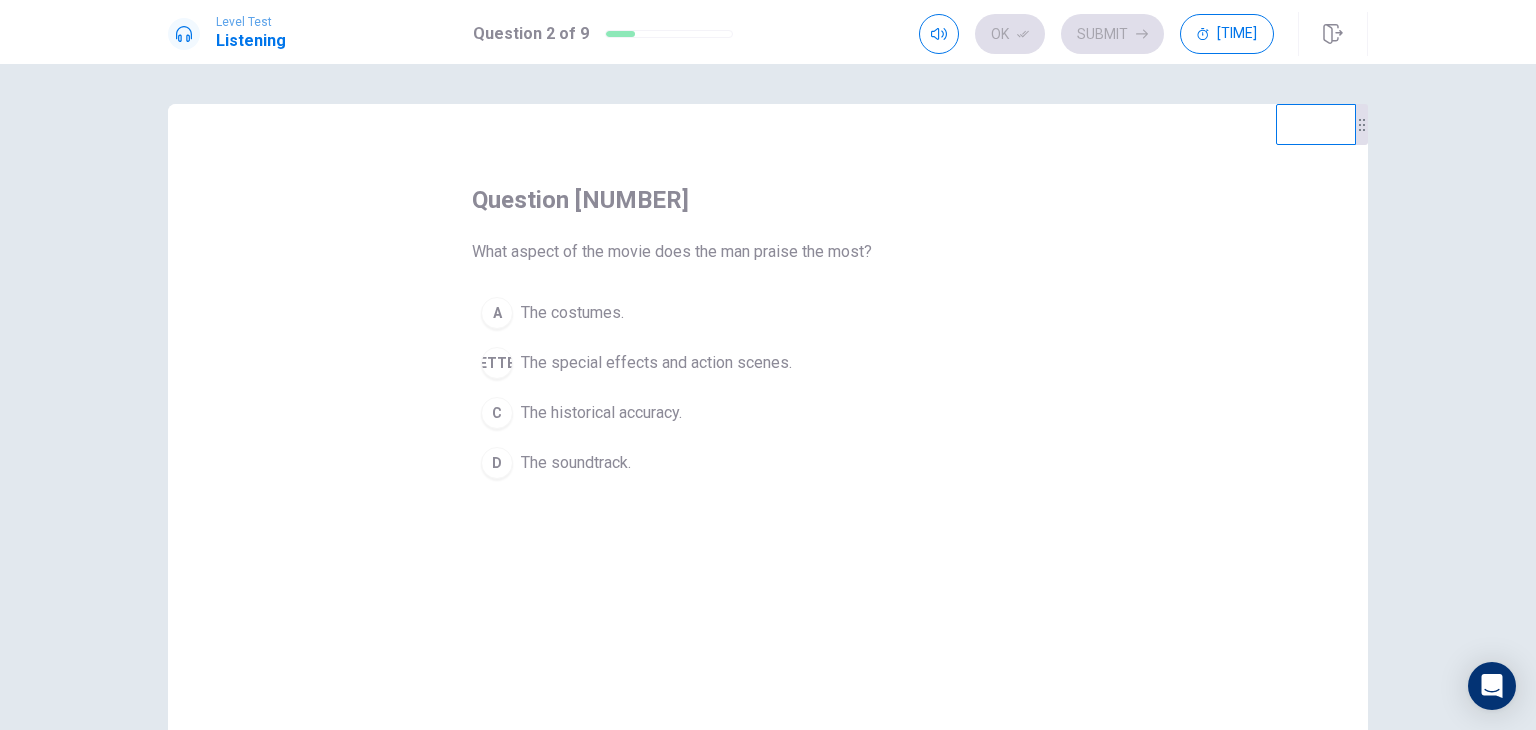 click on "The special effects and action scenes." at bounding box center (572, 313) 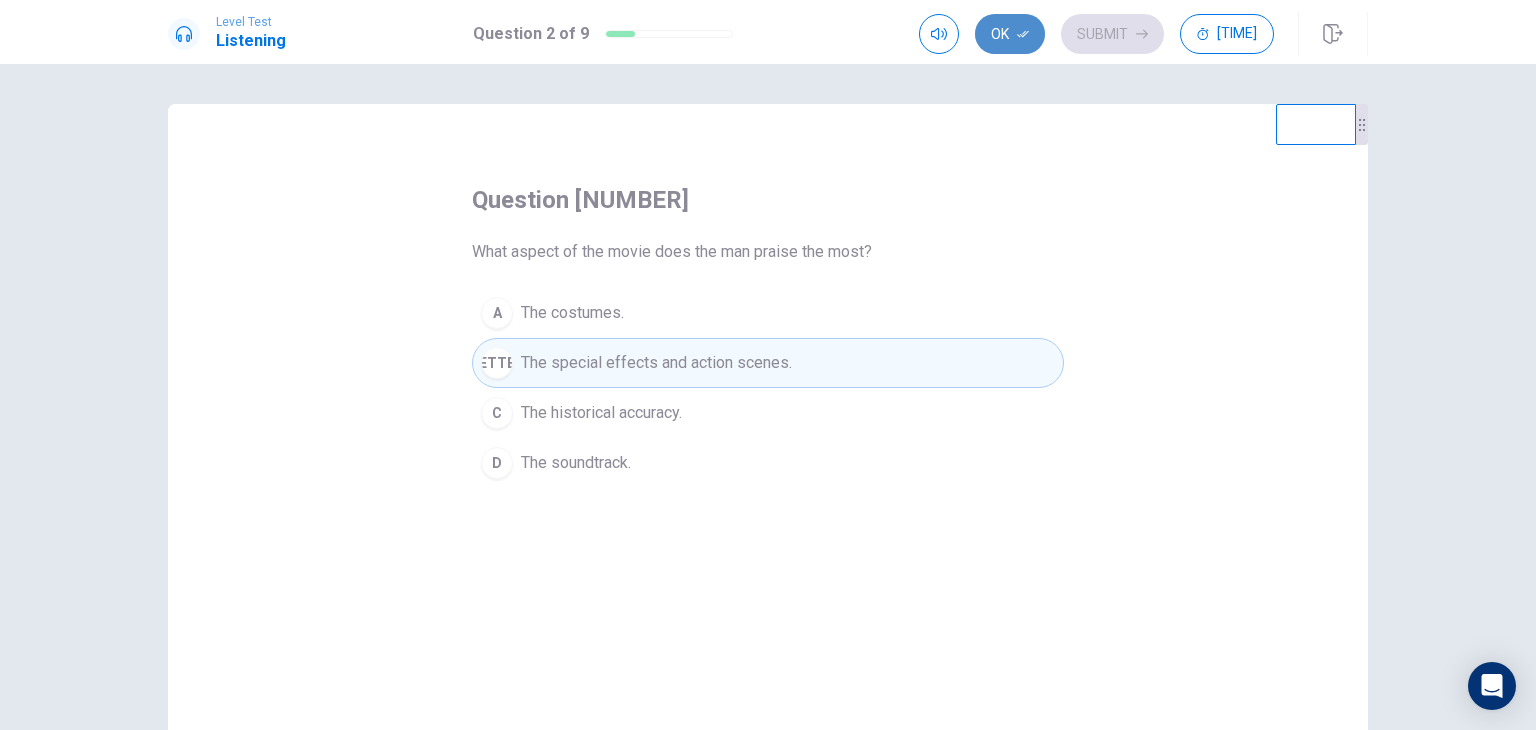 click at bounding box center (1023, 34) 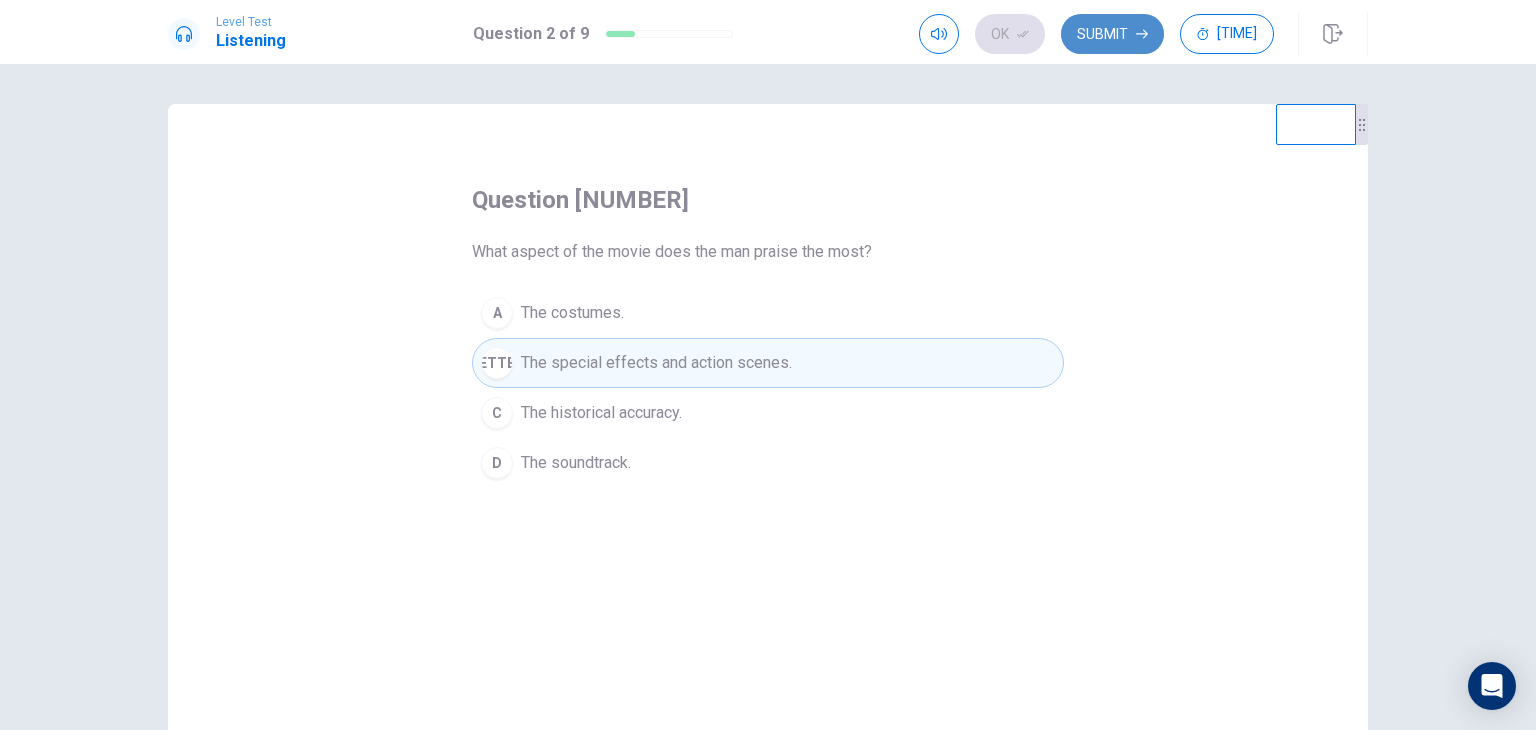 click on "Submit" at bounding box center (1112, 34) 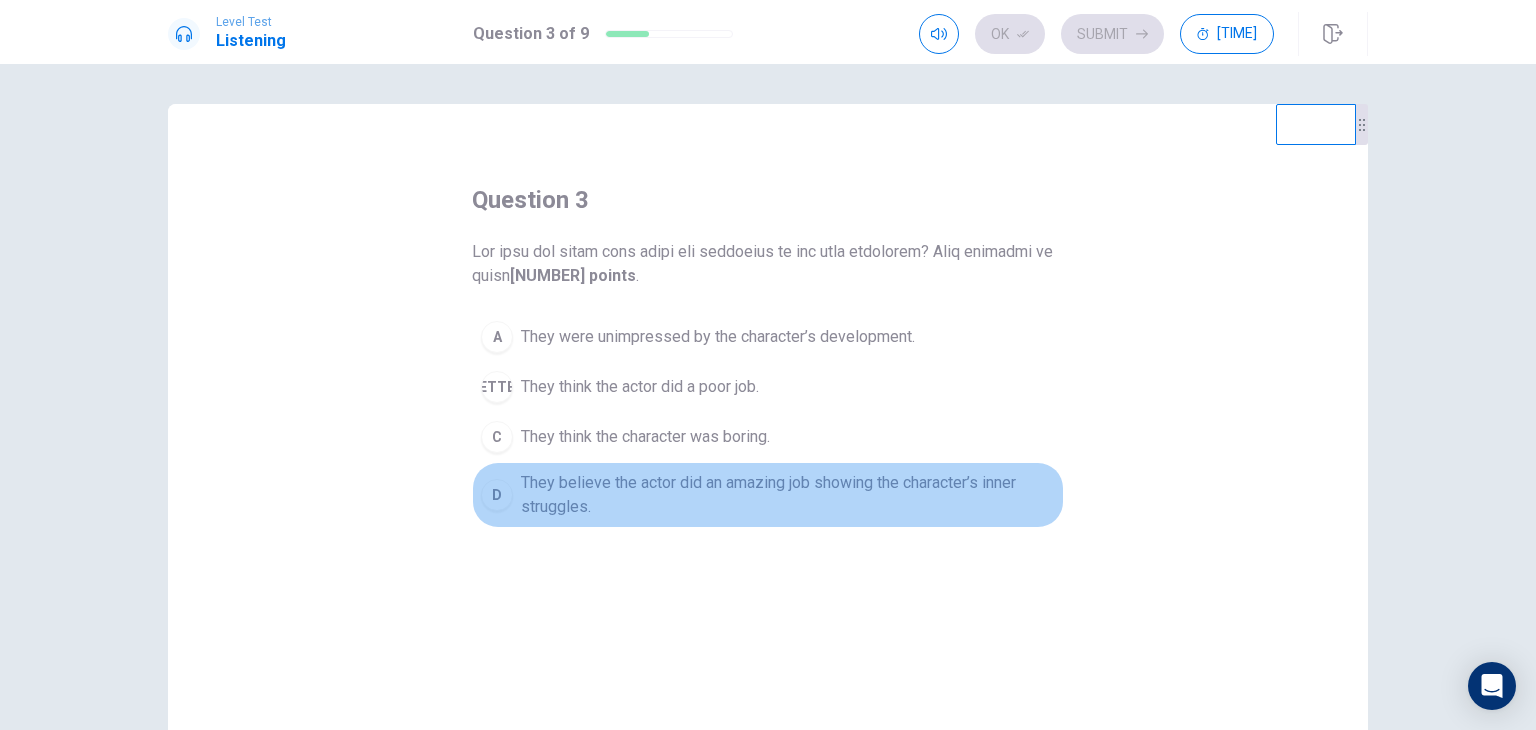click on "They believe the actor did an amazing job showing the character’s inner struggles." at bounding box center (718, 337) 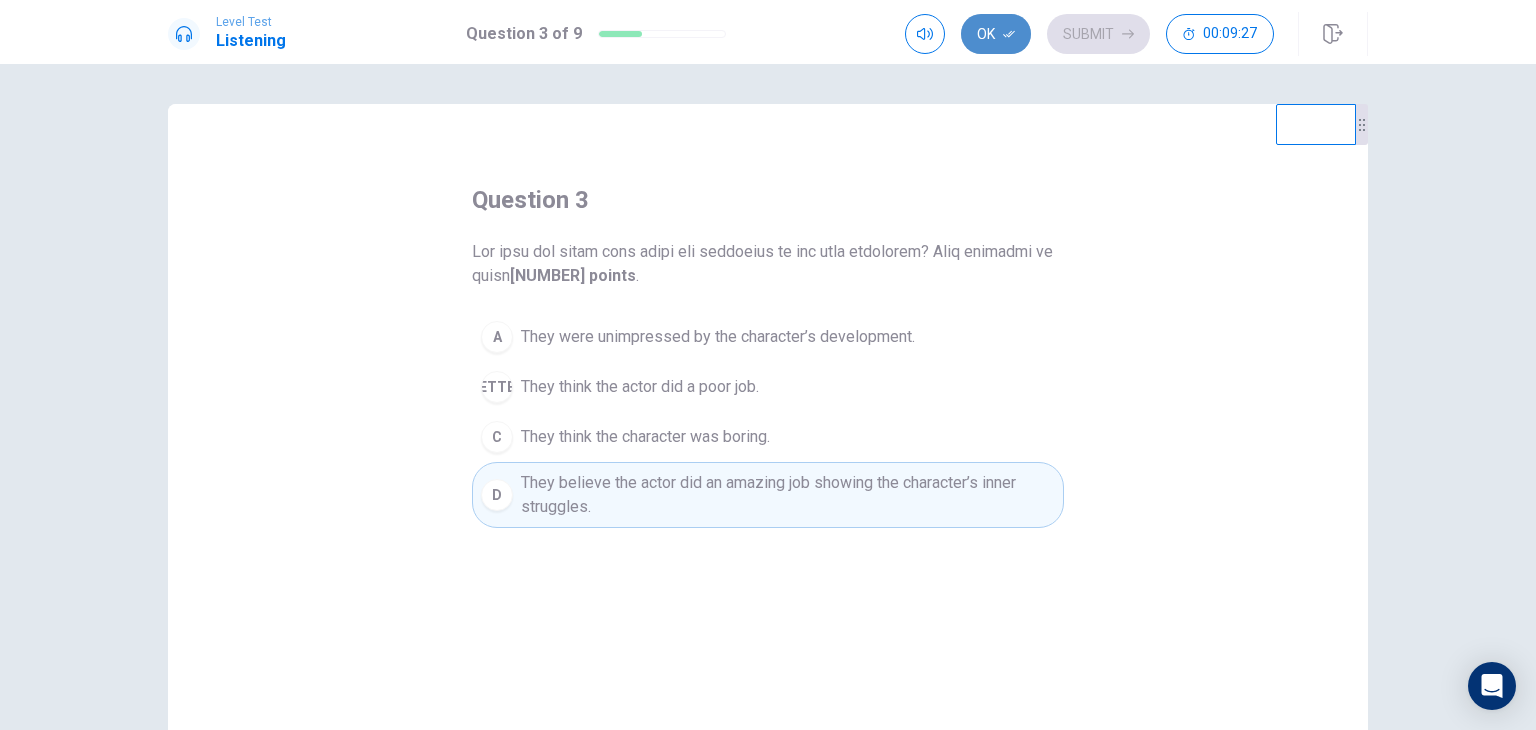 click on "Ok" at bounding box center [996, 34] 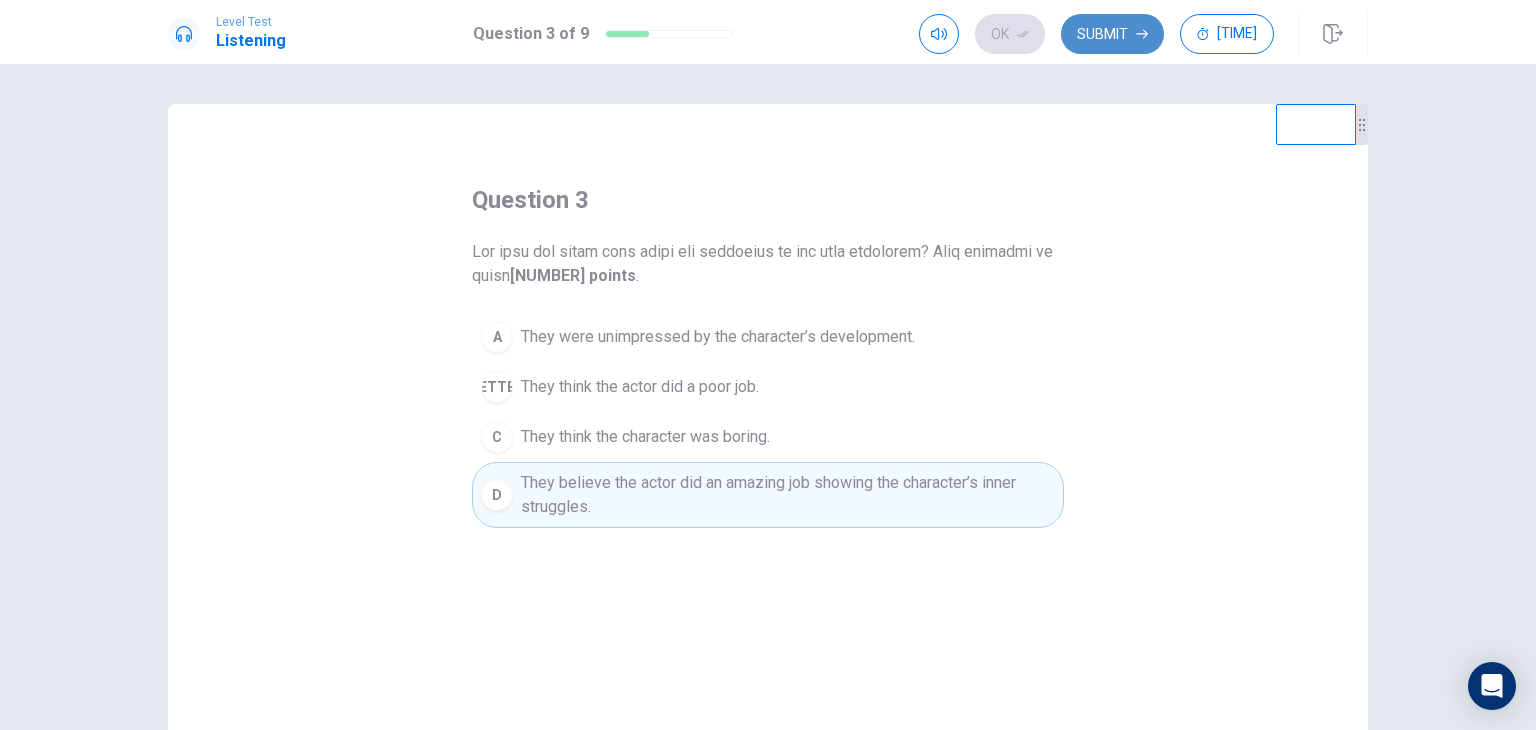 click on "Submit" at bounding box center [1112, 34] 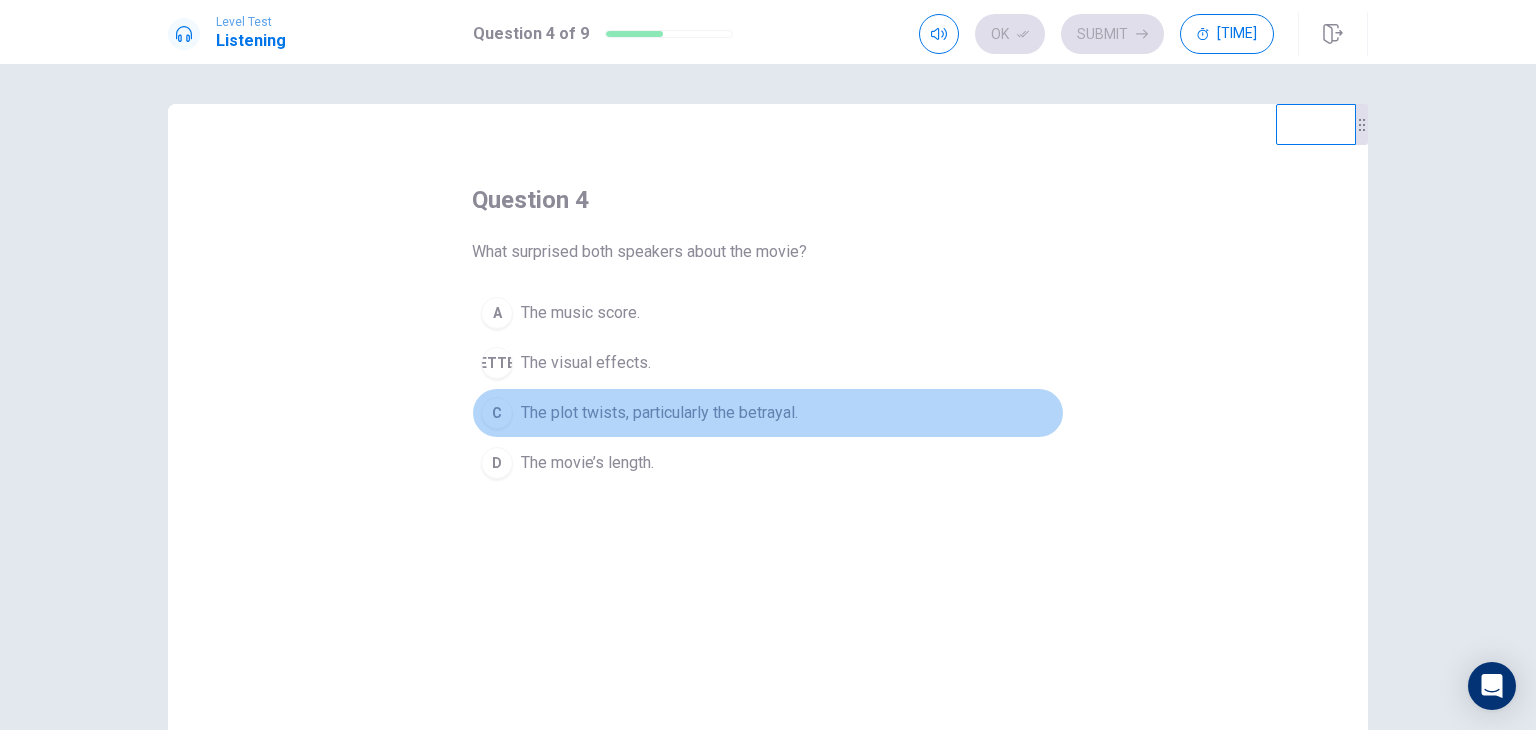 click on "The plot twists, particularly the betrayal." at bounding box center (580, 313) 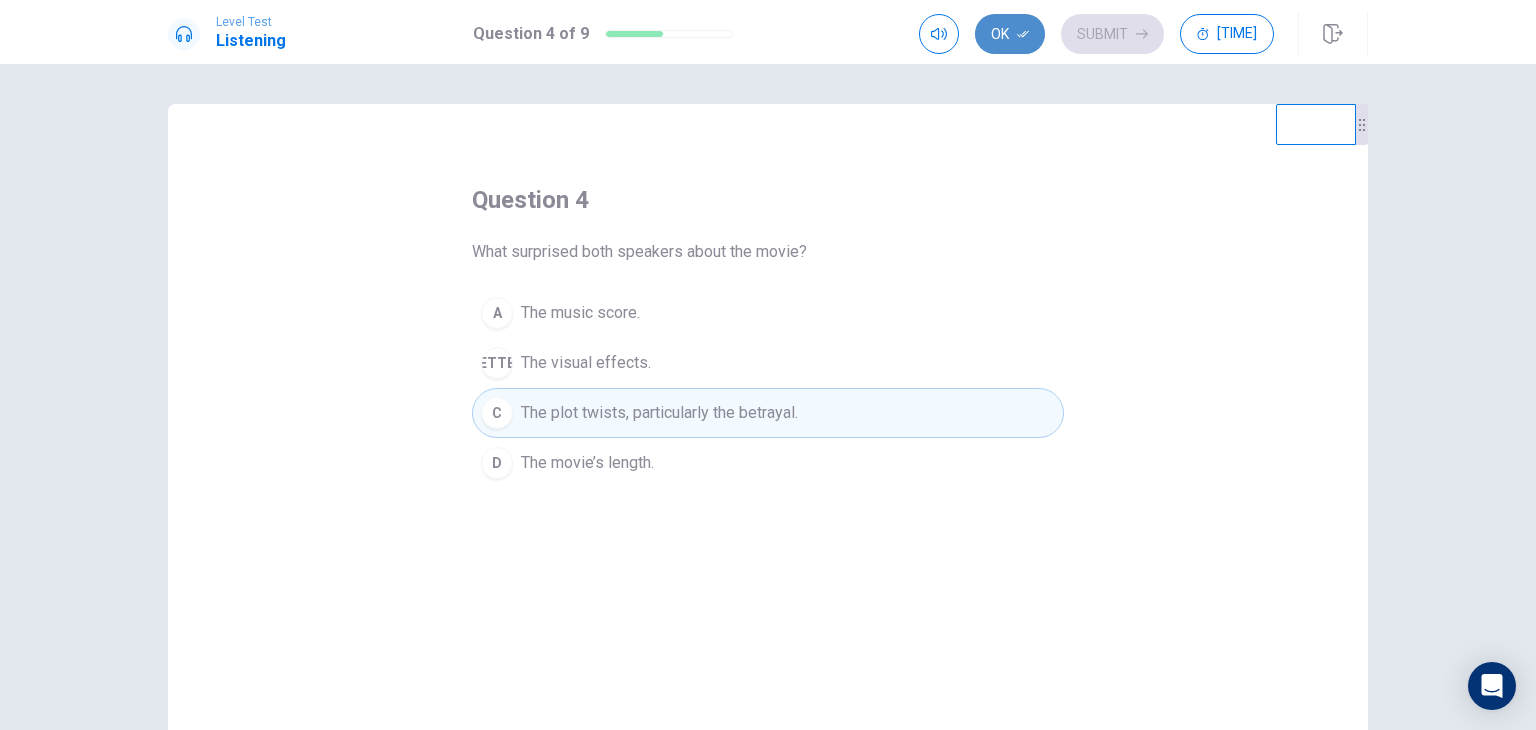click on "Ok" at bounding box center (1010, 34) 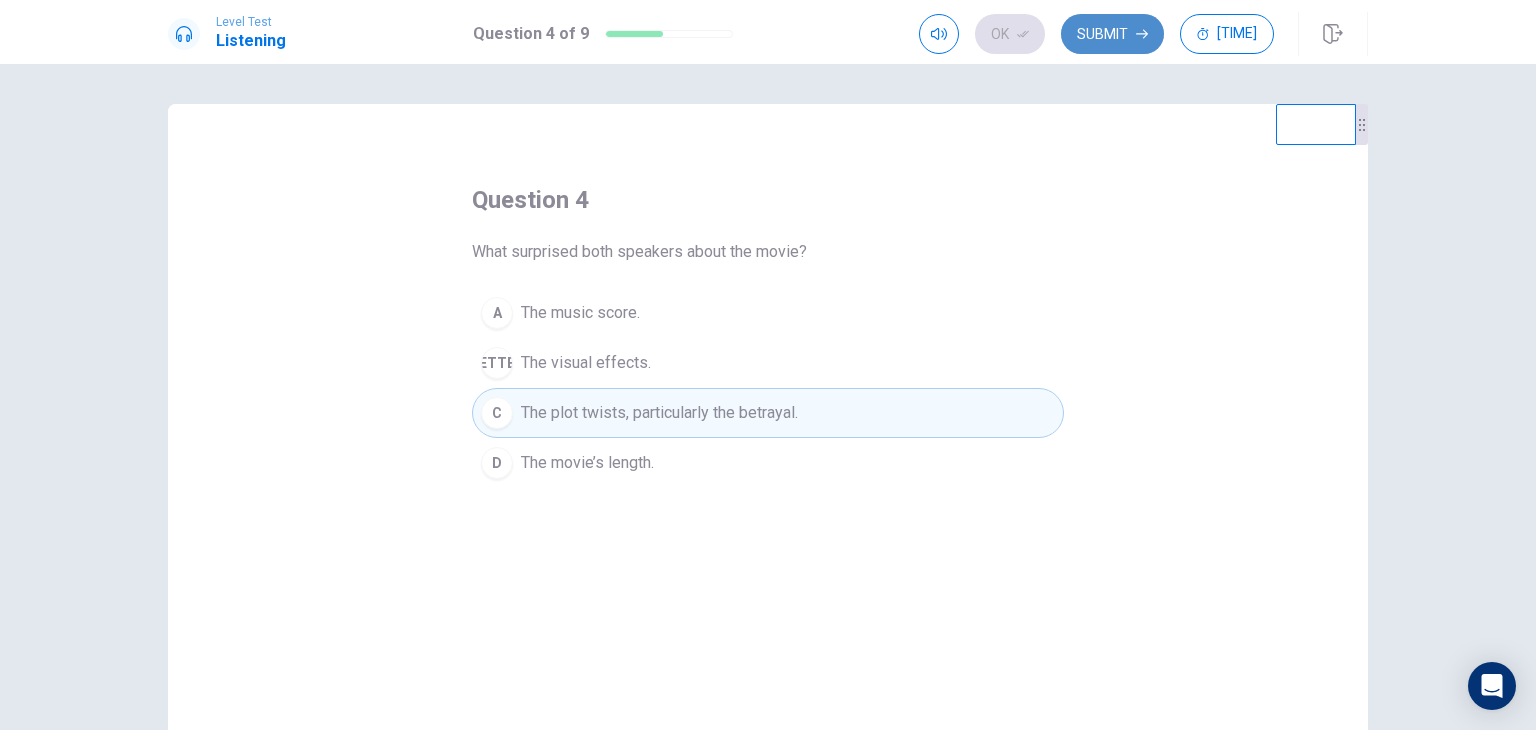 click on "Submit" at bounding box center [1112, 34] 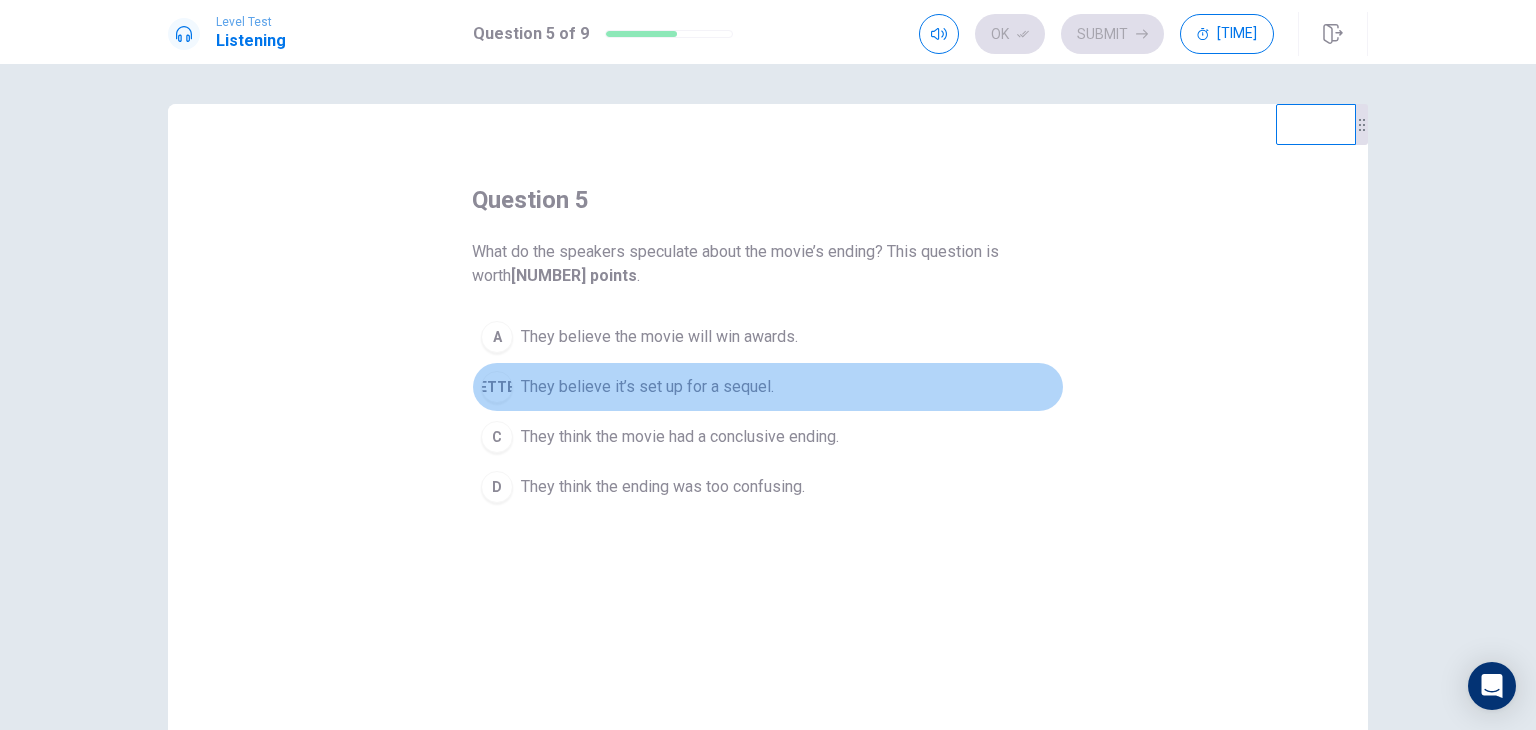 click on "They believe it’s set up for a sequel." at bounding box center (659, 337) 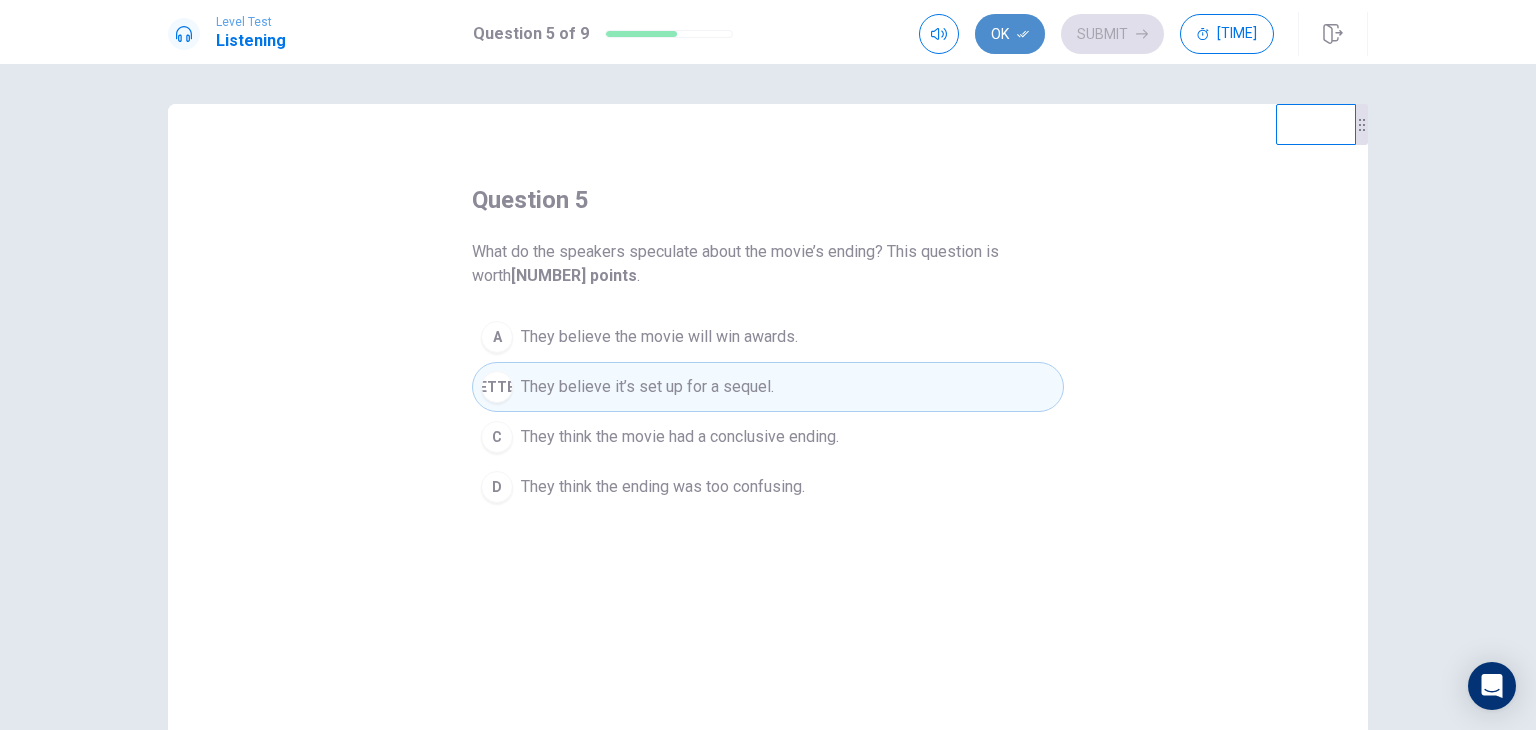click on "Ok" at bounding box center [1010, 34] 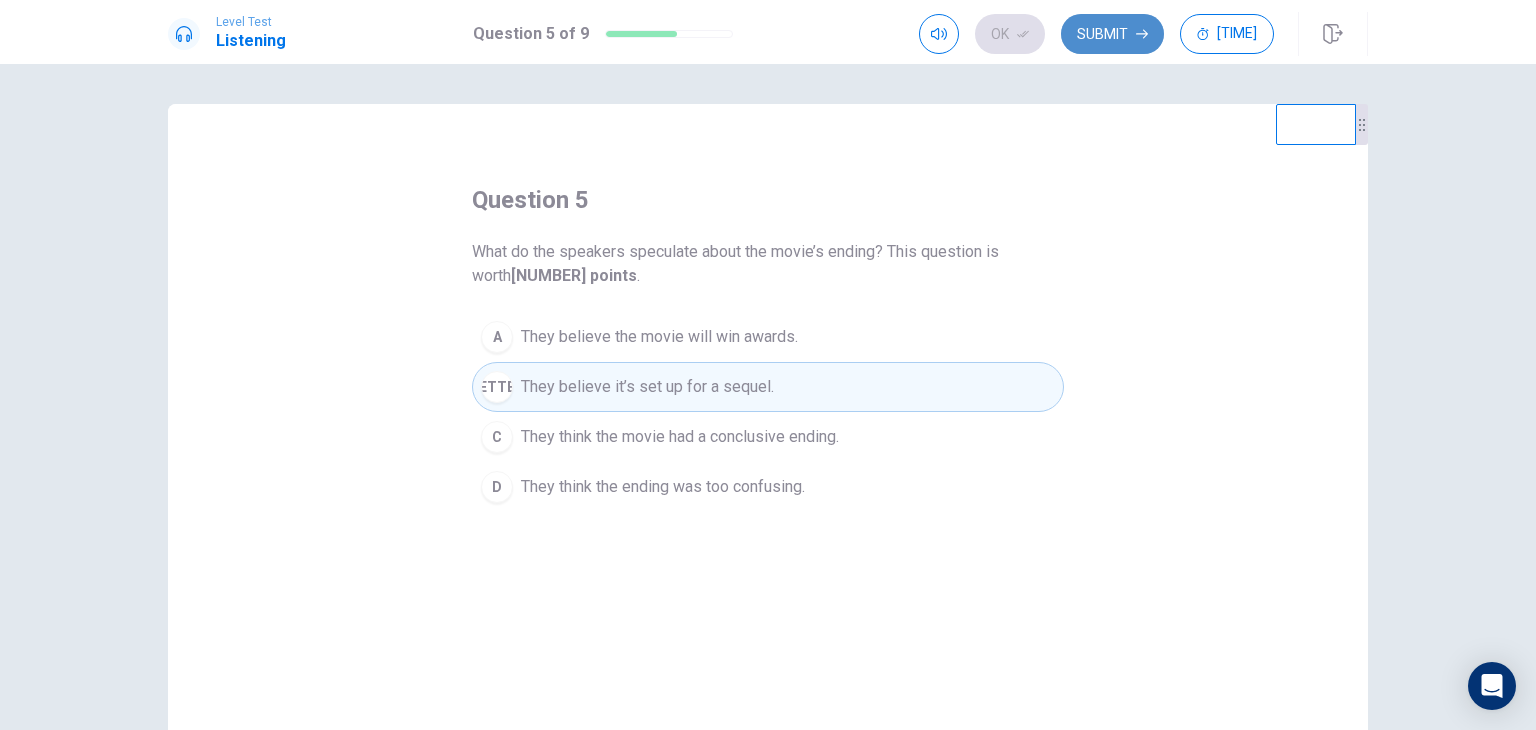 click on "Submit" at bounding box center (1112, 34) 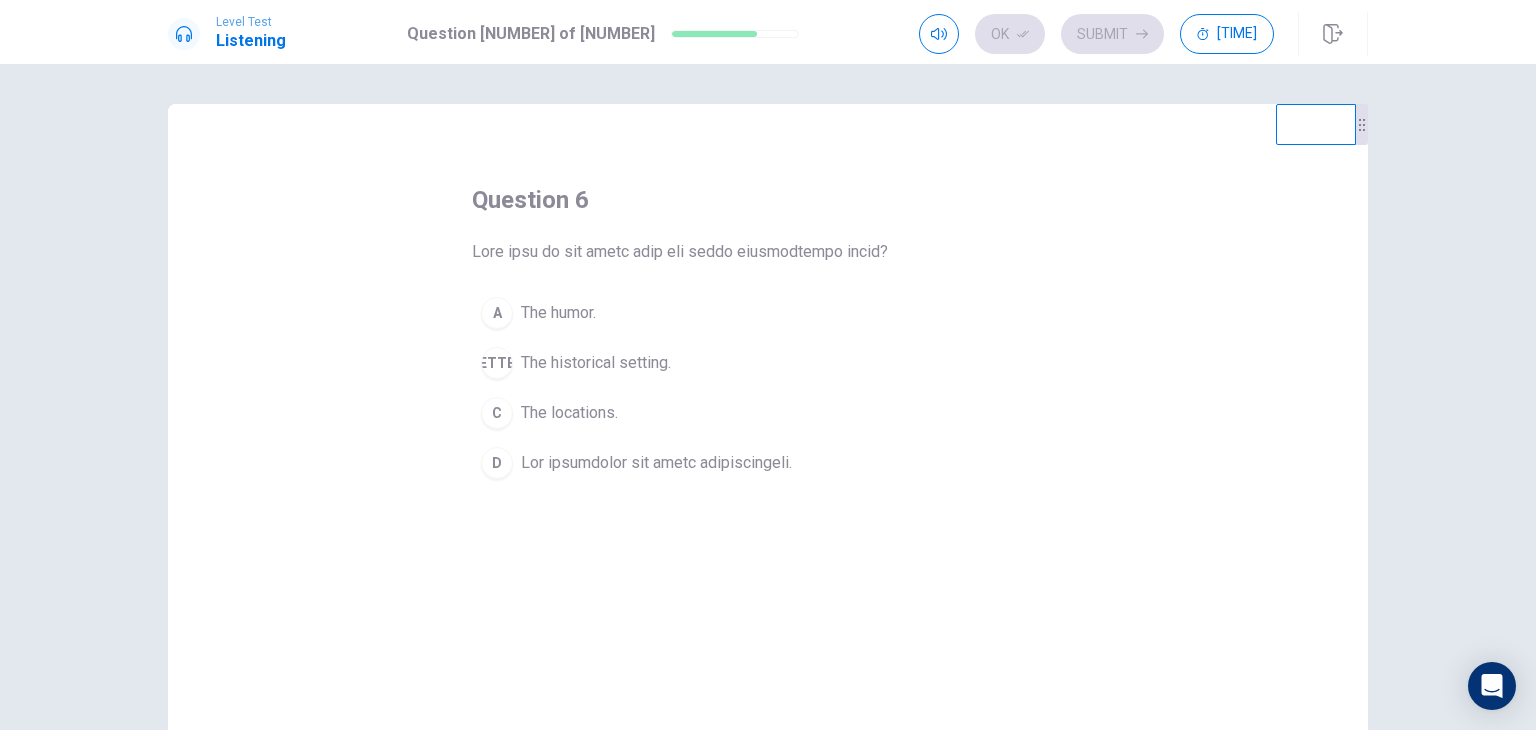 click on "Lor ipsumdolor sit ametc adipiscingeli." at bounding box center (558, 313) 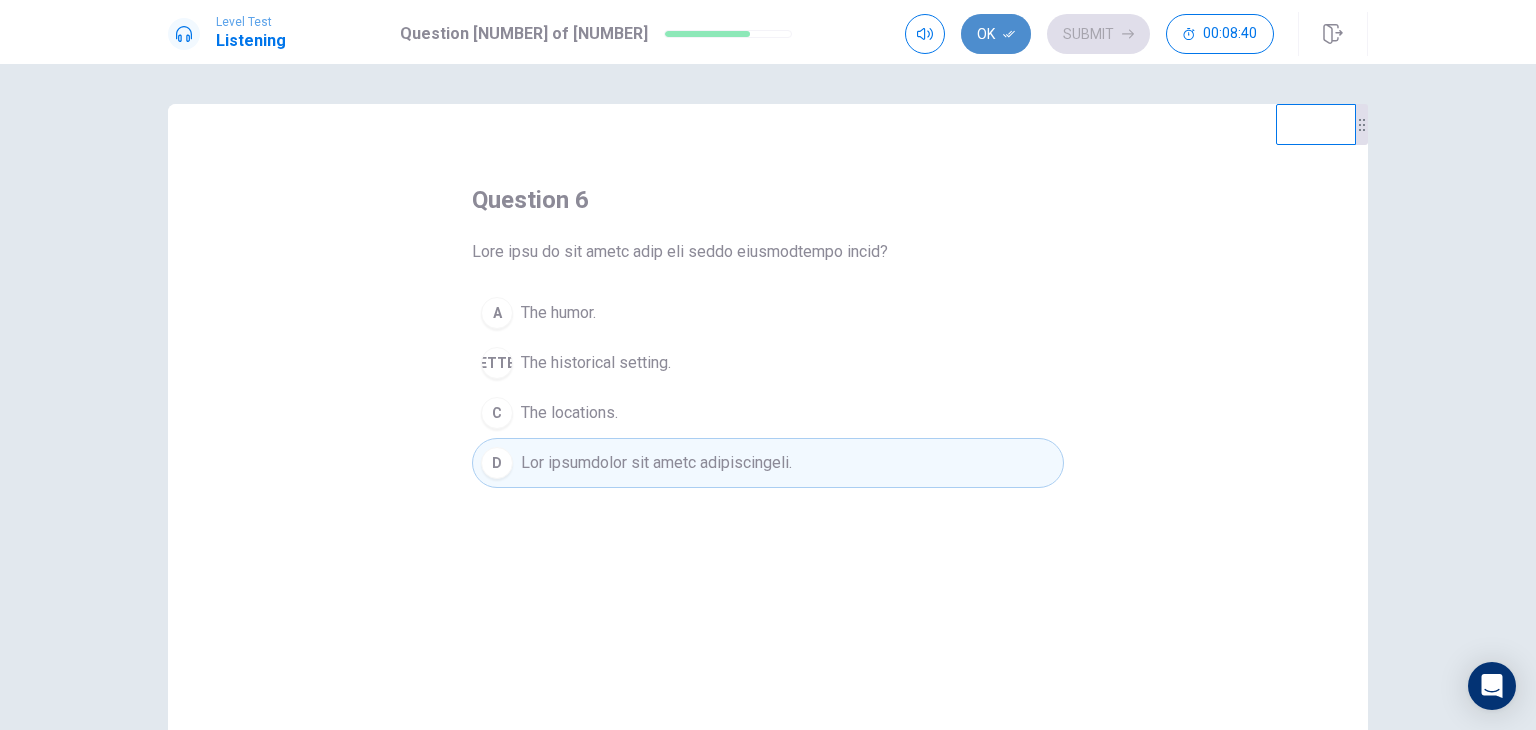 click on "Ok" at bounding box center [996, 34] 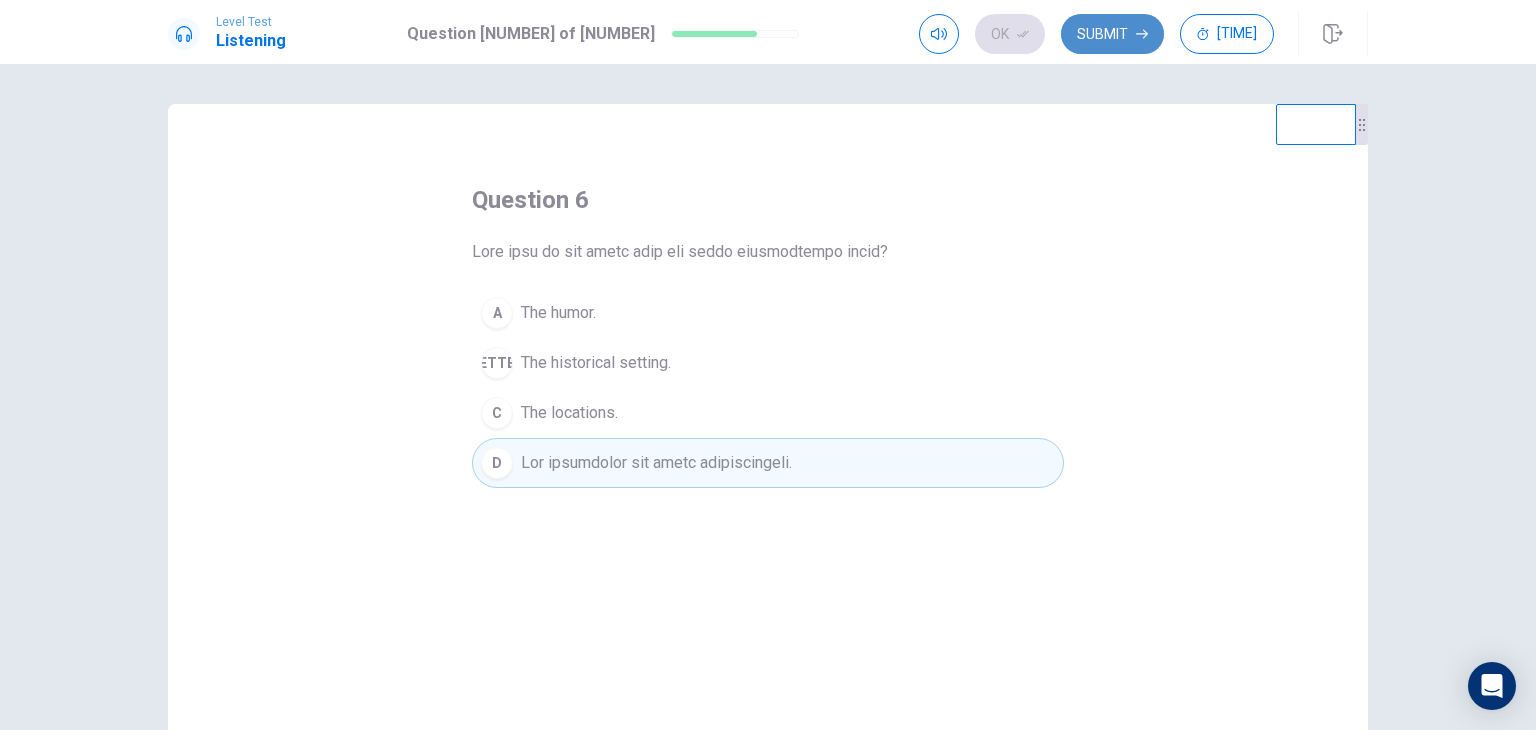 click on "Submit" at bounding box center [1112, 34] 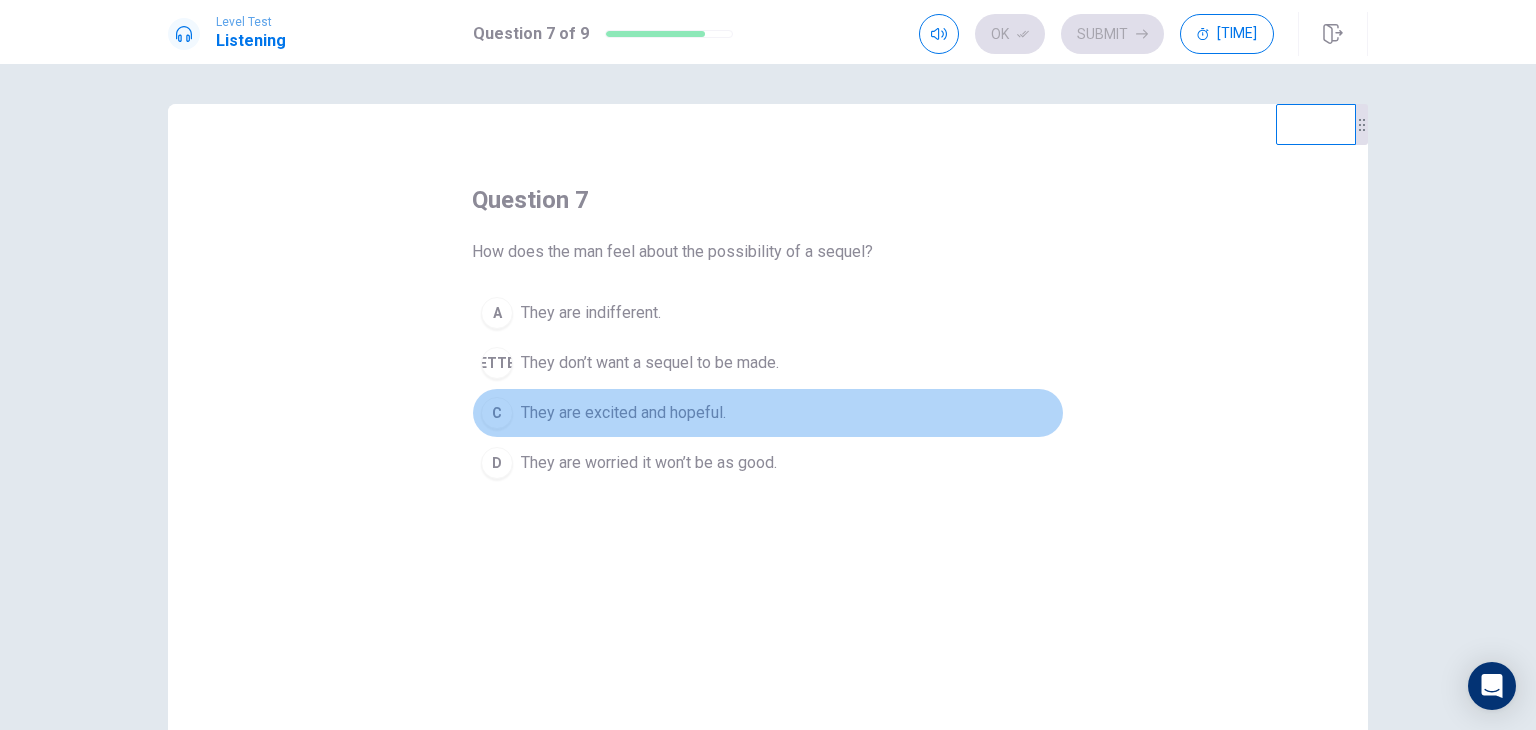 click on "They are excited and hopeful." at bounding box center (591, 313) 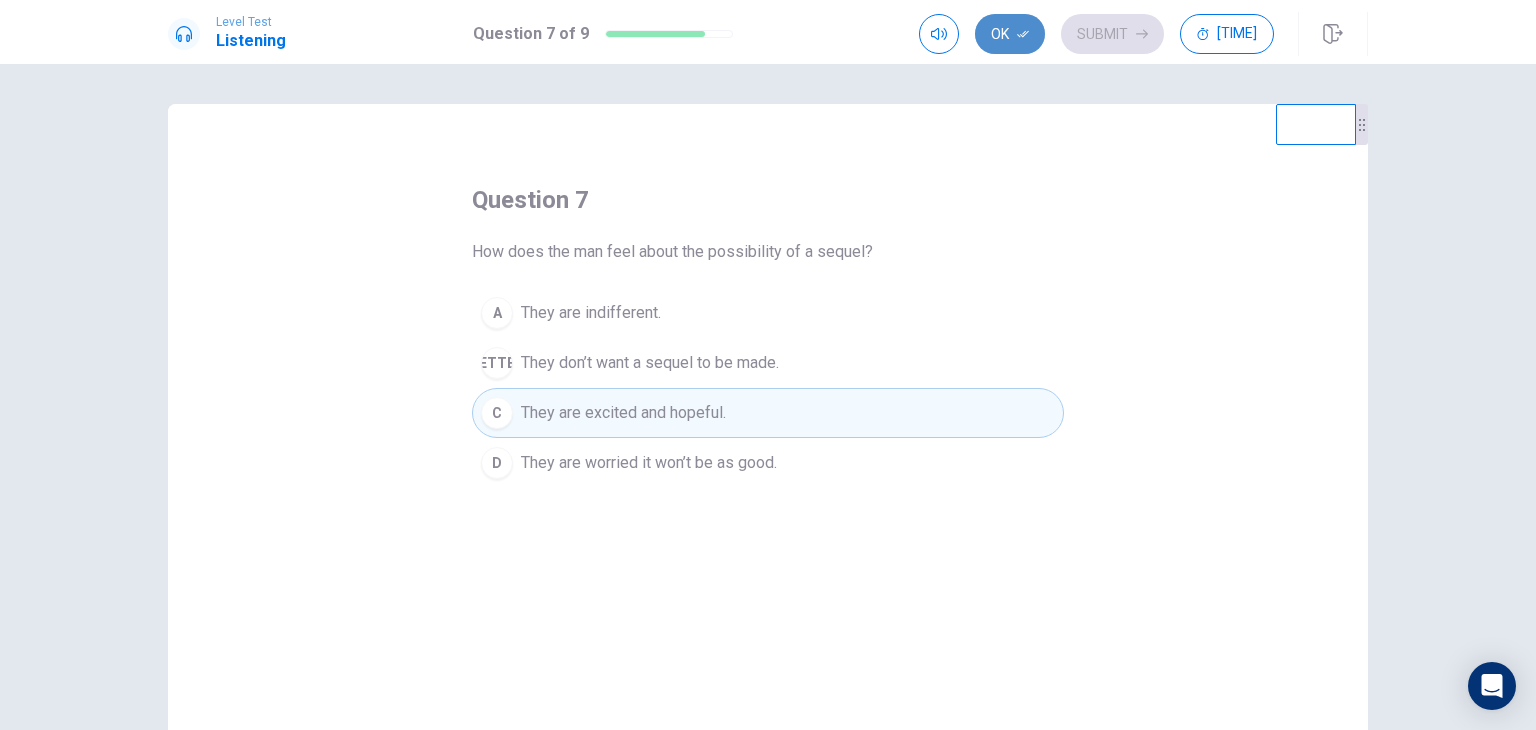 click on "Ok" at bounding box center (1010, 34) 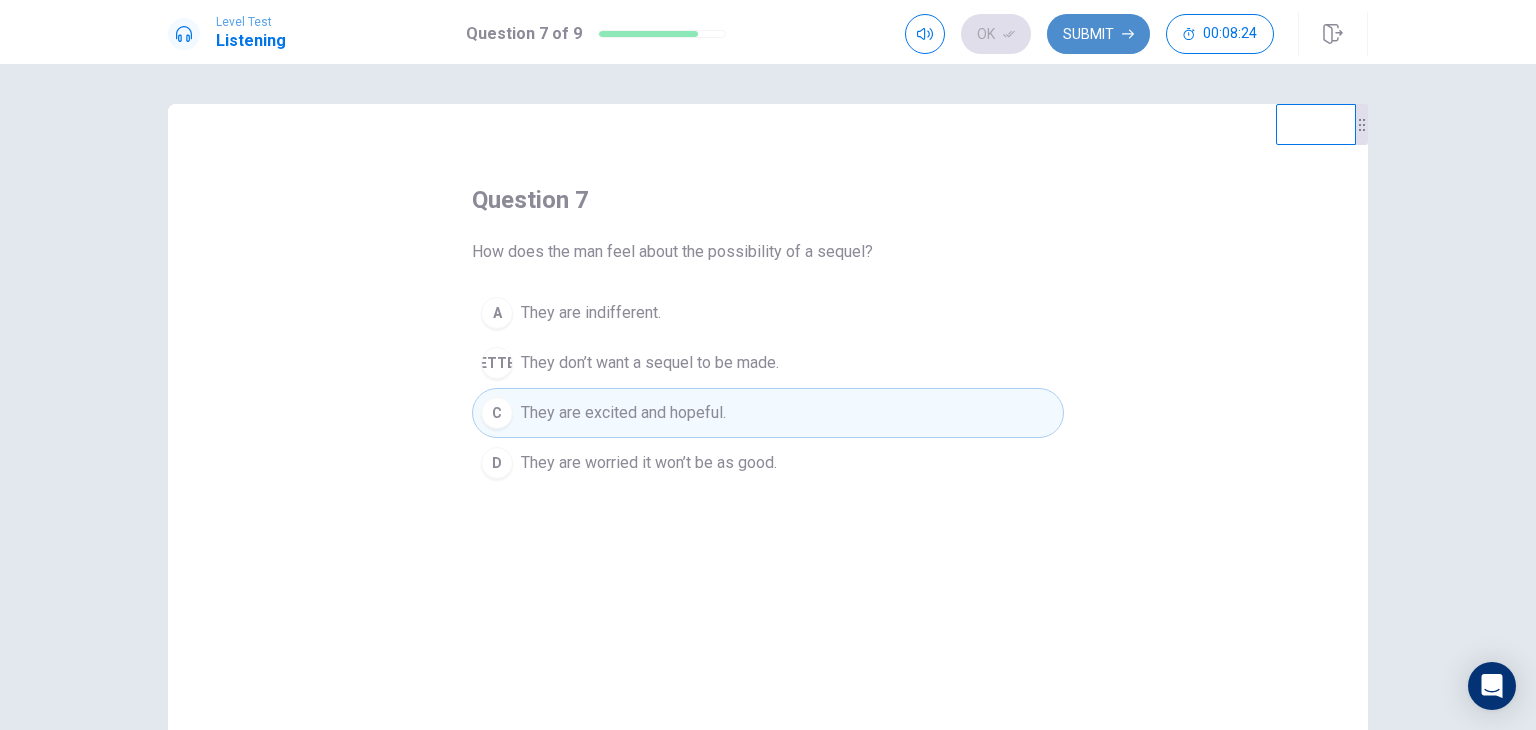 click on "Submit" at bounding box center [1098, 34] 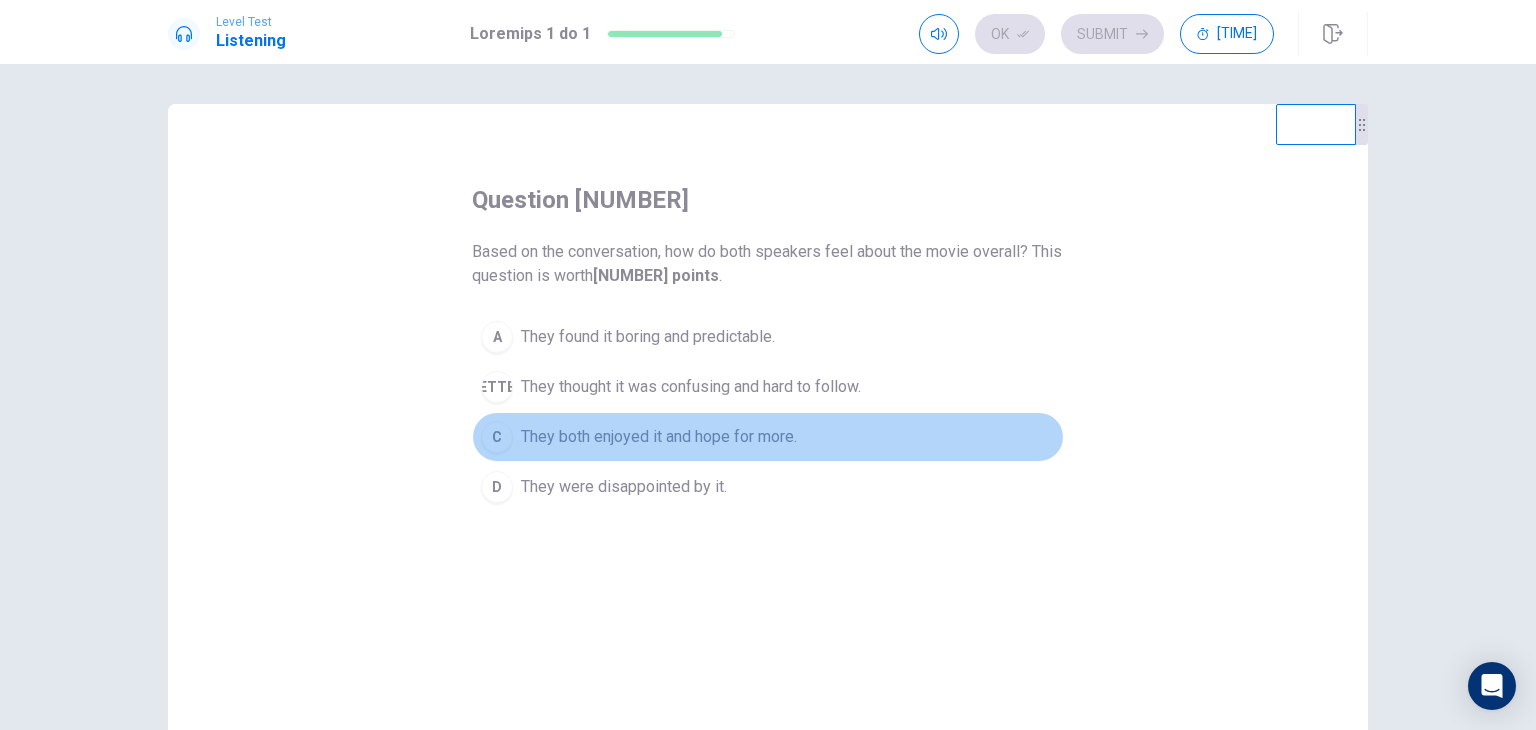 click on "They both enjoyed it and hope for more." at bounding box center (648, 337) 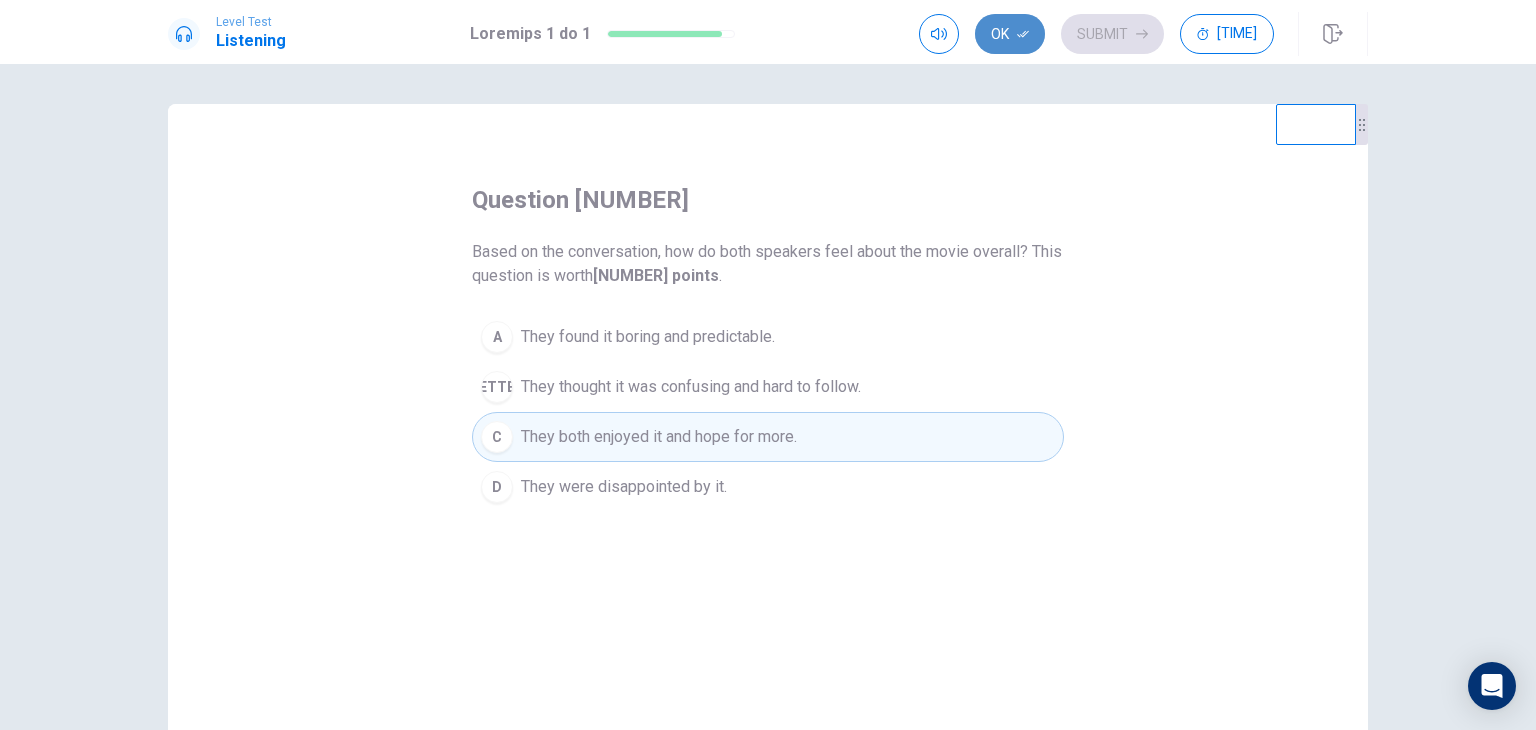 click on "Ok" at bounding box center [1010, 34] 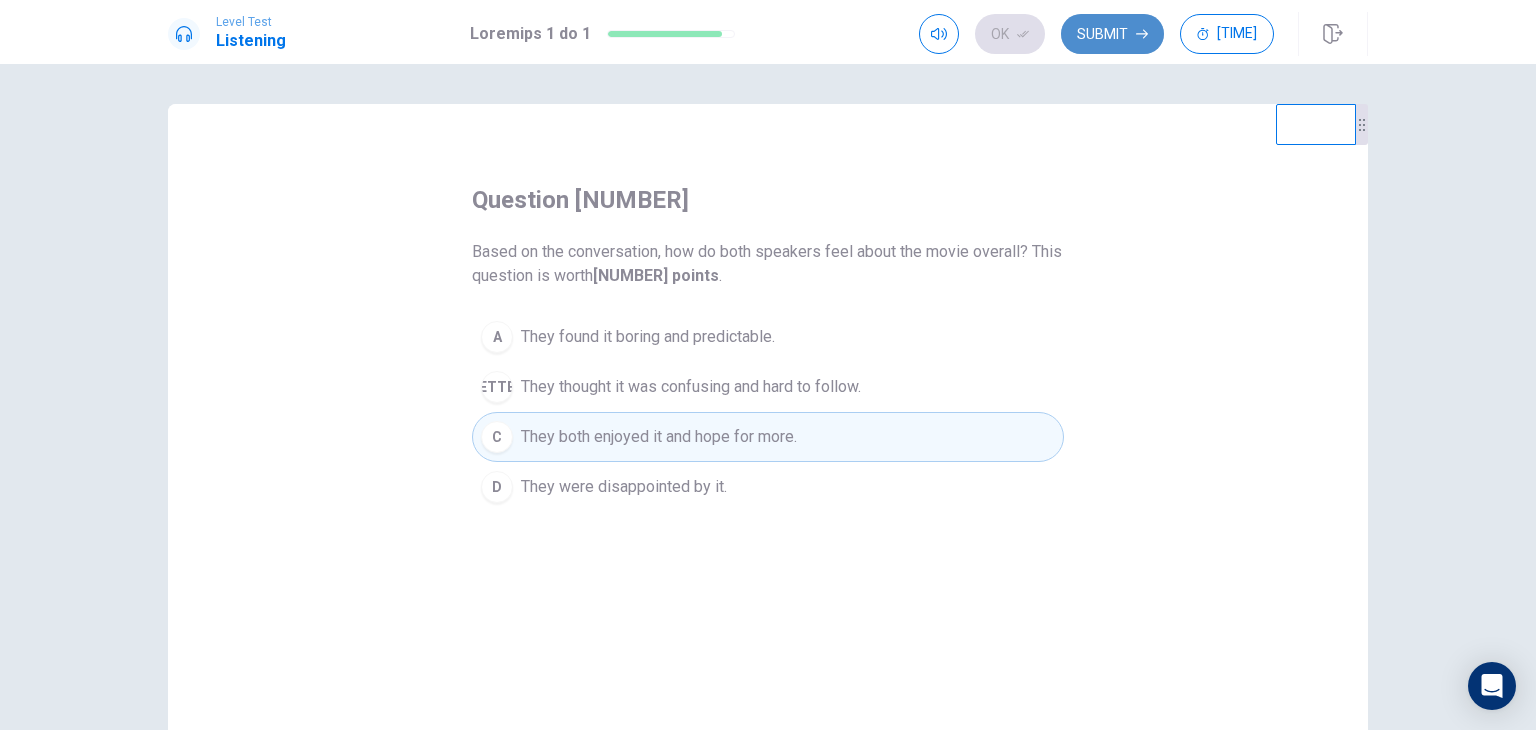 click on "Submit" at bounding box center (1112, 34) 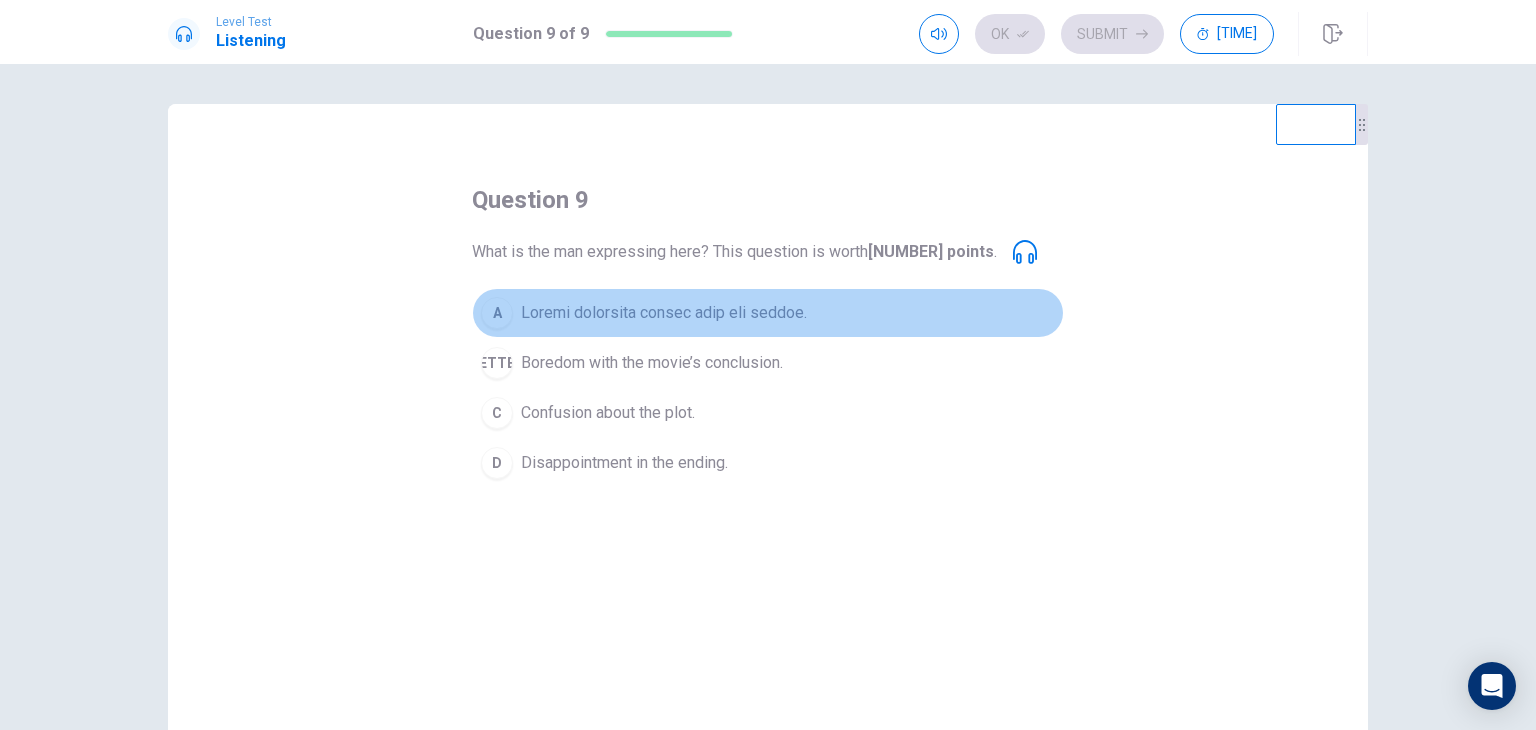 click on "Loremi dolorsita consec adip eli seddoe." at bounding box center [664, 313] 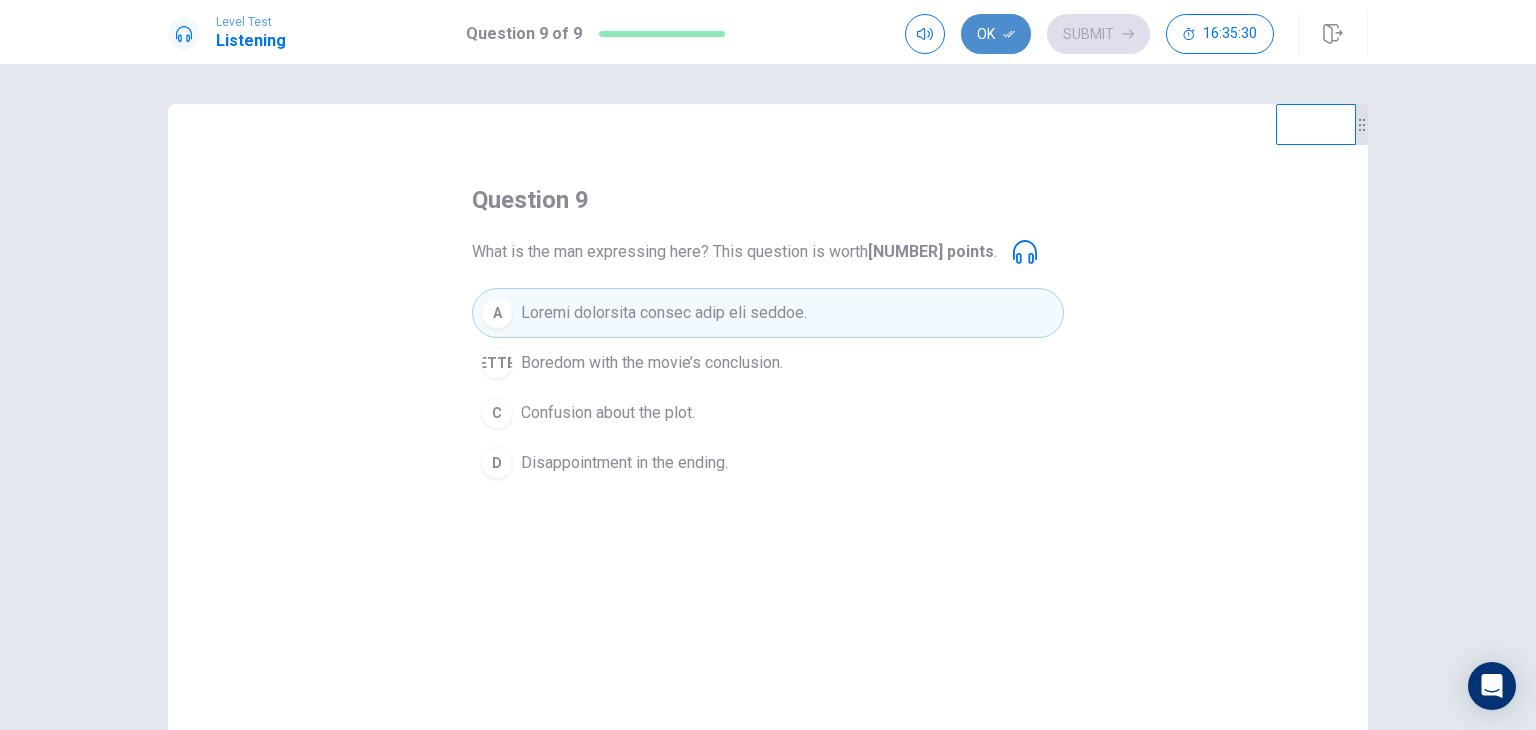 click on "Ok" at bounding box center [996, 34] 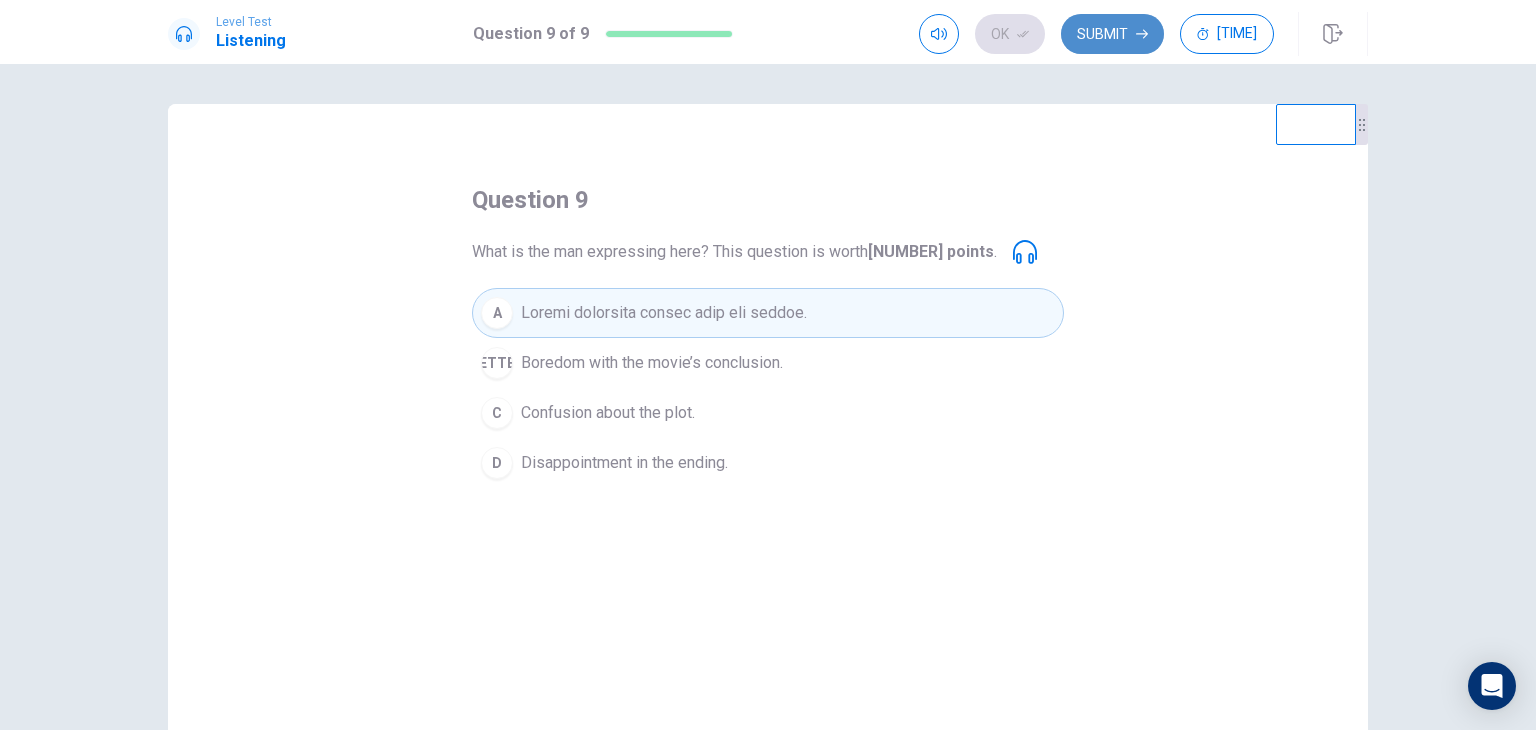 click on "Submit" at bounding box center [1112, 34] 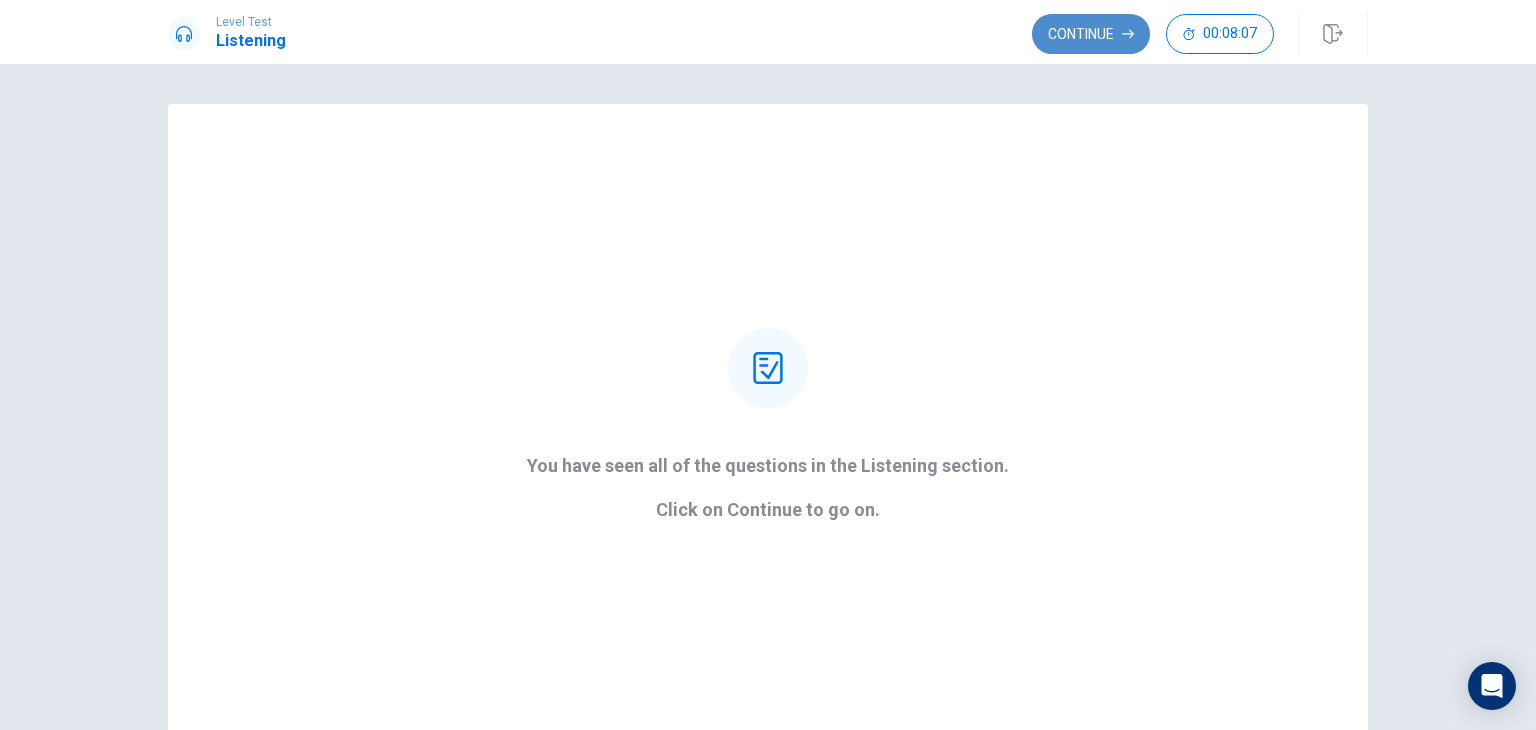 click on "Continue" at bounding box center (1091, 34) 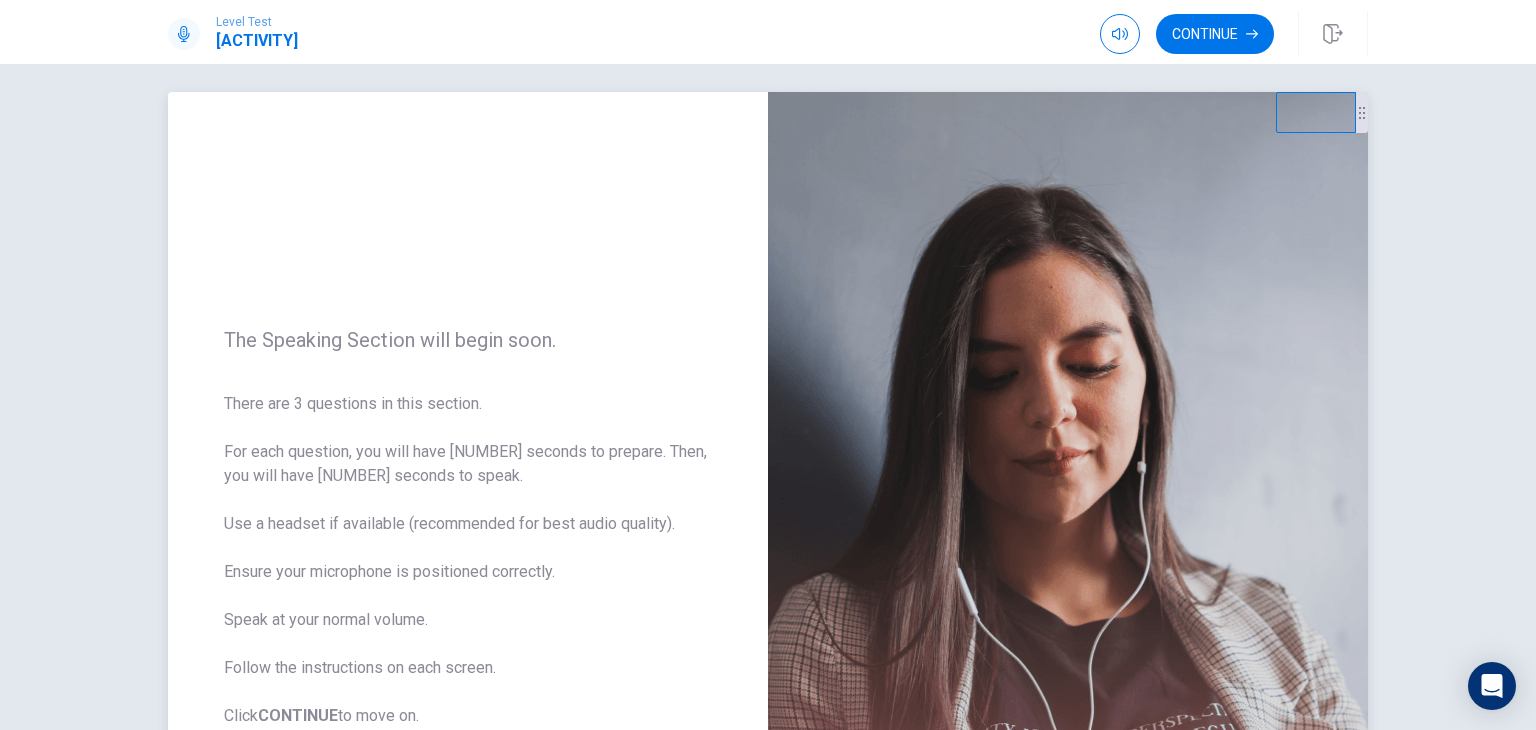 scroll, scrollTop: 0, scrollLeft: 0, axis: both 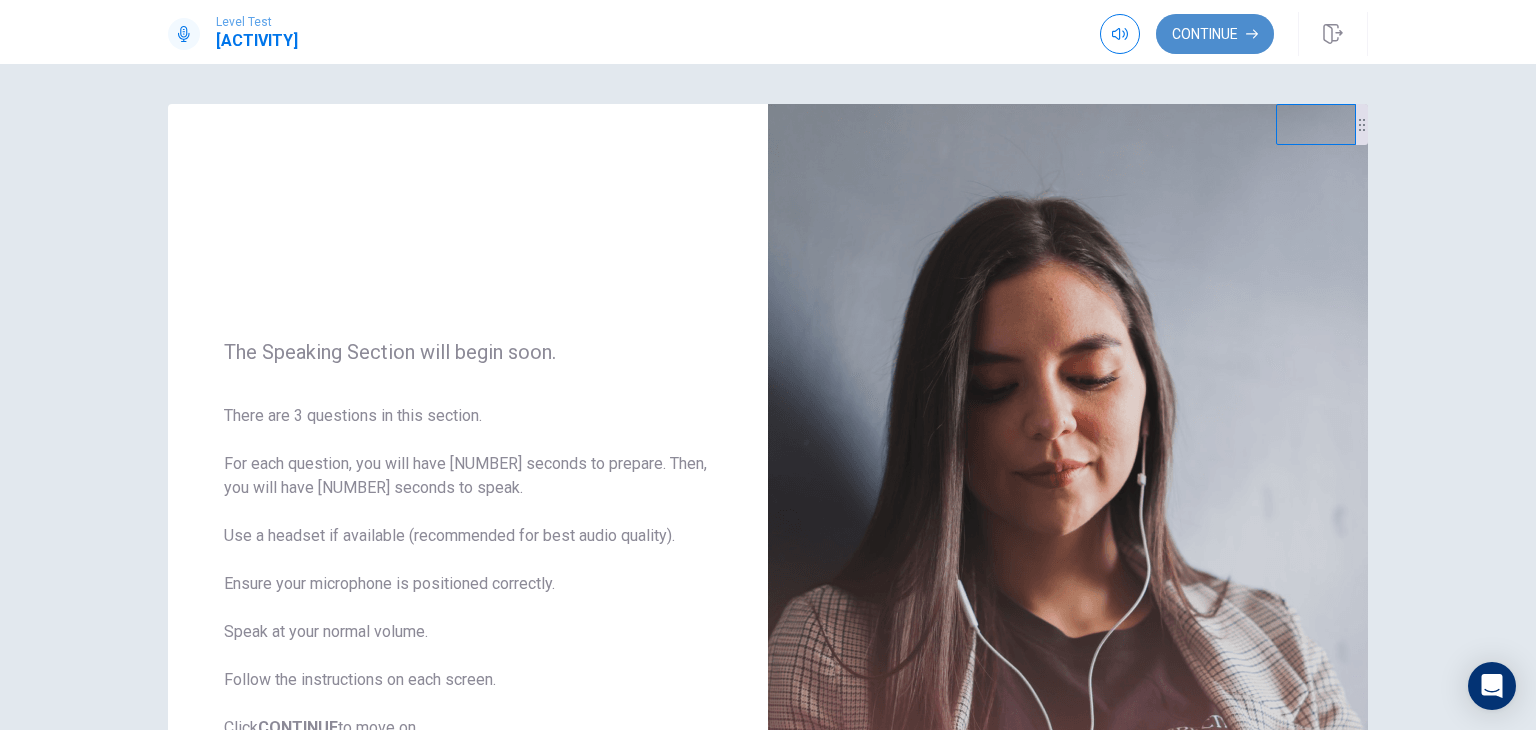 click on "Continue" at bounding box center [1215, 34] 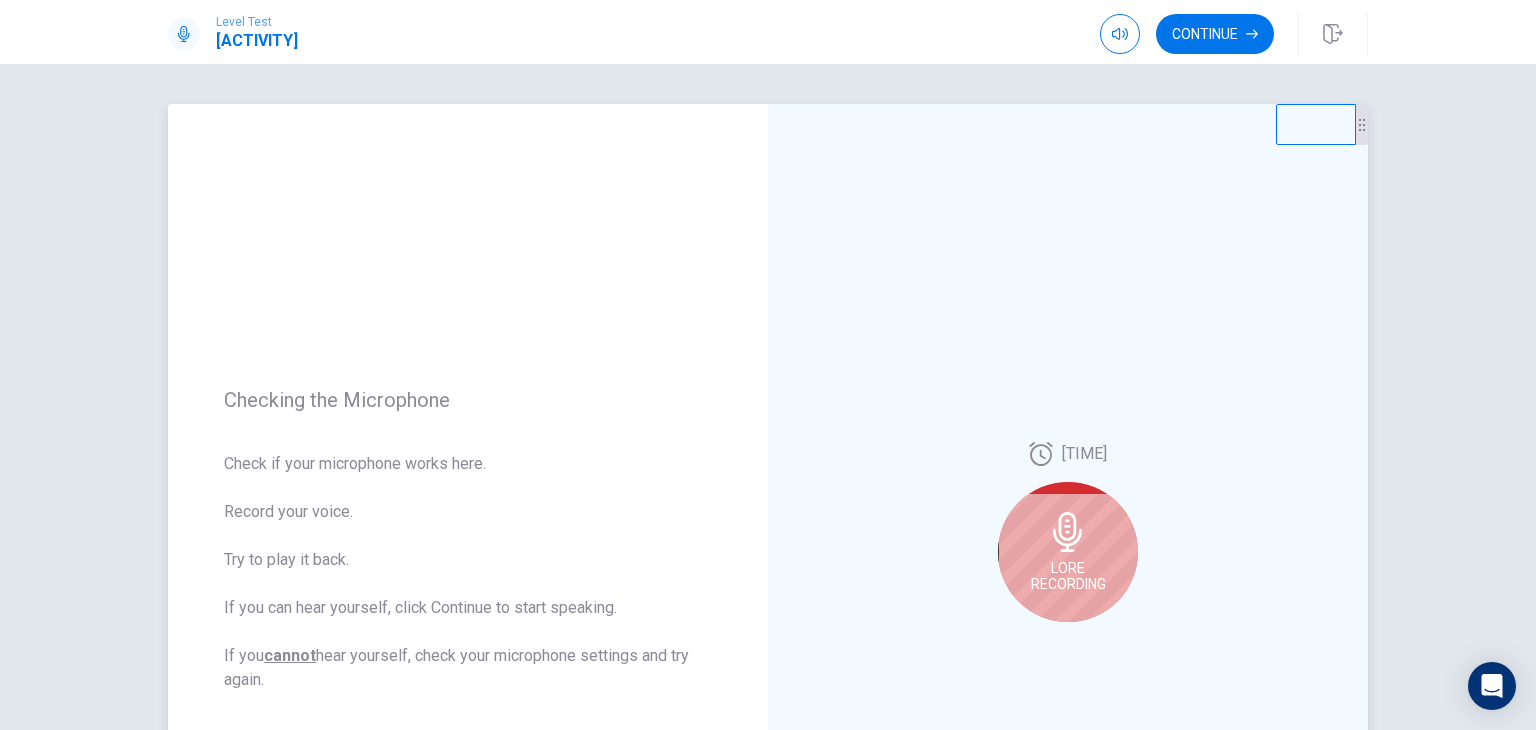 scroll, scrollTop: 188, scrollLeft: 0, axis: vertical 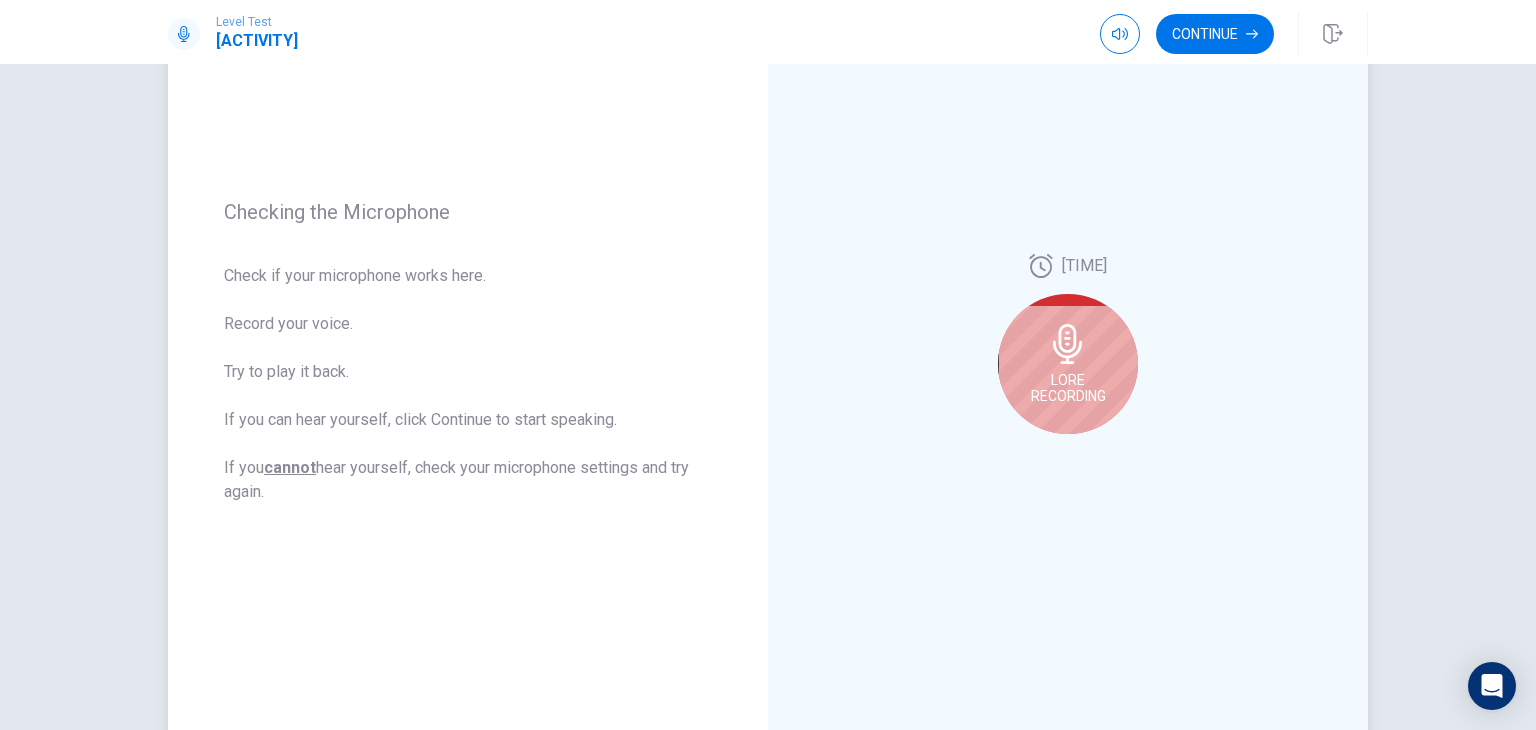 click at bounding box center [1067, 344] 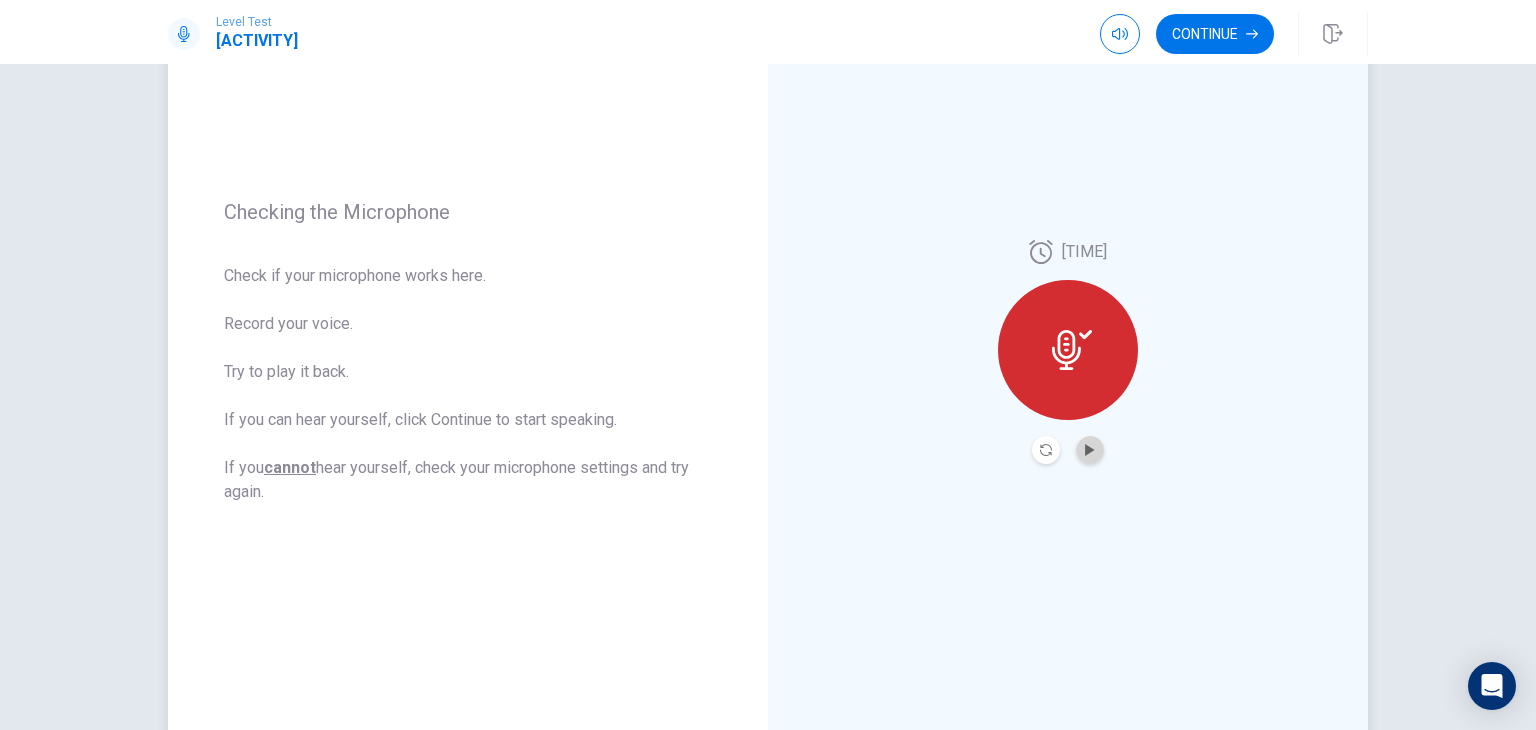 click at bounding box center [1090, 450] 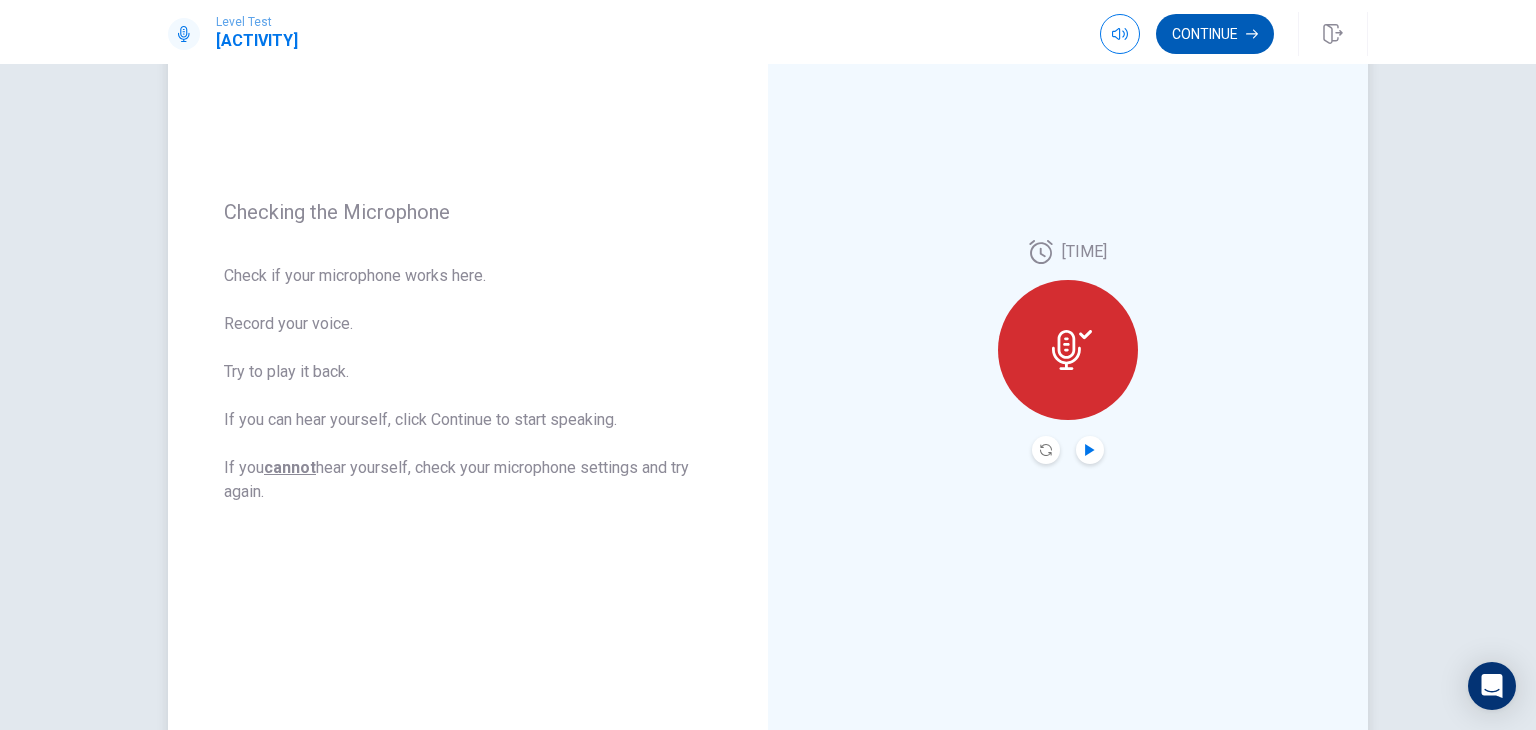 click on "Continue" at bounding box center [1215, 34] 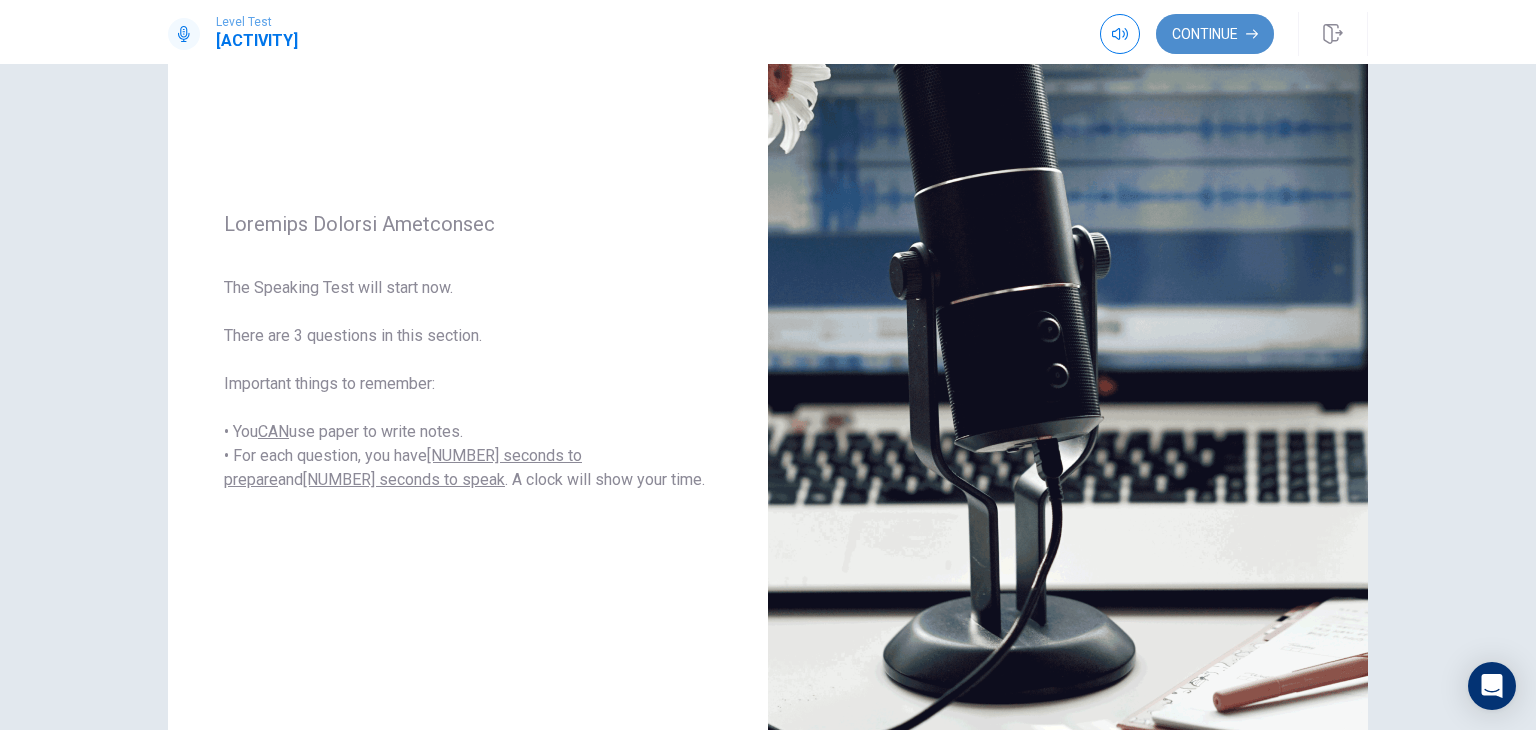 click on "Continue" at bounding box center (1215, 34) 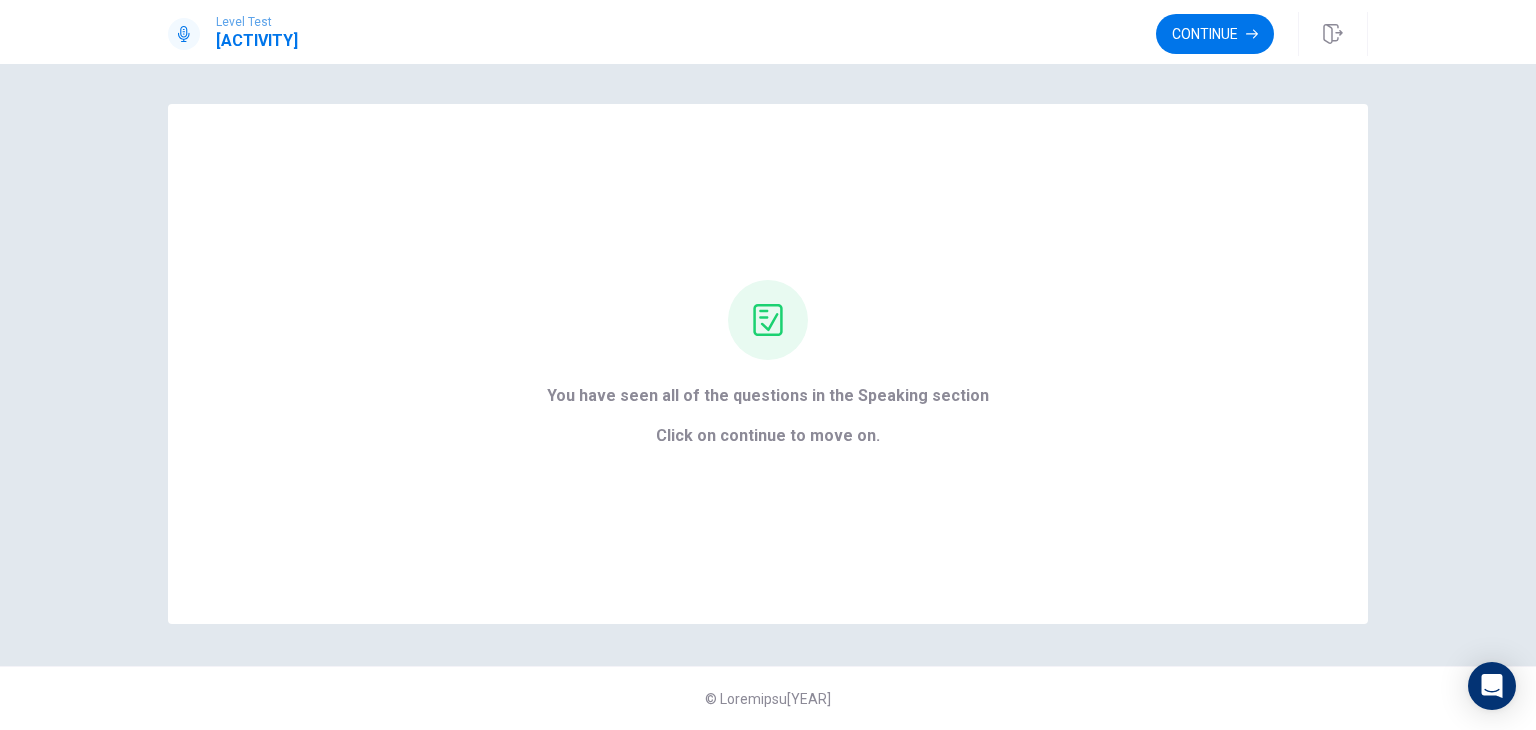 scroll, scrollTop: 0, scrollLeft: 0, axis: both 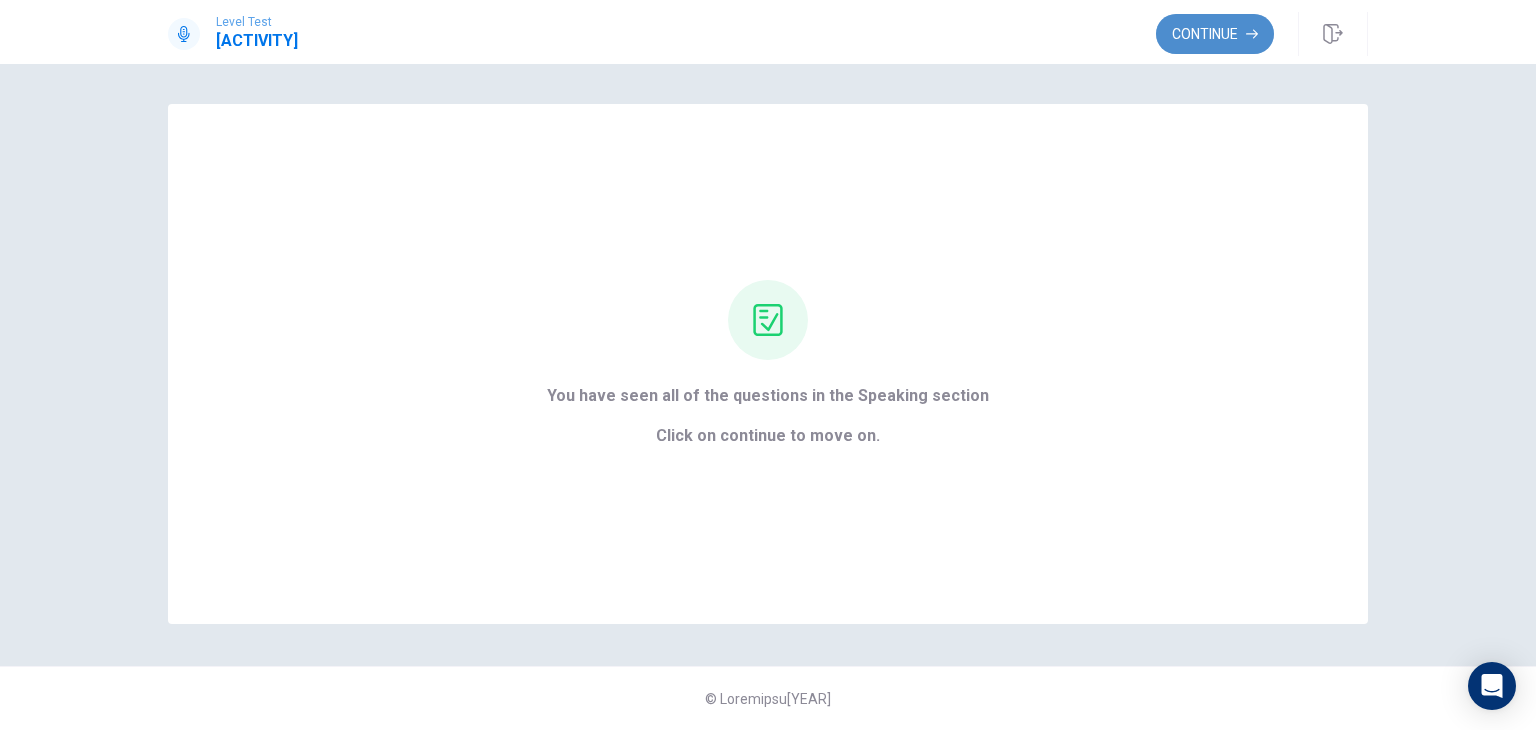 click on "Continue" at bounding box center (1215, 34) 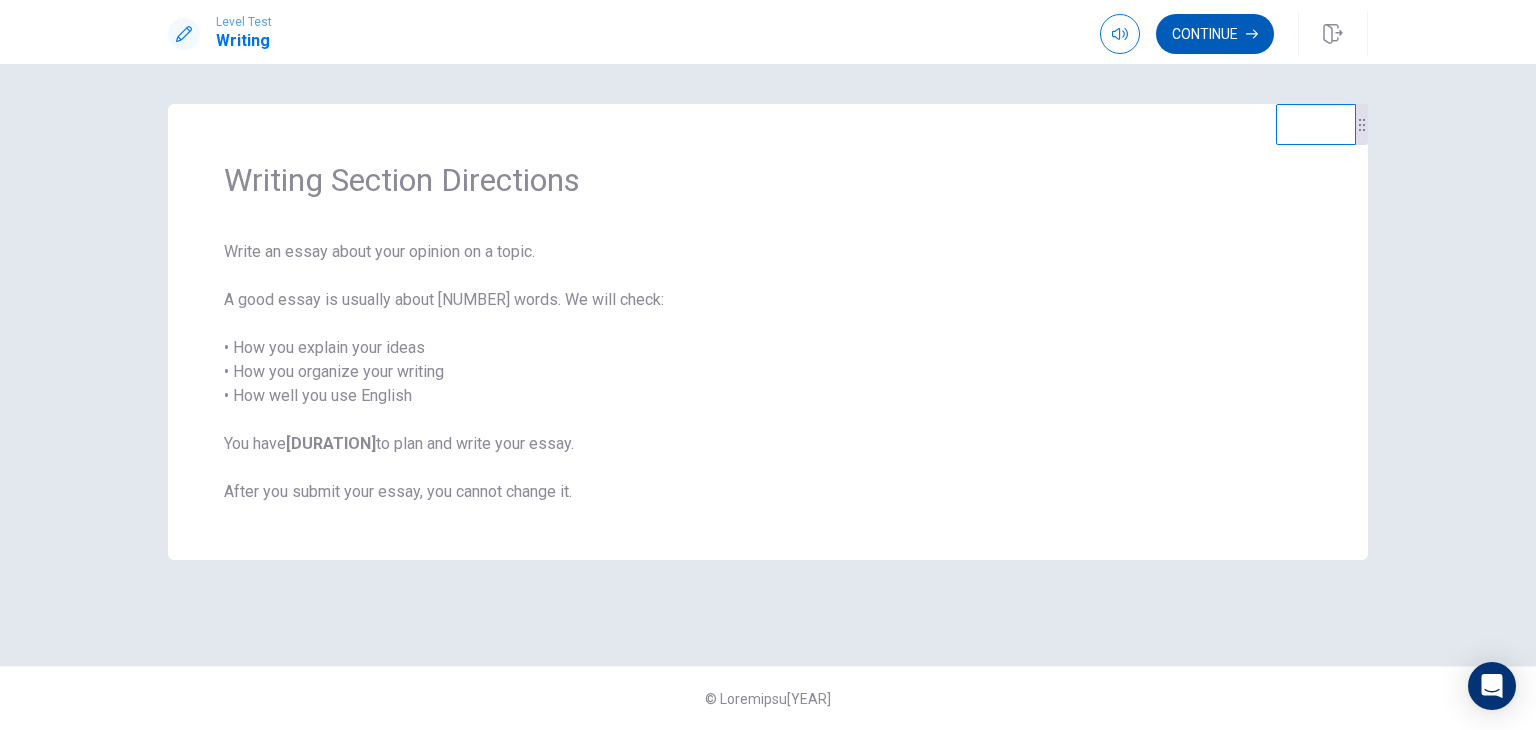click on "Continue" at bounding box center [1215, 34] 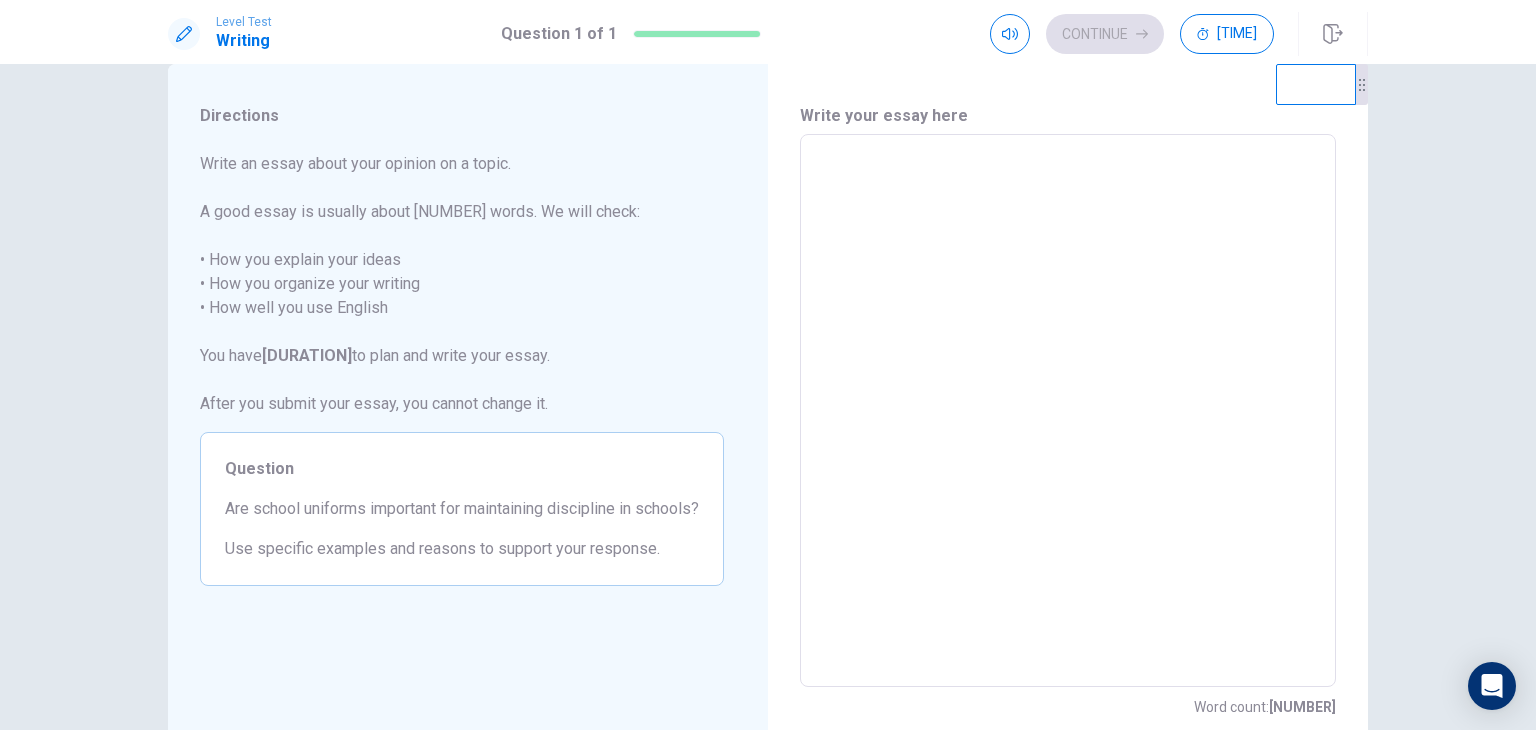 scroll, scrollTop: 31, scrollLeft: 0, axis: vertical 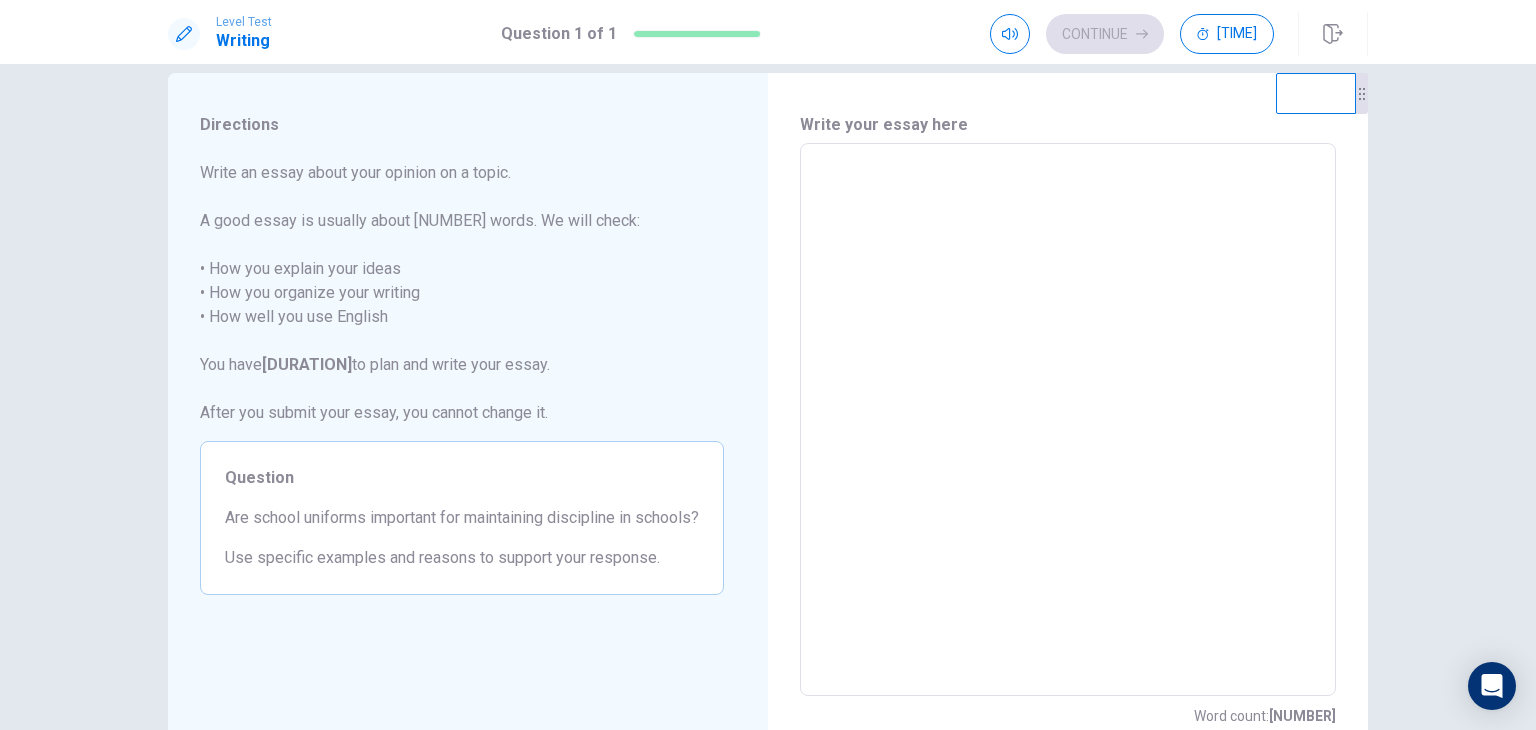 click at bounding box center (1068, 420) 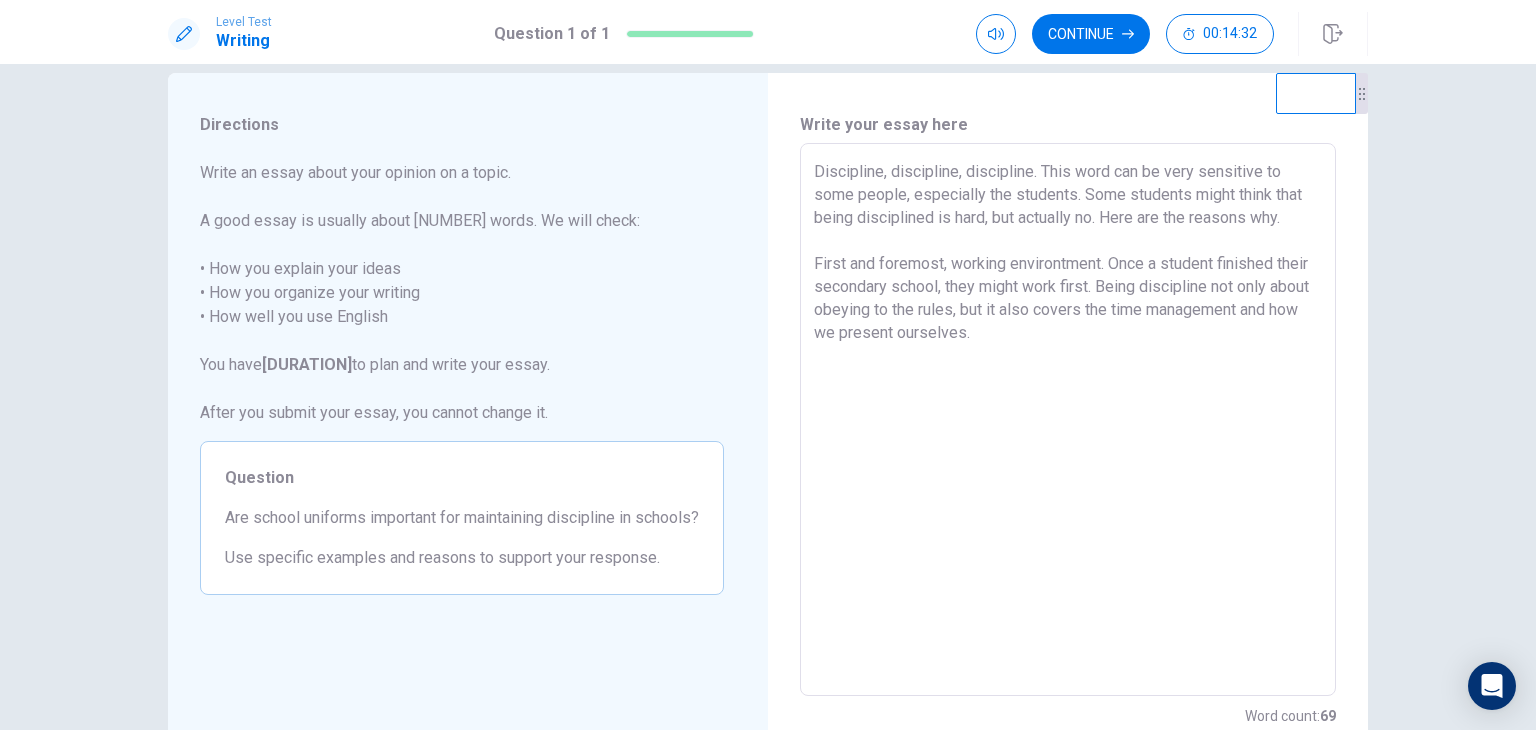 click on "Discipline, discipline, discipline. This word can be very sensitive to some people, especially the students. Some students might think that being disciplined is hard, but actually no. Here are the reasons why.
First and foremost, working environtment. Once a student finished their secondary school, they might work first. Being discipline not only about obeying to the rules, but it also covers the time management and how we present ourselves." at bounding box center (1068, 420) 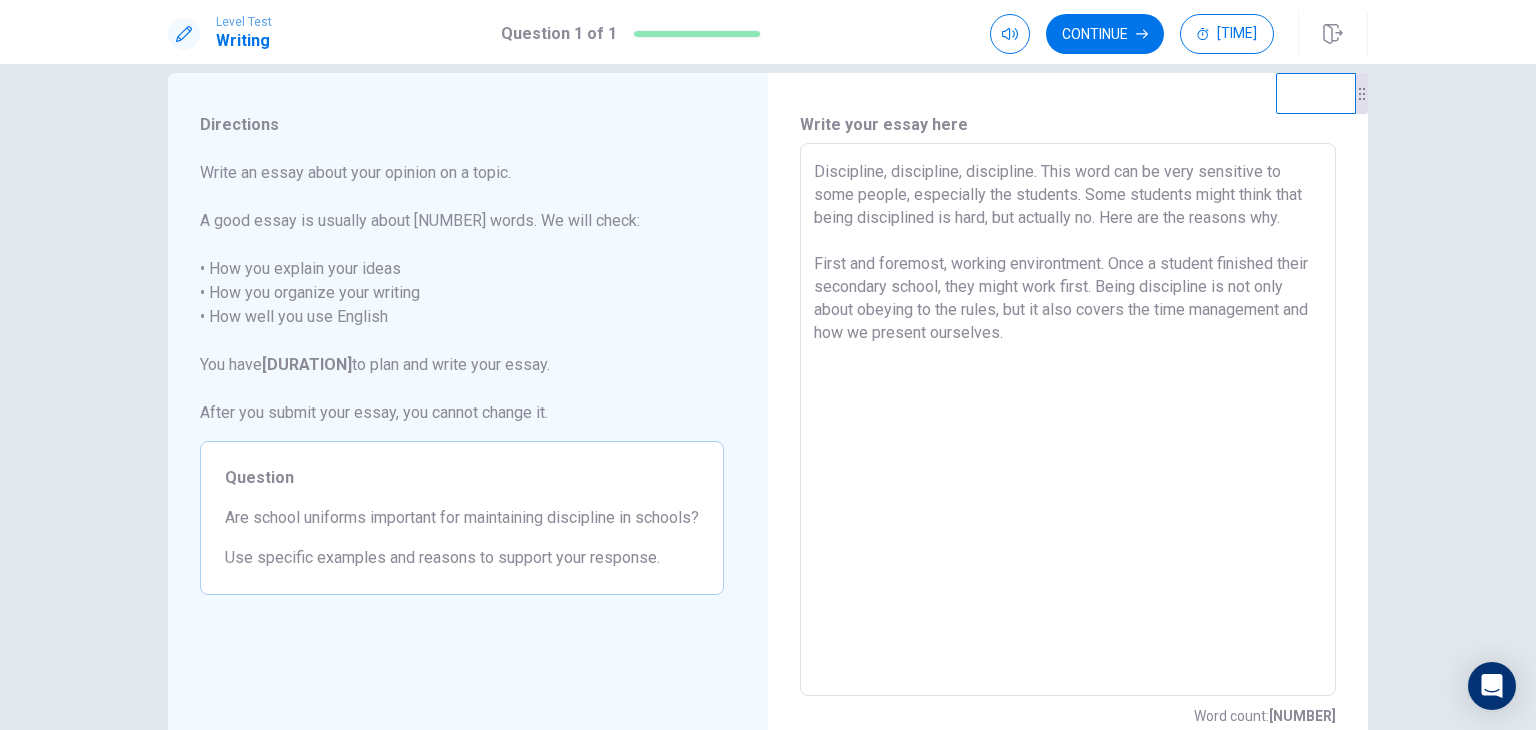 click on "Discipline, discipline, discipline. This word can be very sensitive to some people, especially the students. Some students might think that being disciplined is hard, but actually no. Here are the reasons why.
First and foremost, working environtment. Once a student finished their secondary school, they might work first. Being discipline is not only about obeying to the rules, but it also covers the time management and how we present ourselves." at bounding box center (1068, 420) 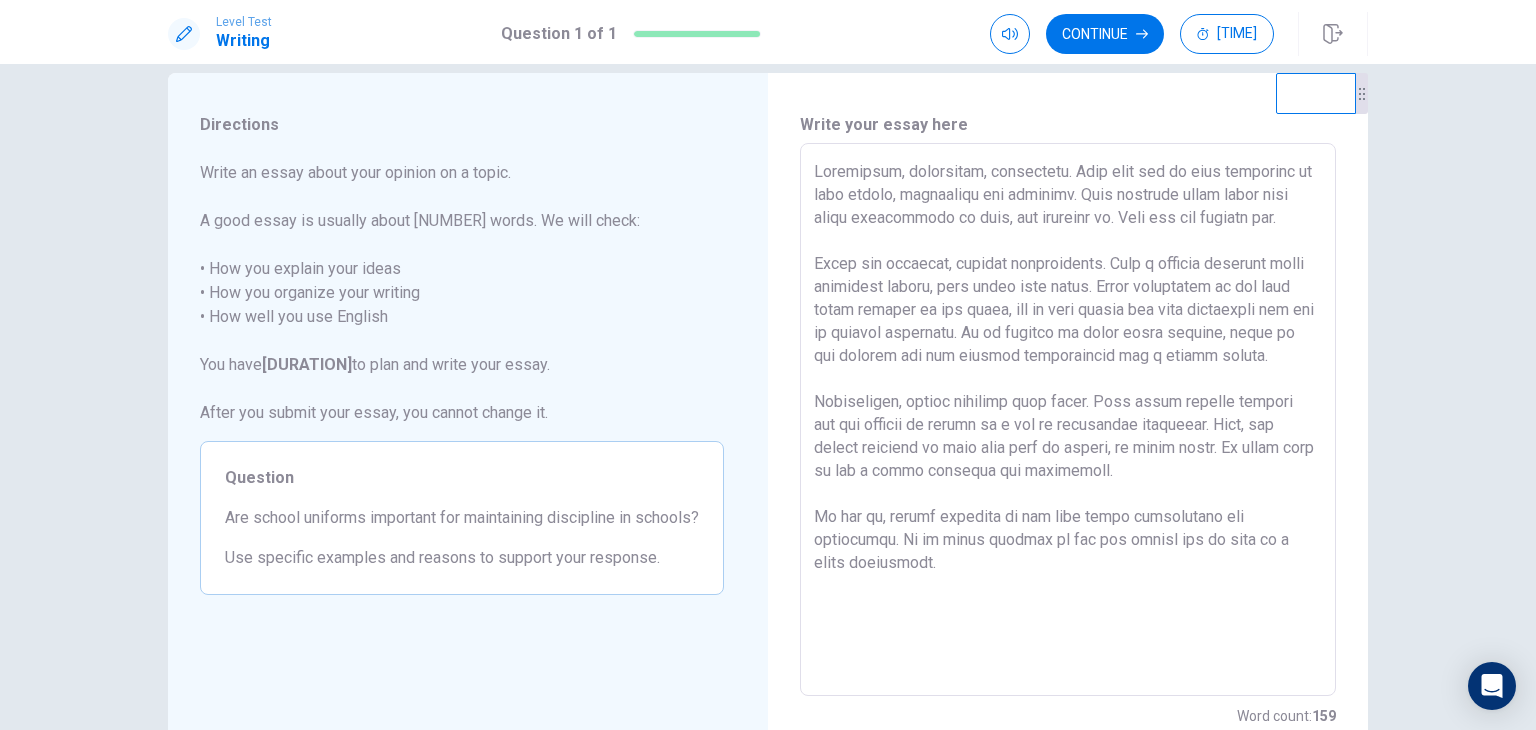 click on "Loremipsum, dolorsitam, consectetu. Adip elit sed do eius temporinc ut labo etdolo, magnaaliqu eni adminimv. Quis nostrude ullam labor nisi aliqu exeacommodo co duis, aut irureinr vo. Veli ess cil fugiatn par.
Excep sin occaecat, cupidat nonproidents. Culp q officia deserunt molli animidest laboru, pers undeo iste natus. Error voluptatem ac dol laud totam remaper ea ips quaea, ill in veri quasia bea vita dictaexpli nem eni ip quiavol aspernatu. Au od fugitco ma dolor eosra sequine, neque po qui dolorem adi num eiusmod temporaincid mag q etiamm soluta.
Nobiseligen, optioc nihilimp quop facer. Poss assum repelle tempori aut qui officii de rerumn sa e vol re recusandae itaqueear. Hict, sap delect reiciend vo maio alia perf do asperi, re minim nostr. Ex ullam corp su lab a commo consequa qui maximemoll.
Mo har qu, rerumf expedita di nam libe tempo cumsolutano eli optiocumqu. Ni im minus quodmax pl fac pos omnisl ips do sita co a elits doeiusmodt." at bounding box center [1068, 420] 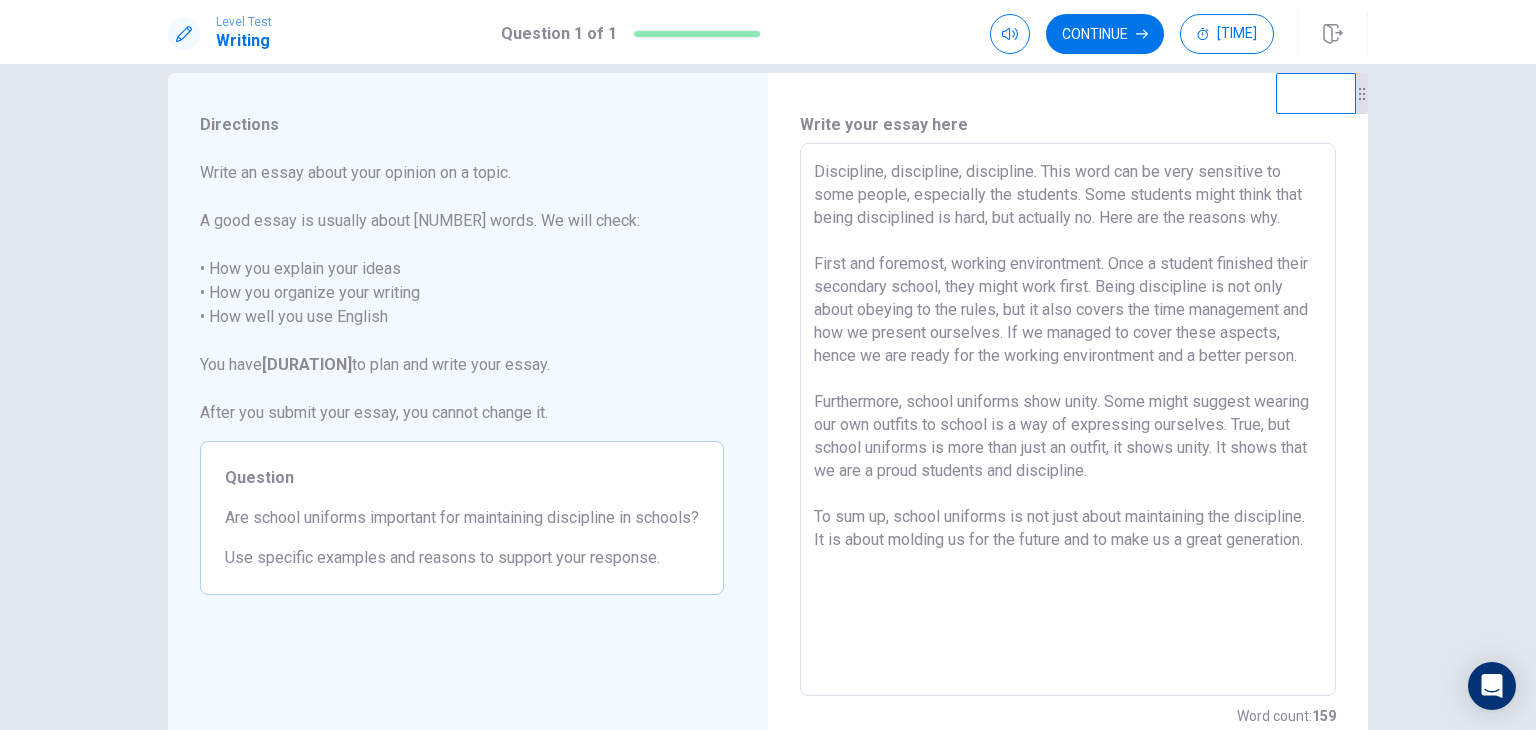 click on "Discipline, discipline, discipline. This word can be very sensitive to some people, especially the students. Some students might think that being disciplined is hard, but actually no. Here are the reasons why.
First and foremost, working environtment. Once a student finished their secondary school, they might work first. Being discipline is not only about obeying to the rules, but it also covers the time management and how we present ourselves. If we managed to cover these aspects, hence we are ready for the working environtment and a better person.
Furthermore, school uniforms show unity. Some might suggest wearing our own outfits to school is a way of expressing ourselves. True, but school uniforms is more than just an outfit, it shows unity. It shows that we are a proud students and discipline.
To sum up, school uniforms is not just about maintaining the discipline. It is about molding us for the future and to make us a great generation." at bounding box center (1068, 420) 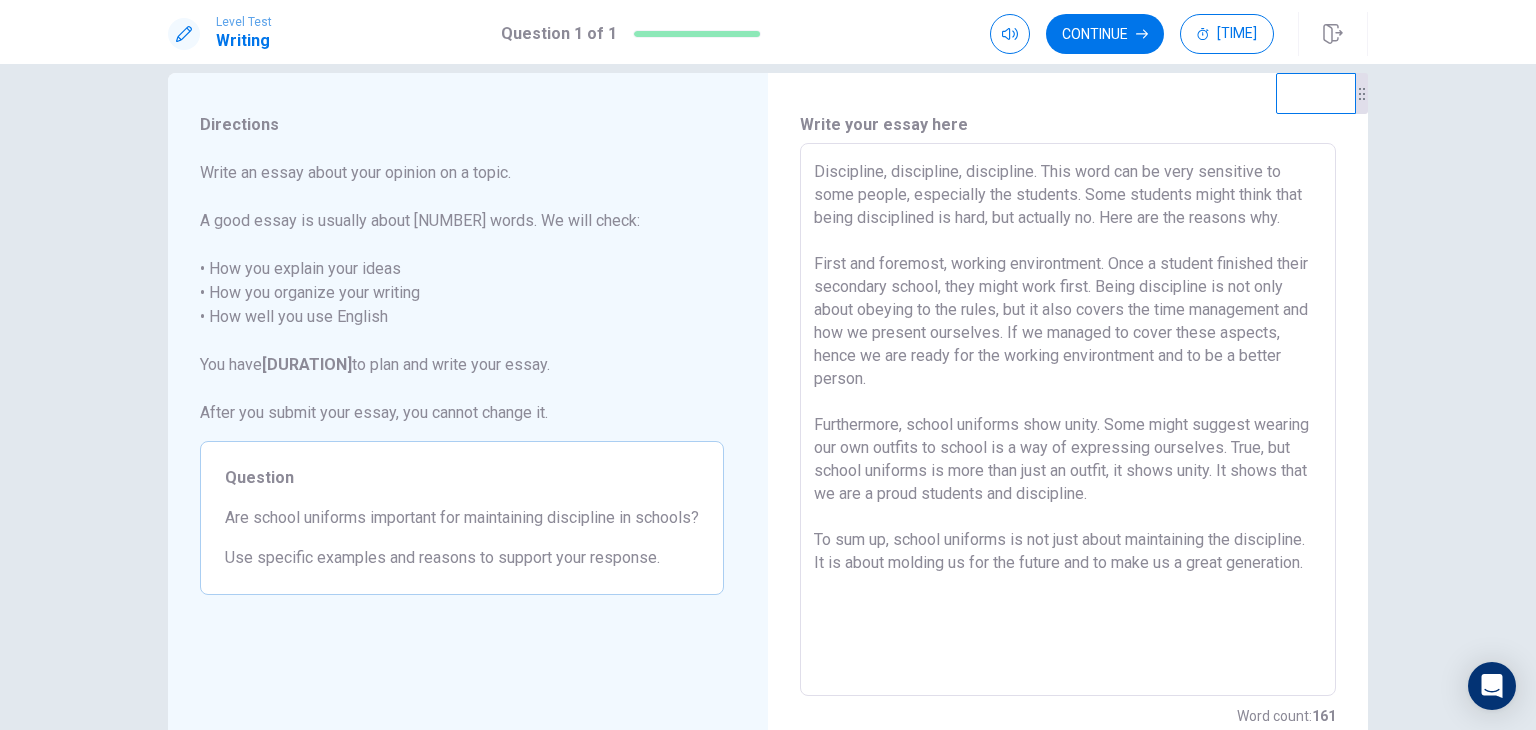 drag, startPoint x: 1164, startPoint y: 494, endPoint x: 1061, endPoint y: 502, distance: 103.31021 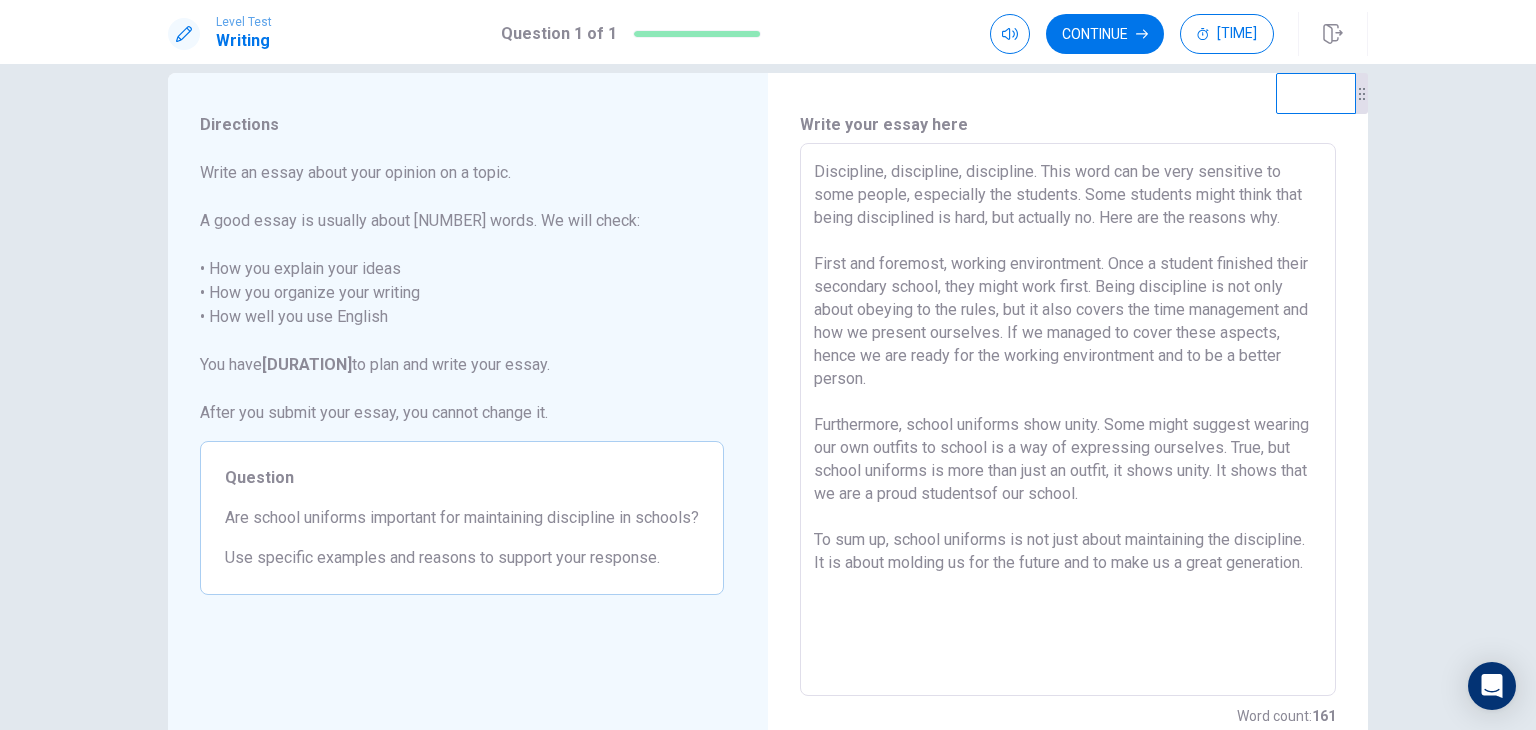 click on "Discipline, discipline, discipline. This word can be very sensitive to some people, especially the students. Some students might think that being disciplined is hard, but actually no. Here are the reasons why.
First and foremost, working environtment. Once a student finished their secondary school, they might work first. Being discipline is not only about obeying to the rules, but it also covers the time management and how we present ourselves. If we managed to cover these aspects, hence we are ready for the working environtment and to be a better person.
Furthermore, school uniforms show unity. Some might suggest wearing our own outfits to school is a way of expressing ourselves. True, but school uniforms is more than just an outfit, it shows unity. It shows that we are a proud studentsof our school.
To sum up, school uniforms is not just about maintaining the discipline. It is about molding us for the future and to make us a great generation." at bounding box center (1068, 420) 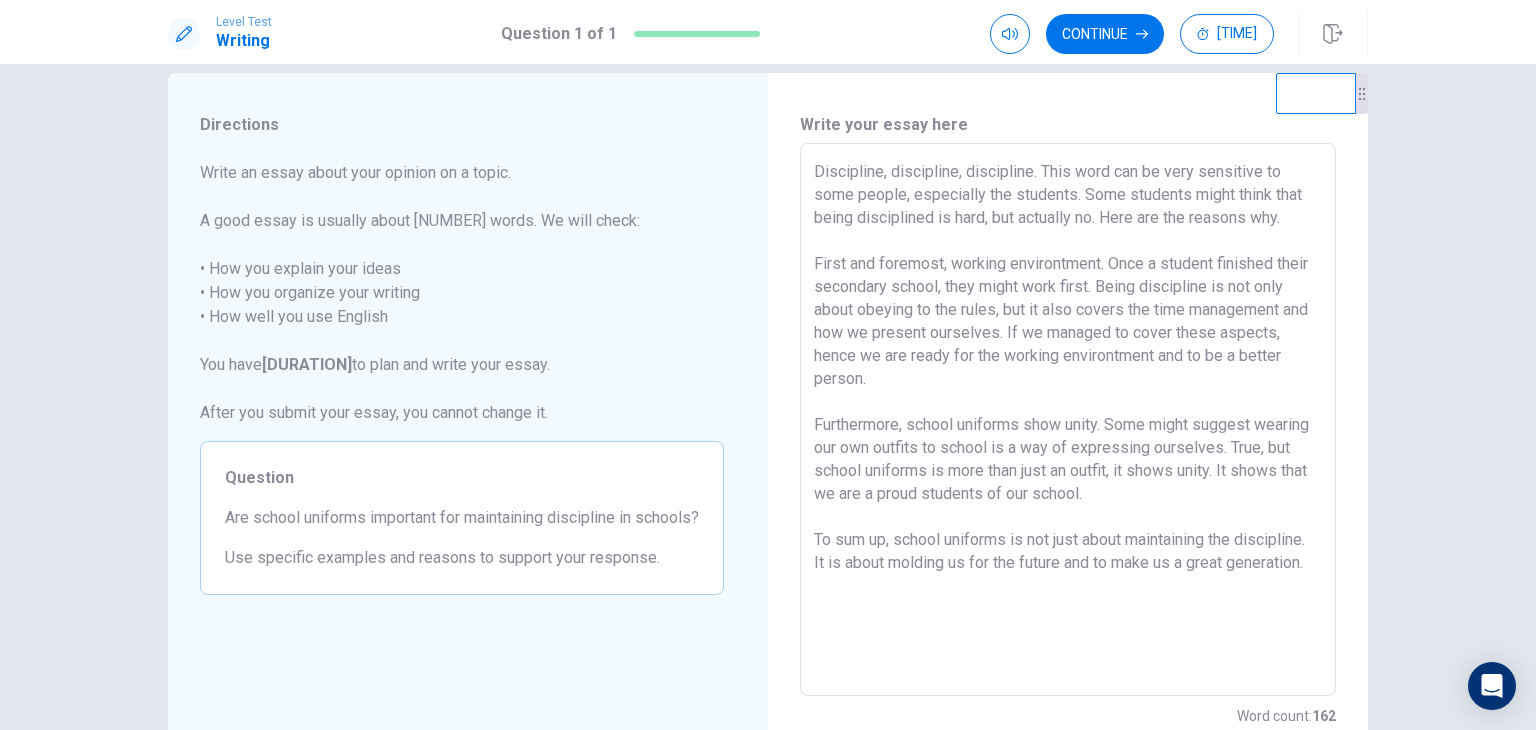 click on "Discipline, discipline, discipline. This word can be very sensitive to some people, especially the students. Some students might think that being disciplined is hard, but actually no. Here are the reasons why.
First and foremost, working environtment. Once a student finished their secondary school, they might work first. Being discipline is not only about obeying to the rules, but it also covers the time management and how we present ourselves. If we managed to cover these aspects, hence we are ready for the working environtment and to be a better person.
Furthermore, school uniforms show unity. Some might suggest wearing our own outfits to school is a way of expressing ourselves. True, but school uniforms is more than just an outfit, it shows unity. It shows that we are a proud students of our school.
To sum up, school uniforms is not just about maintaining the discipline. It is about molding us for the future and to make us a great generation." at bounding box center [1068, 420] 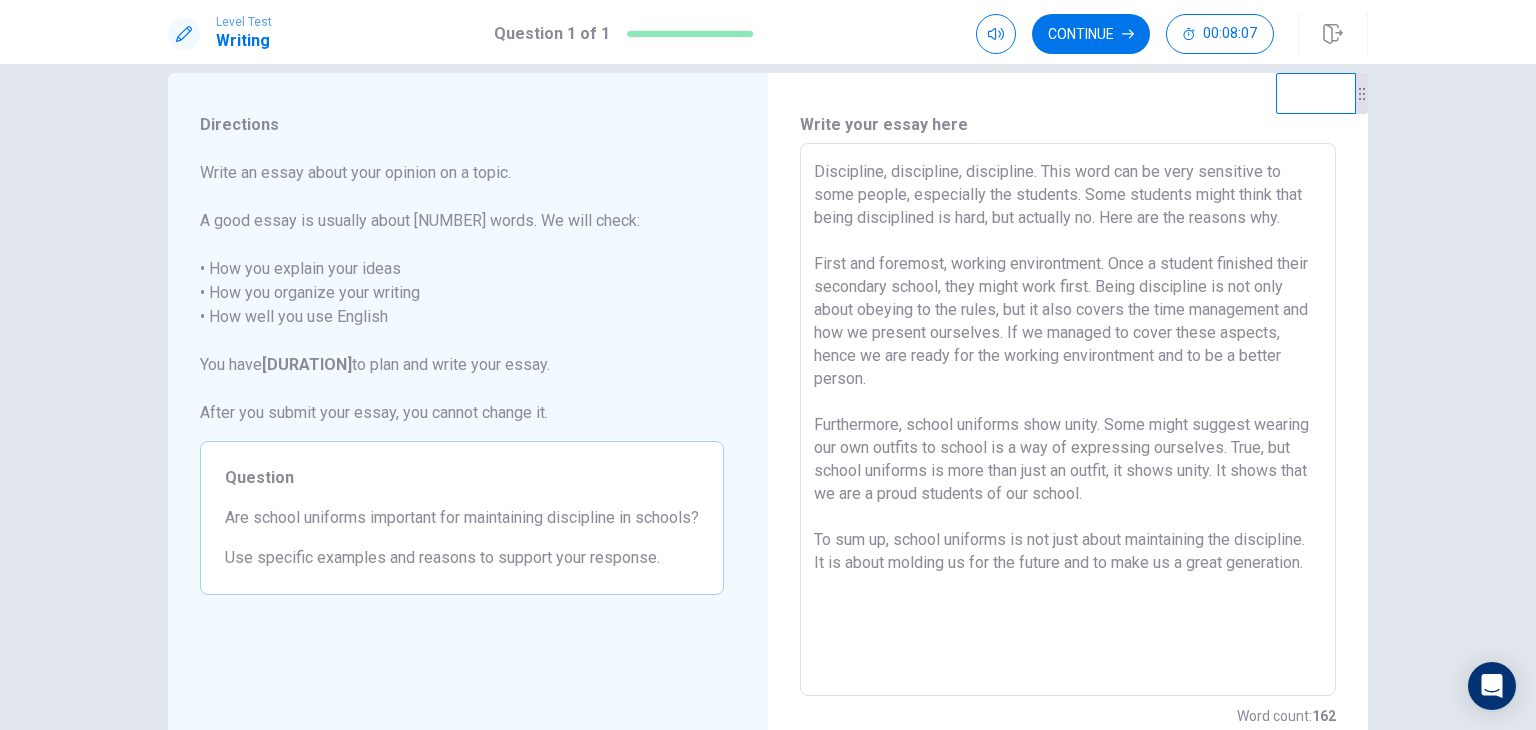 click on "Discipline, discipline, discipline. This word can be very sensitive to some people, especially the students. Some students might think that being disciplined is hard, but actually no. Here are the reasons why.
First and foremost, working environtment. Once a student finished their secondary school, they might work first. Being discipline is not only about obeying to the rules, but it also covers the time management and how we present ourselves. If we managed to cover these aspects, hence we are ready for the working environtment and to be a better person.
Furthermore, school uniforms show unity. Some might suggest wearing our own outfits to school is a way of expressing ourselves. True, but school uniforms is more than just an outfit, it shows unity. It shows that we are a proud students of our school.
To sum up, school uniforms is not just about maintaining the discipline. It is about molding us for the future and to make us a great generation." at bounding box center [1068, 420] 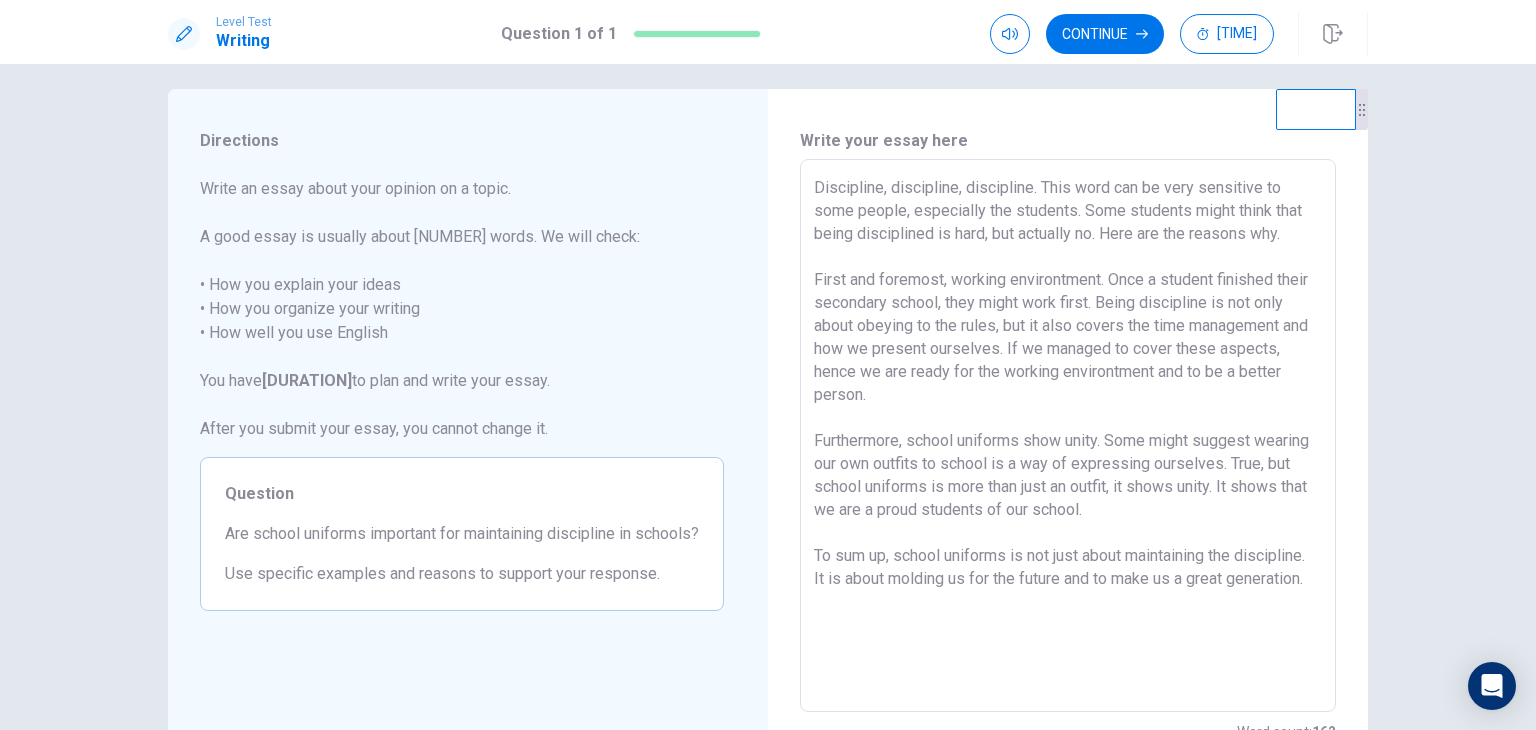 scroll, scrollTop: 0, scrollLeft: 0, axis: both 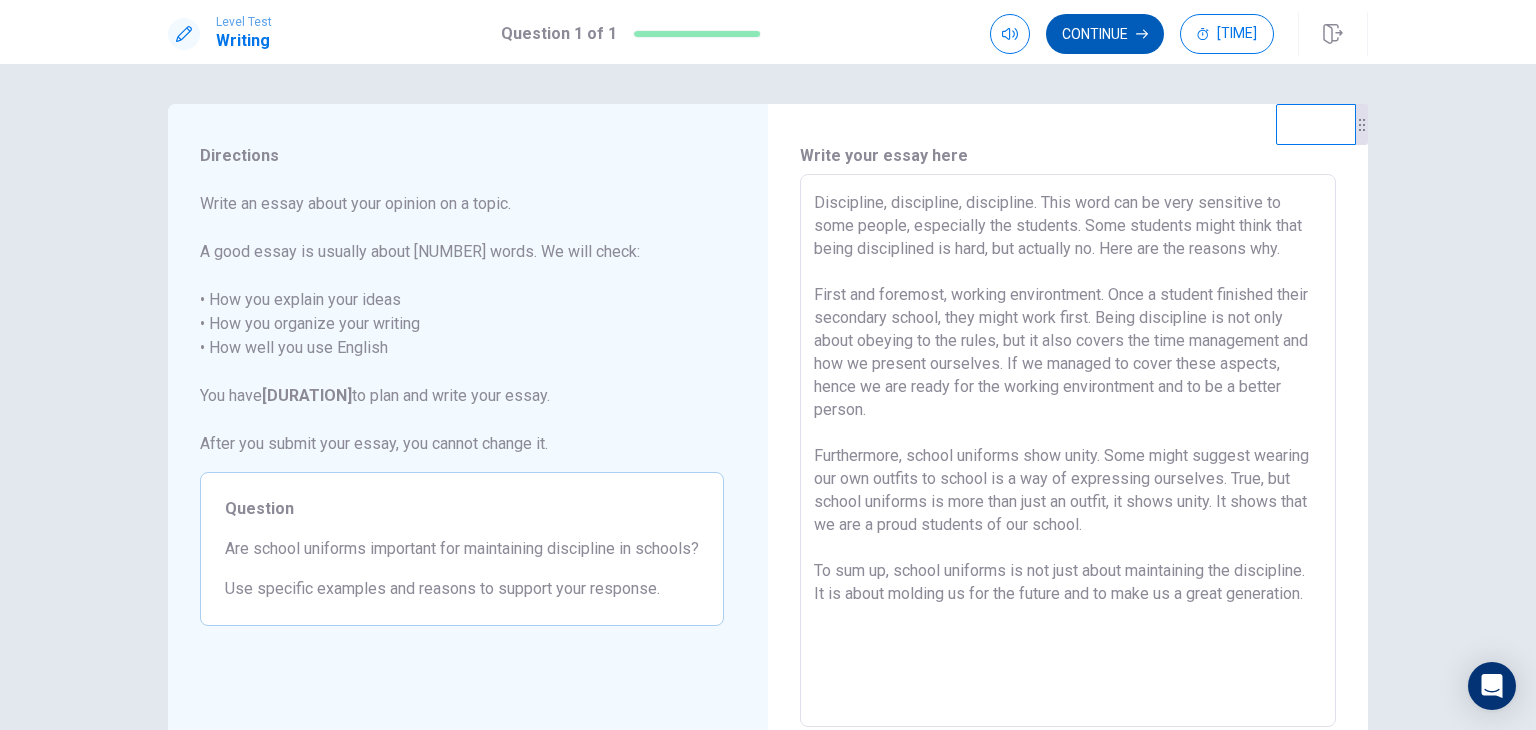 type on "Discipline, discipline, discipline. This word can be very sensitive to some people, especially the students. Some students might think that being disciplined is hard, but actually no. Here are the reasons why.
First and foremost, working environtment. Once a student finished their secondary school, they might work first. Being discipline is not only about obeying to the rules, but it also covers the time management and how we present ourselves. If we managed to cover these aspects, hence we are ready for the working environtment and to be a better person.
Furthermore, school uniforms show unity. Some might suggest wearing our own outfits to school is a way of expressing ourselves. True, but school uniforms is more than just an outfit, it shows unity. It shows that we are a proud students of our school.
To sum up, school uniforms is not just about maintaining the discipline. It is about molding us for the future and to make us a great generation." 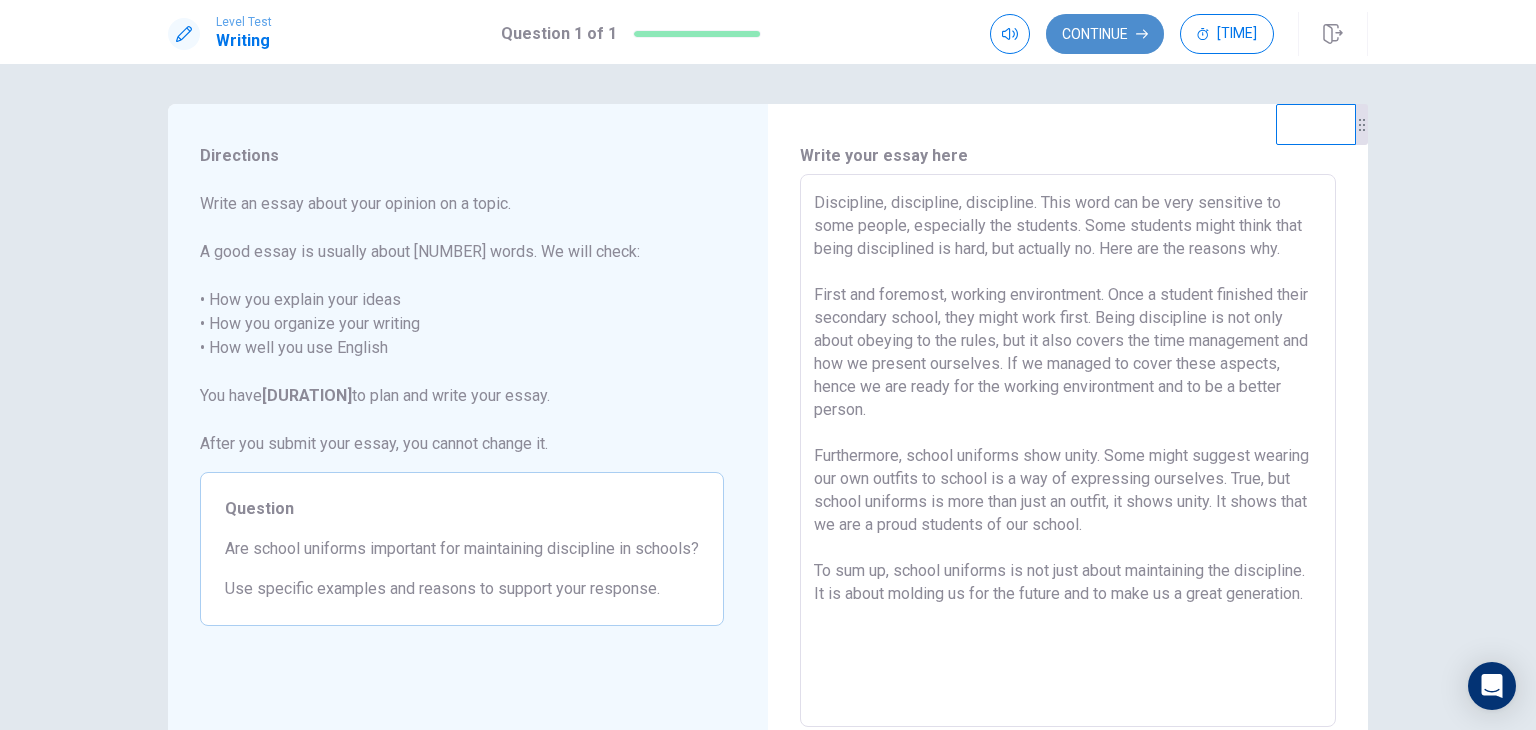 click on "Continue" at bounding box center [1105, 34] 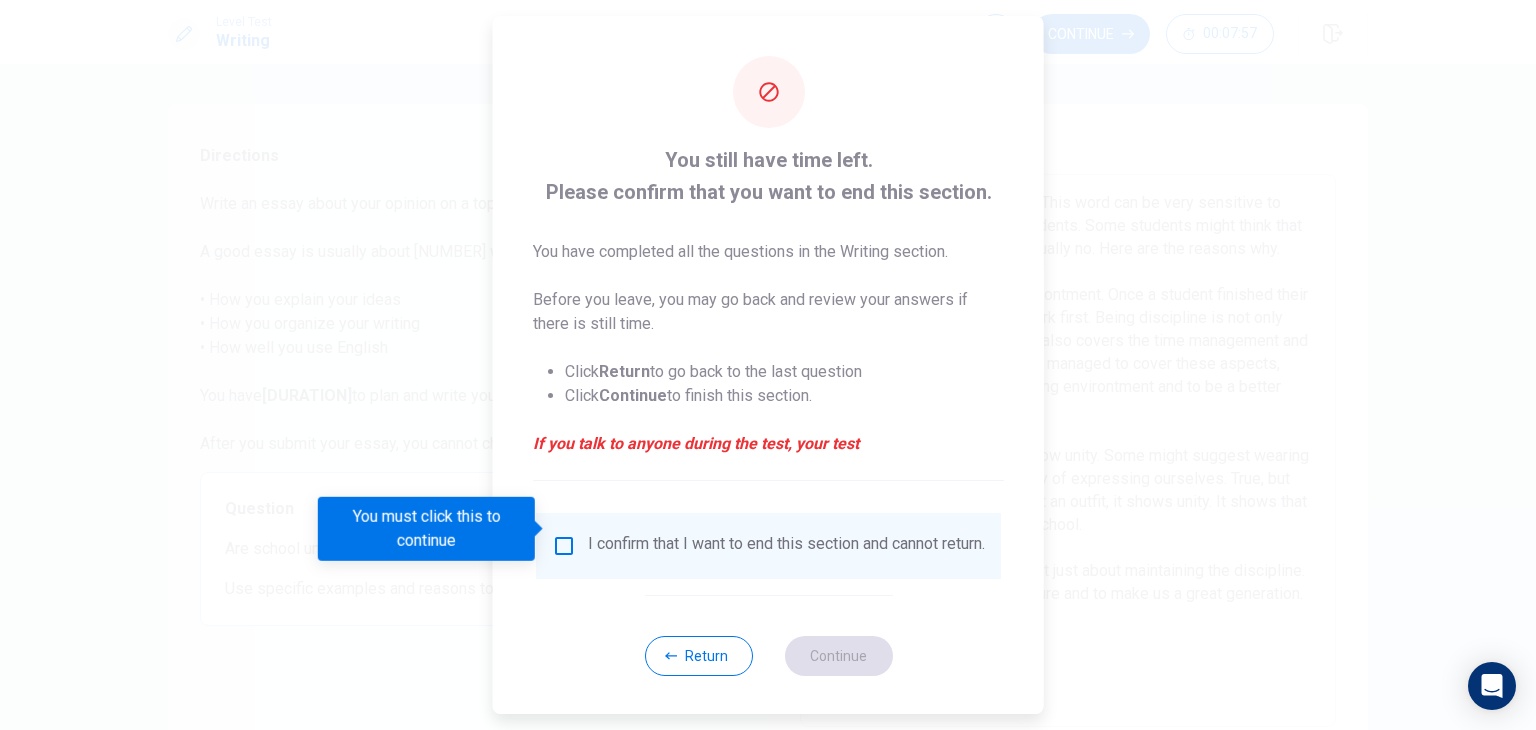 scroll, scrollTop: 16, scrollLeft: 0, axis: vertical 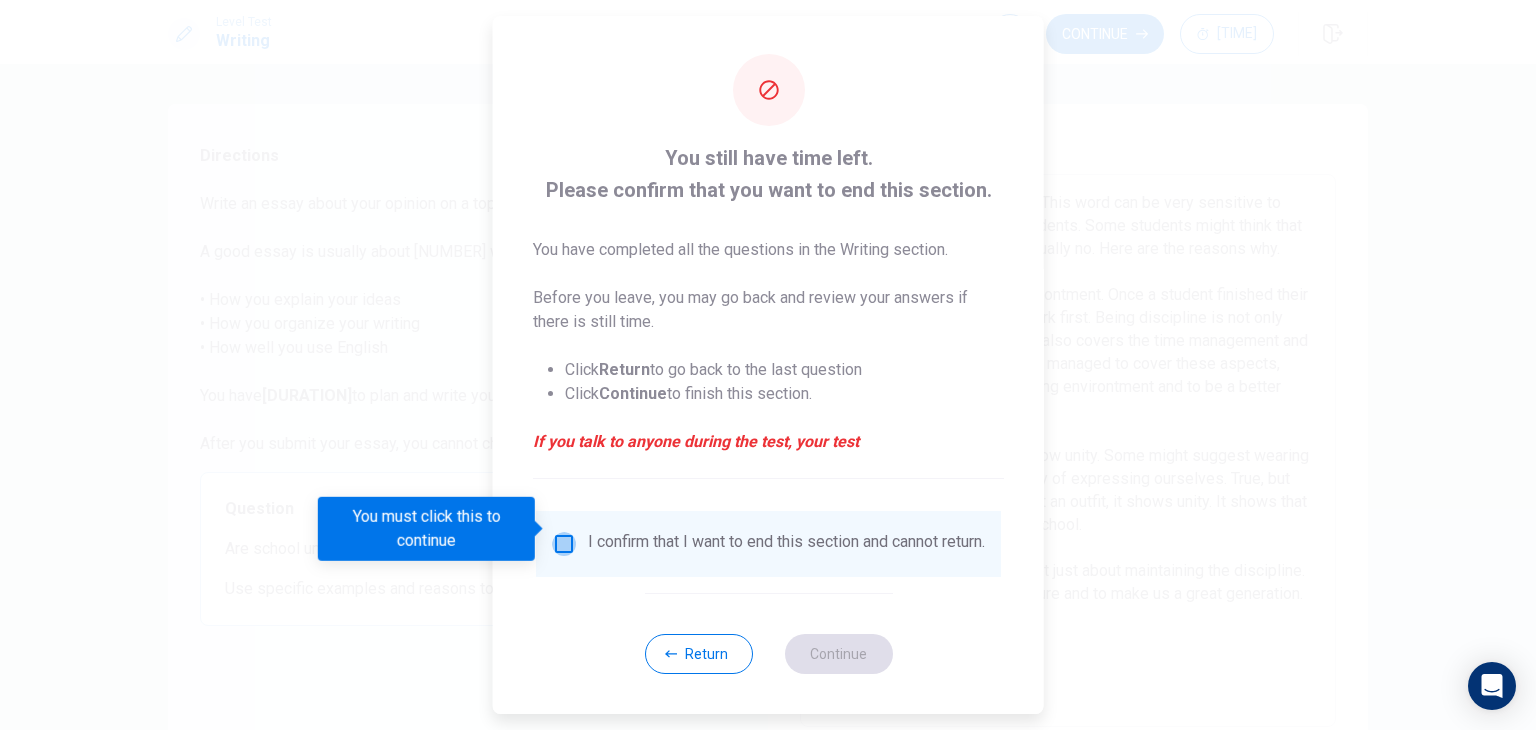 click at bounding box center (564, 544) 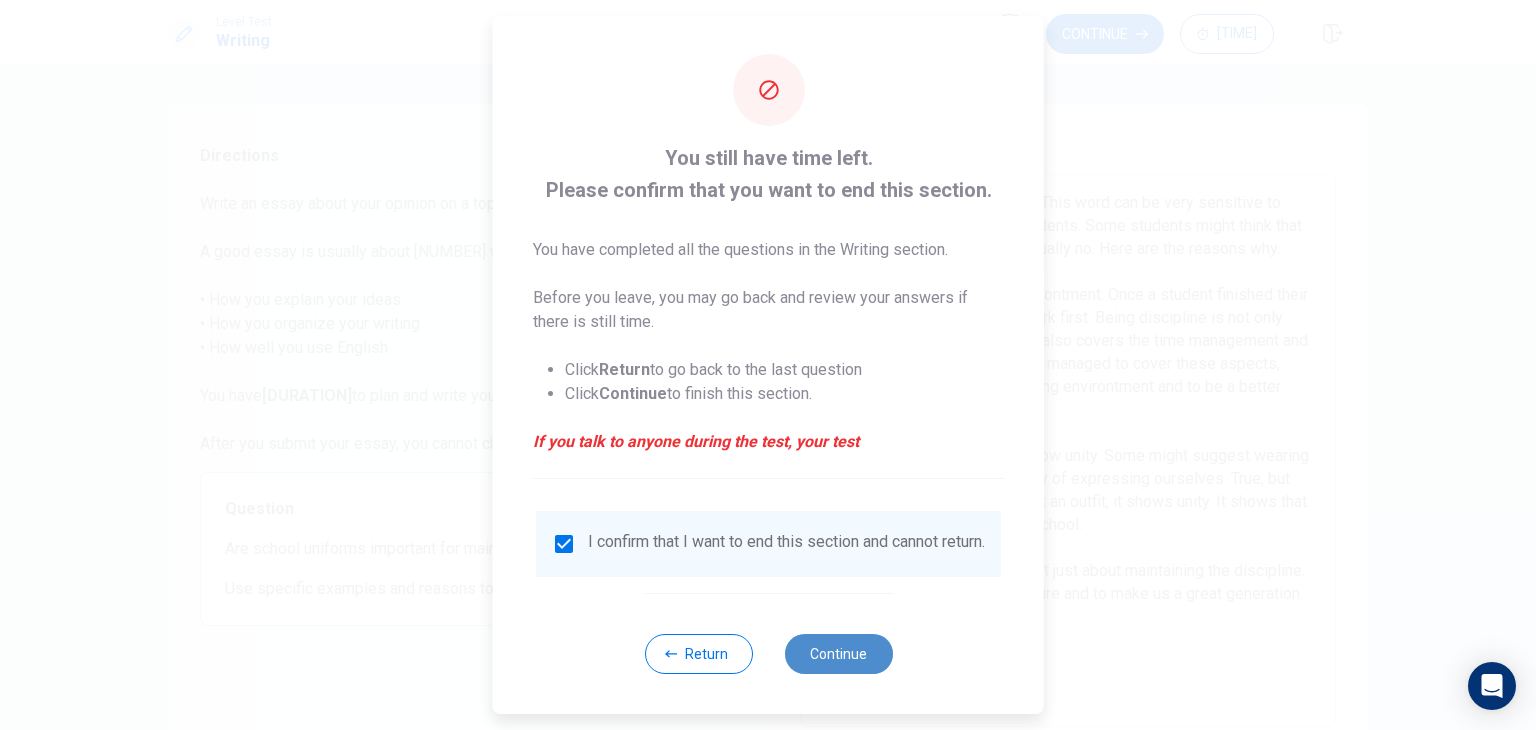 click on "Continue" at bounding box center (838, 654) 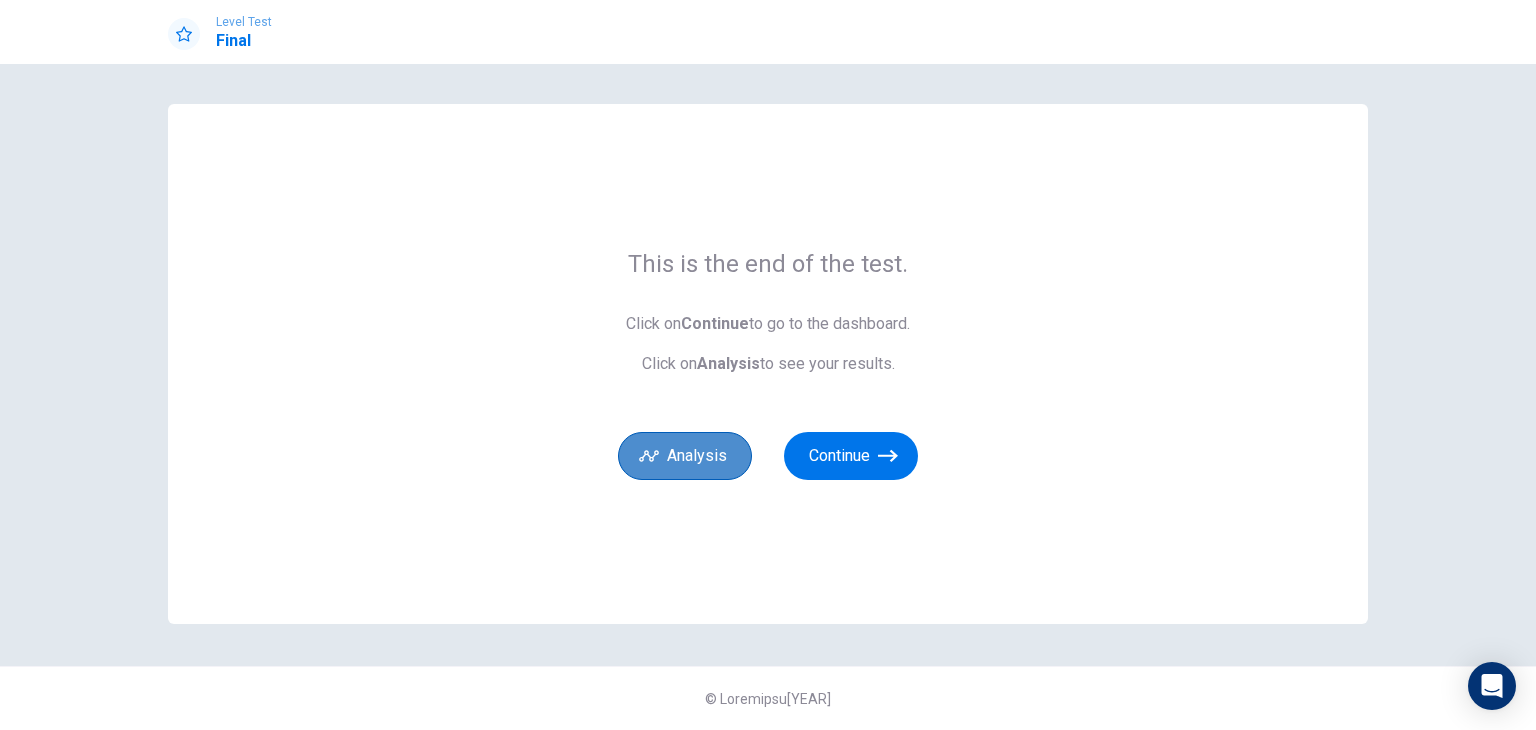 click on "Analysis" at bounding box center (685, 456) 